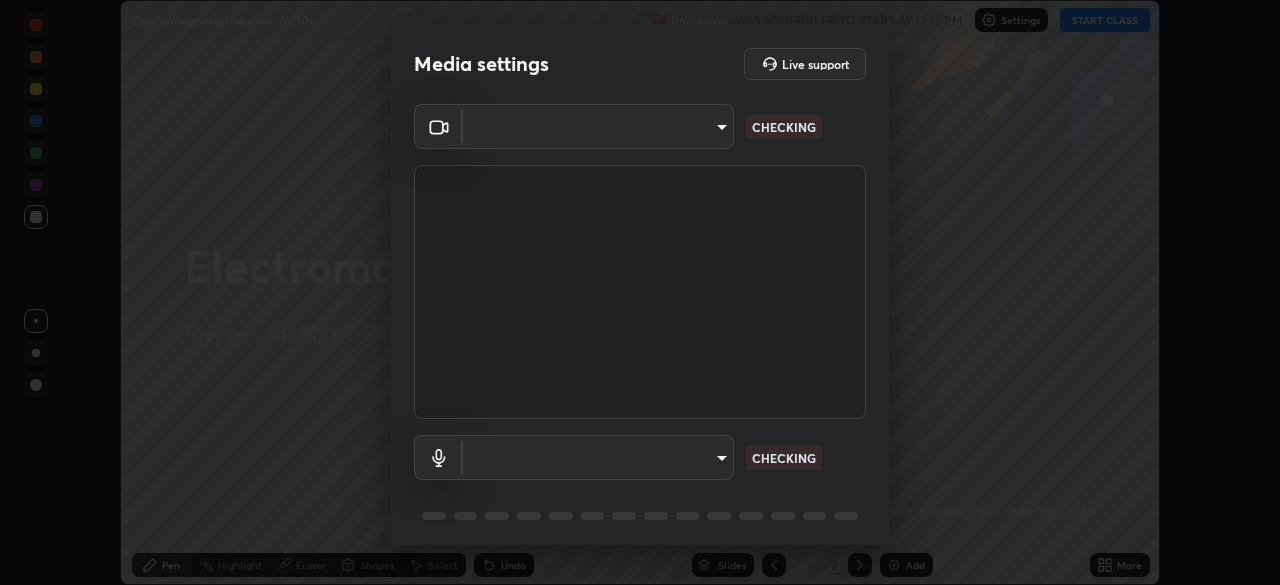 scroll, scrollTop: 0, scrollLeft: 0, axis: both 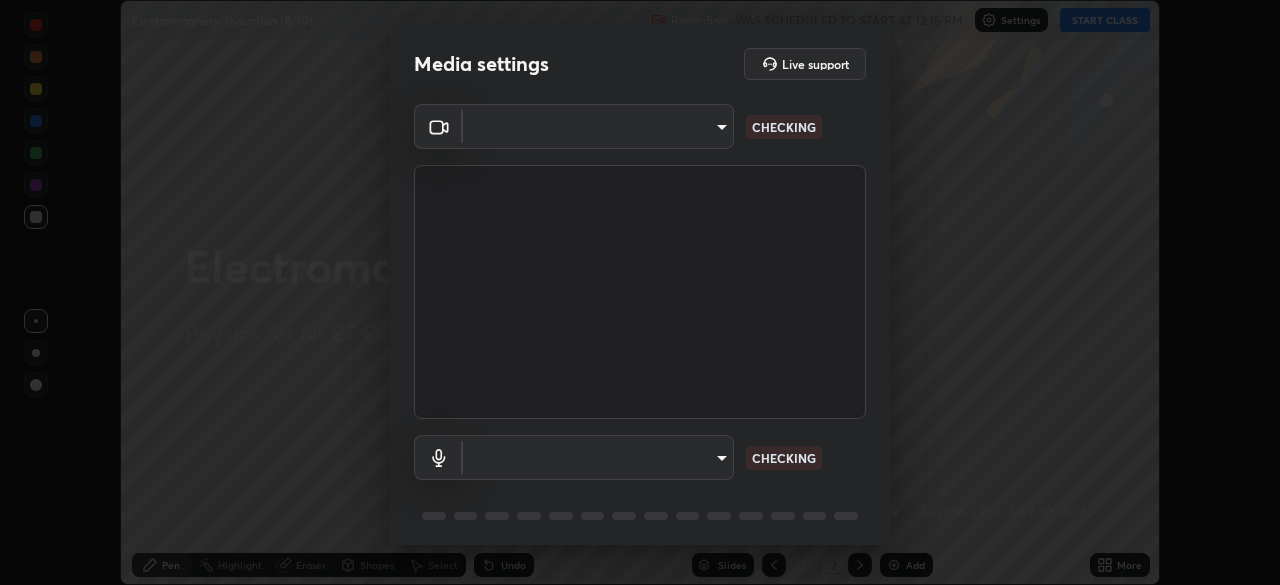type on "e5f51a31af6038dfb2cee4f23382266f177458eccf10ed4607eb02981765520d" 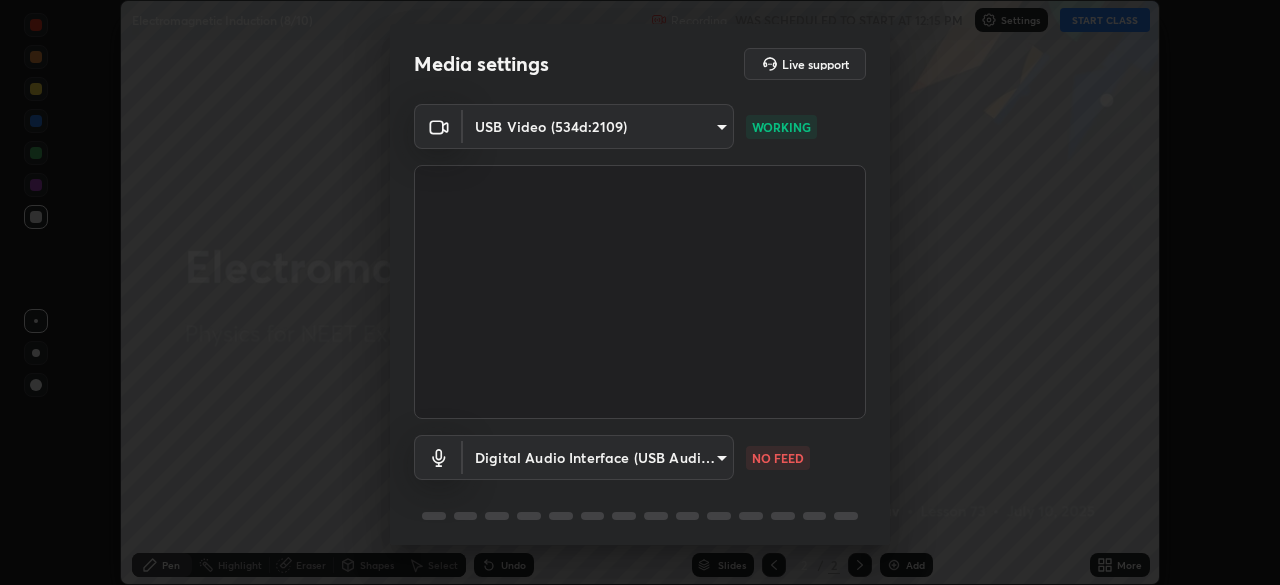 click on "Erase all Electromagnetic Induction (8/10) Recording WAS SCHEDULED TO START AT  12:15 PM Settings START CLASS Setting up your live class Electromagnetic Induction (8/10) • L73 of Physics for NEET Excel 1 2026_PRSY [PERSON_NAME] Pen Highlight Eraser Shapes Select Undo Slides 2 / 2 Add More No doubts shared Encourage your learners to ask a doubt for better clarity Report an issue Reason for reporting Buffering Chat not working Audio - Video sync issue Educator video quality low ​ Attach an image Report Media settings Live support USB Video (534d:2109) e5f51a31af6038dfb2cee4f23382266f177458eccf10ed4607eb02981765520d WORKING Digital Audio Interface (USB Audio Device) f4aa8069b74af5012d6f08ddf1763d4592e3db055a8a3fffcaf0a5e117abb391 NO FEED 1 / 5 Next" at bounding box center (640, 292) 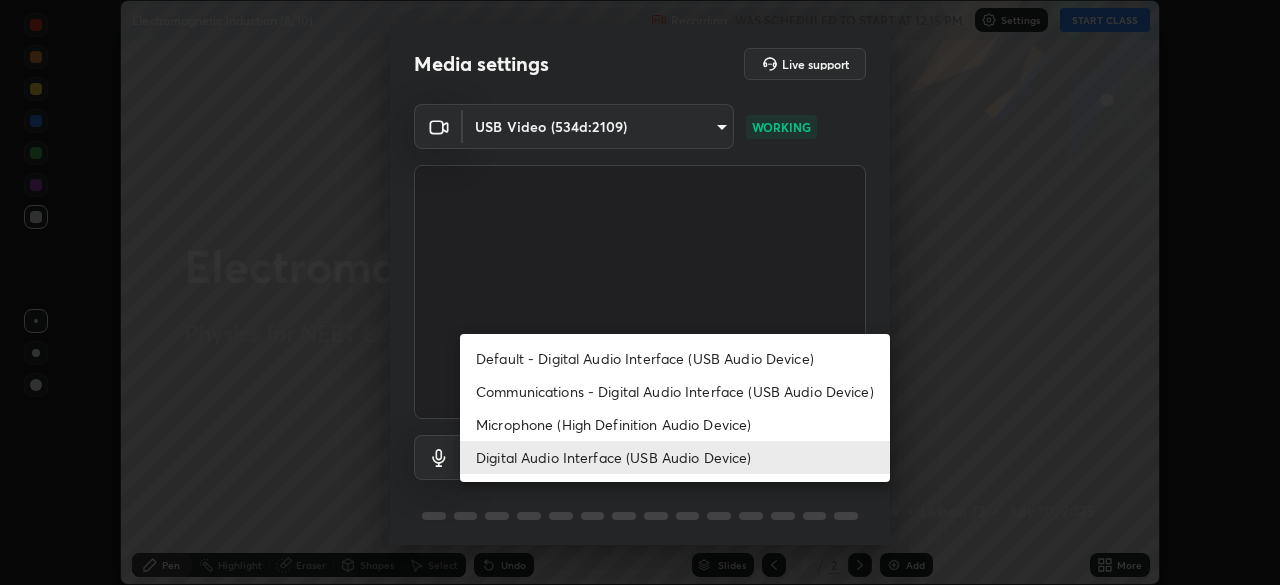 click on "Digital Audio Interface (USB Audio Device)" at bounding box center (675, 457) 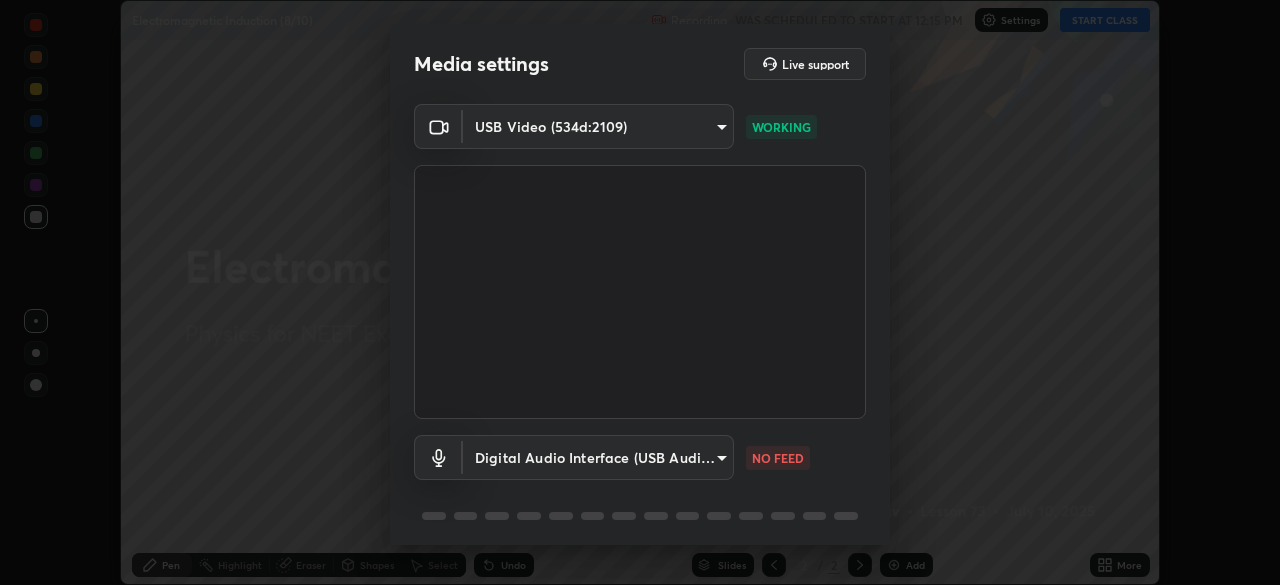 click on "Erase all Electromagnetic Induction (8/10) Recording WAS SCHEDULED TO START AT  12:15 PM Settings START CLASS Setting up your live class Electromagnetic Induction (8/10) • L73 of Physics for NEET Excel 1 2026_PRSY [PERSON_NAME] Pen Highlight Eraser Shapes Select Undo Slides 2 / 2 Add More No doubts shared Encourage your learners to ask a doubt for better clarity Report an issue Reason for reporting Buffering Chat not working Audio - Video sync issue Educator video quality low ​ Attach an image Report Media settings Live support USB Video (534d:2109) e5f51a31af6038dfb2cee4f23382266f177458eccf10ed4607eb02981765520d WORKING Digital Audio Interface (USB Audio Device) f4aa8069b74af5012d6f08ddf1763d4592e3db055a8a3fffcaf0a5e117abb391 NO FEED 1 / 5 Next" at bounding box center (640, 292) 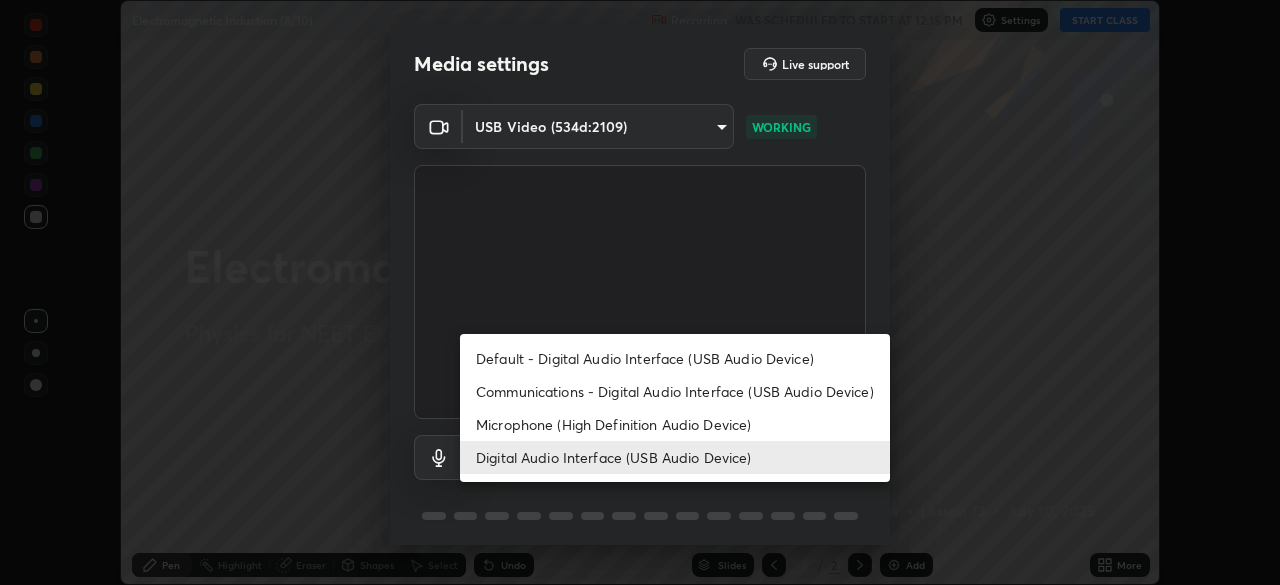 click on "Microphone (High Definition Audio Device)" at bounding box center [675, 424] 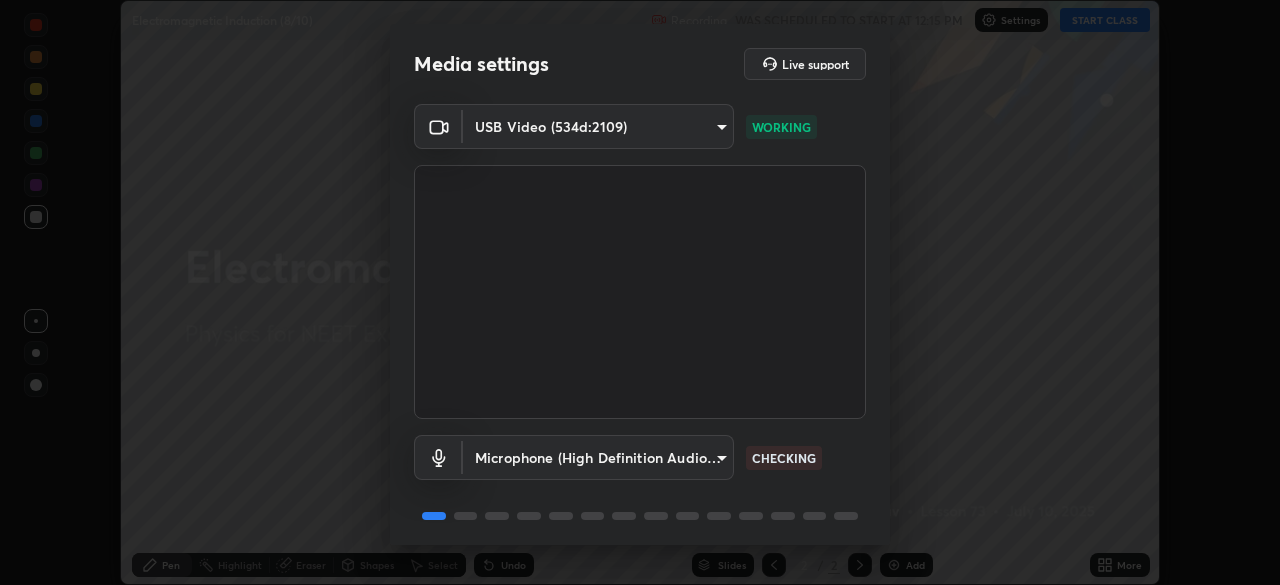 click on "Erase all Electromagnetic Induction (8/10) Recording WAS SCHEDULED TO START AT  12:15 PM Settings START CLASS Setting up your live class Electromagnetic Induction (8/10) • L73 of Physics for NEET Excel 1 2026_PRSY [PERSON_NAME] Pen Highlight Eraser Shapes Select Undo Slides 2 / 2 Add More No doubts shared Encourage your learners to ask a doubt for better clarity Report an issue Reason for reporting Buffering Chat not working Audio - Video sync issue Educator video quality low ​ Attach an image Report Media settings Live support USB Video (534d:2109) e5f51a31af6038dfb2cee4f23382266f177458eccf10ed4607eb02981765520d WORKING Microphone (High Definition Audio Device) 435a6473559d25fb15b1c4463c84dfe4820cceb03ade2d363d1044257588fadd CHECKING 1 / 5 Next" at bounding box center [640, 292] 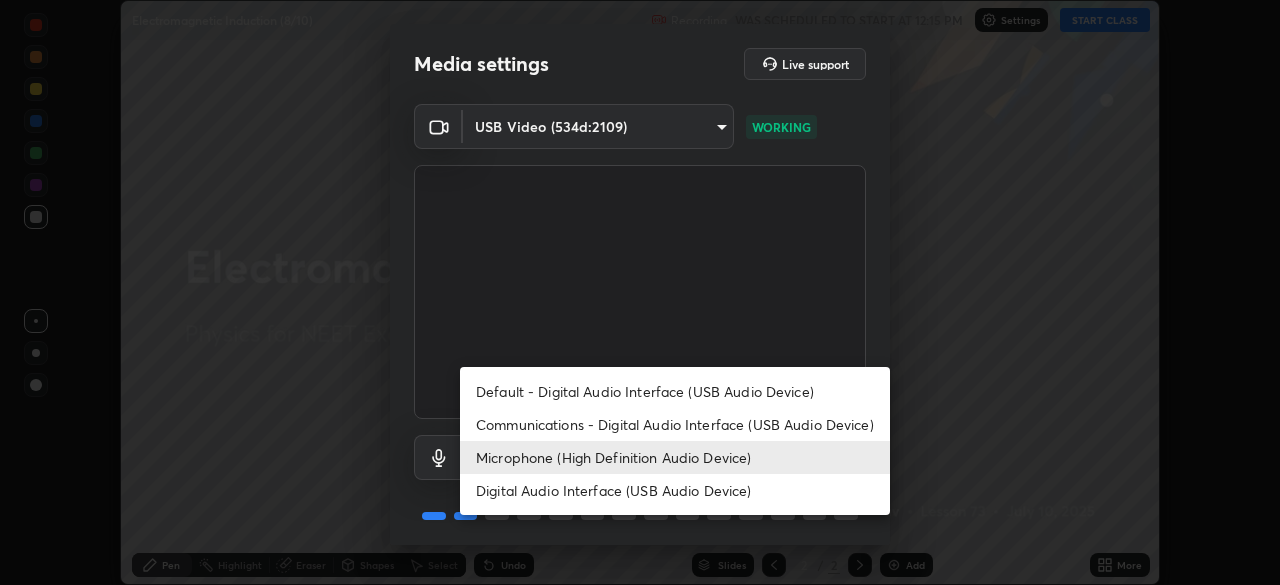 click on "Digital Audio Interface (USB Audio Device)" at bounding box center (675, 490) 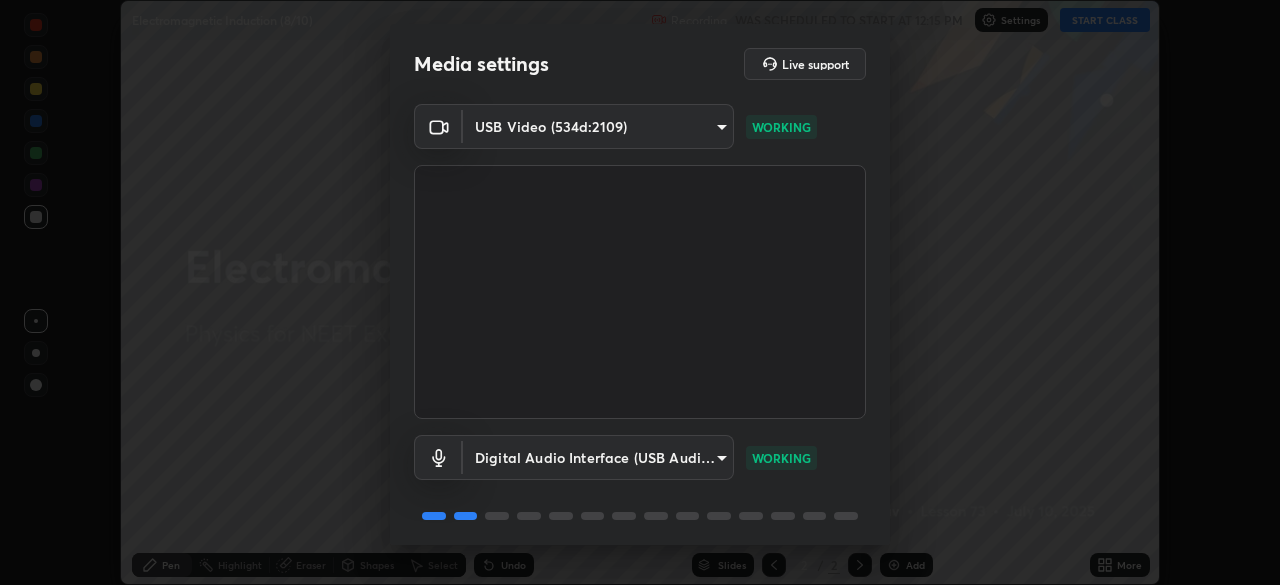 scroll, scrollTop: 71, scrollLeft: 0, axis: vertical 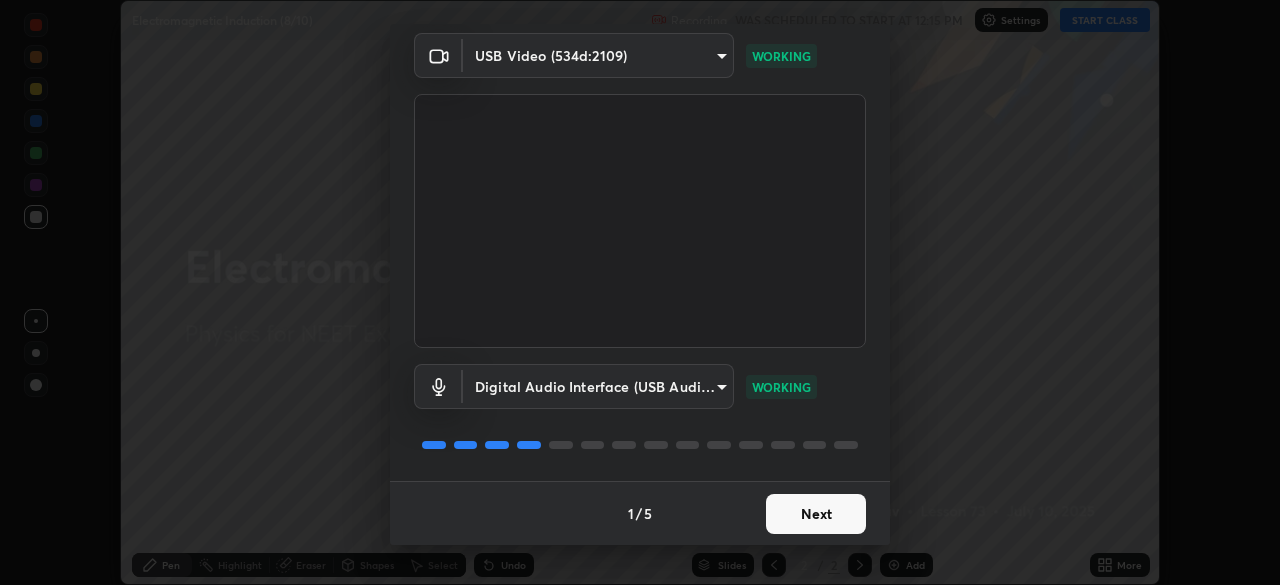 click on "Next" at bounding box center (816, 514) 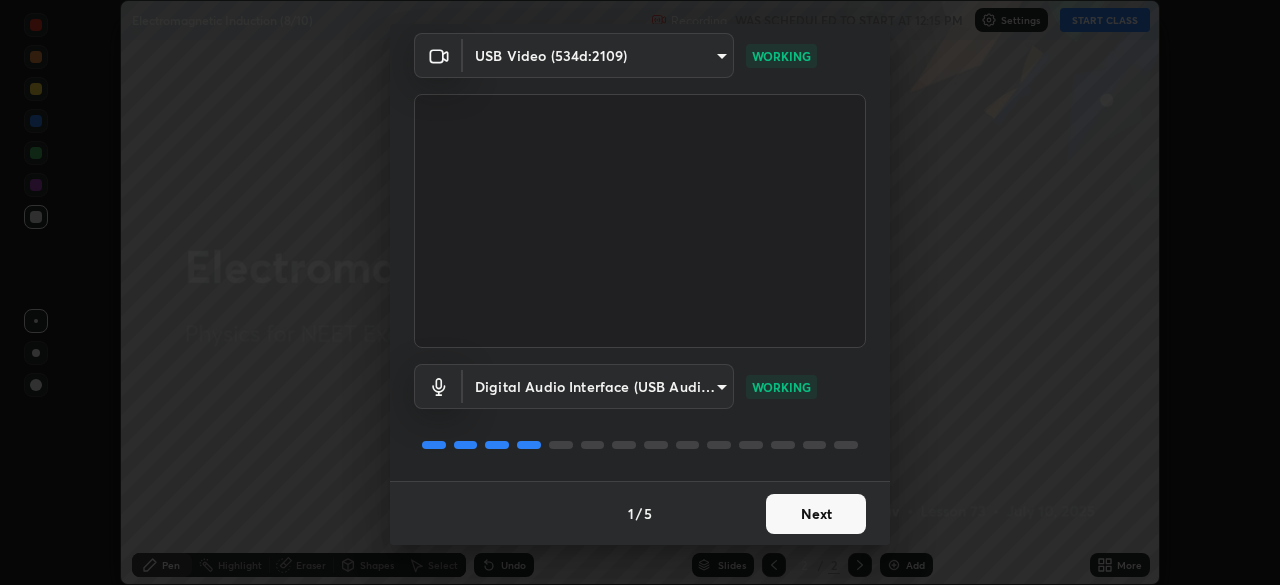scroll, scrollTop: 0, scrollLeft: 0, axis: both 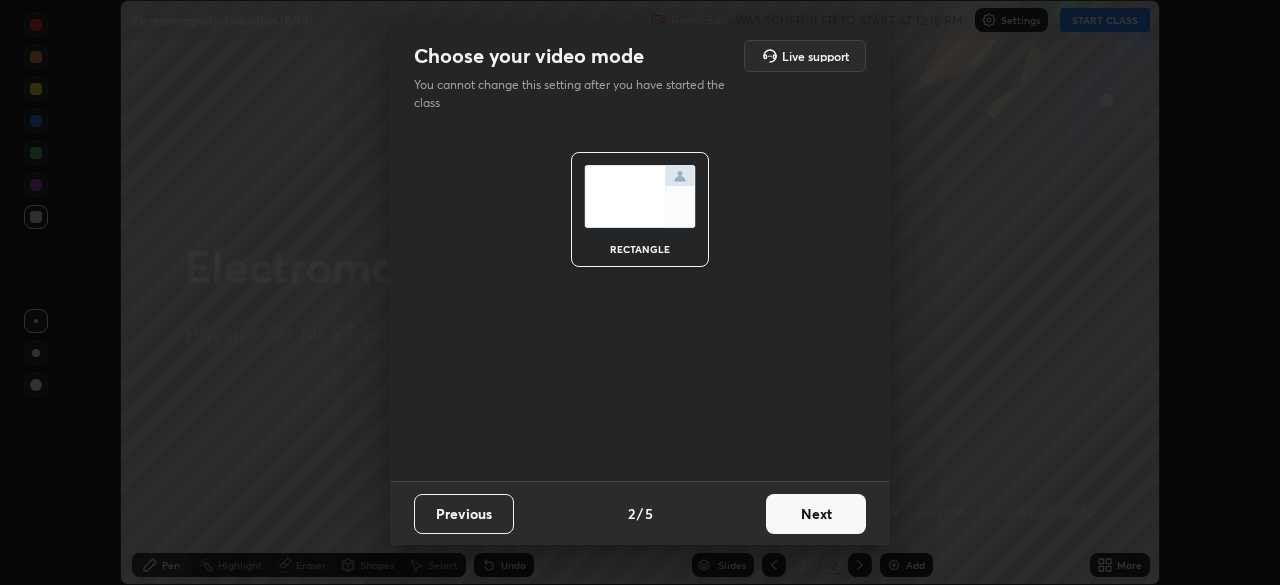 click on "Next" at bounding box center (816, 514) 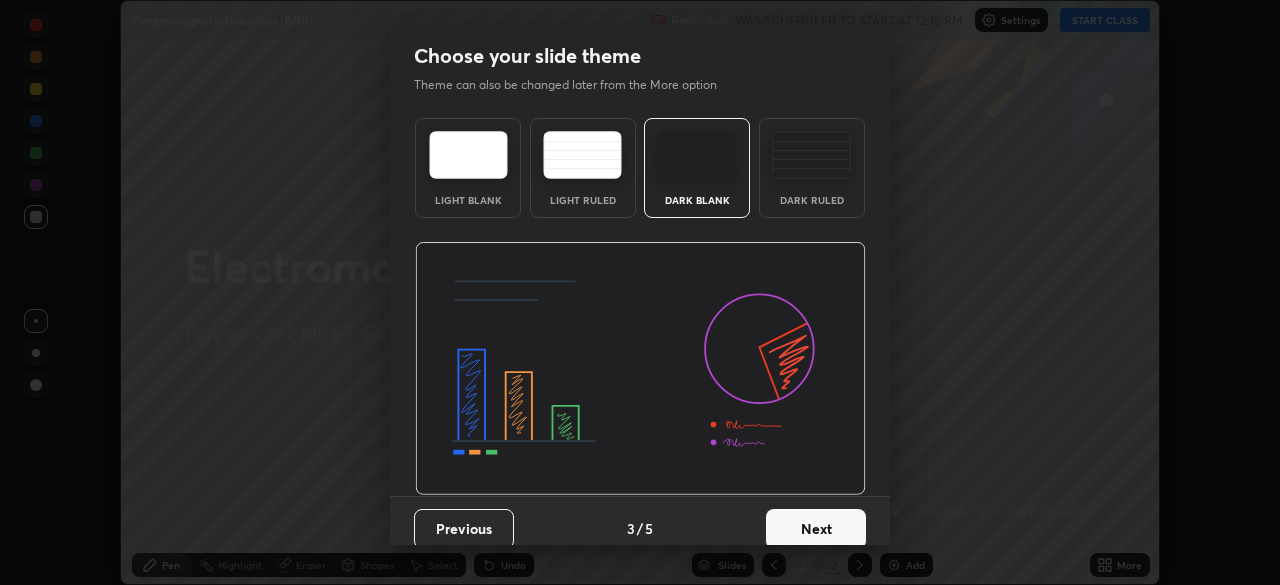 click at bounding box center (811, 155) 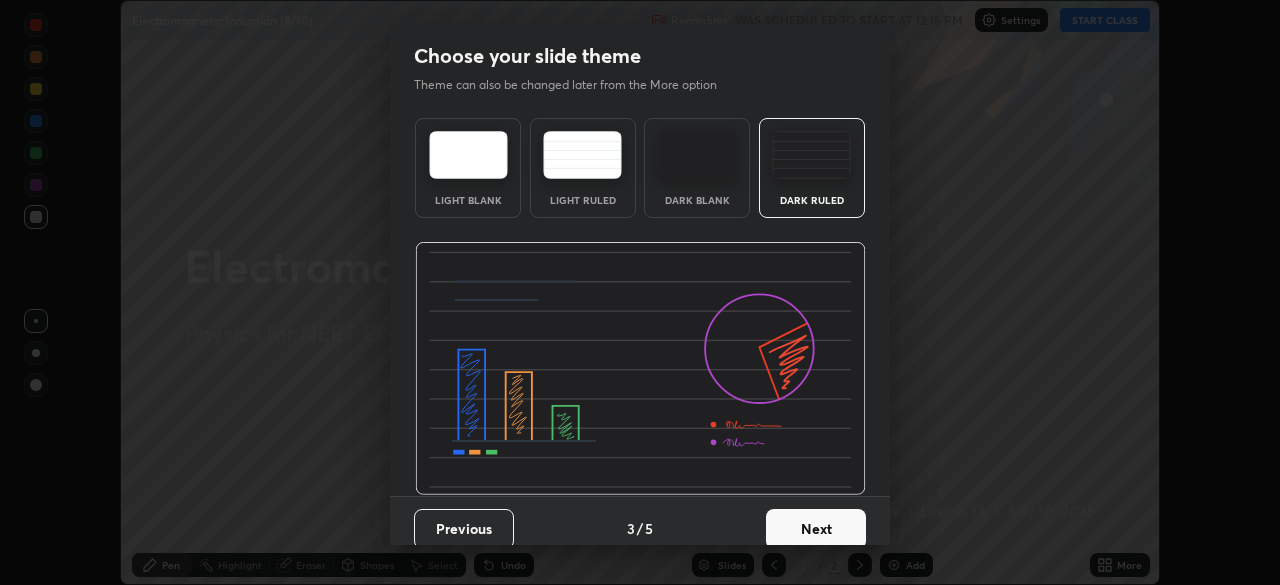 click on "Next" at bounding box center (816, 529) 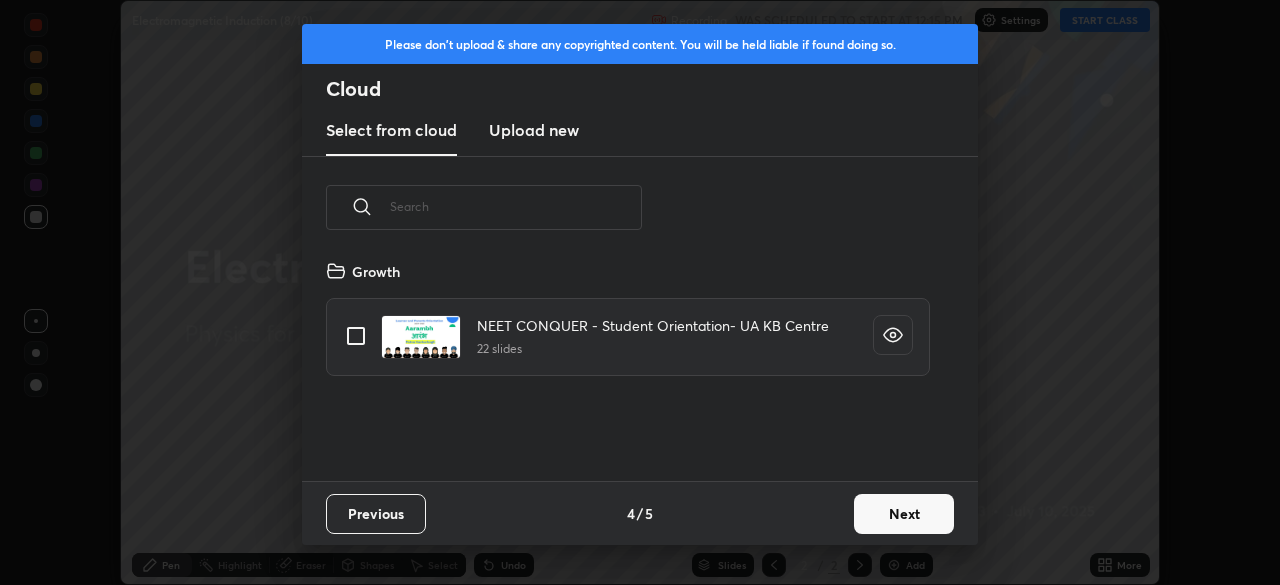 scroll, scrollTop: 7, scrollLeft: 11, axis: both 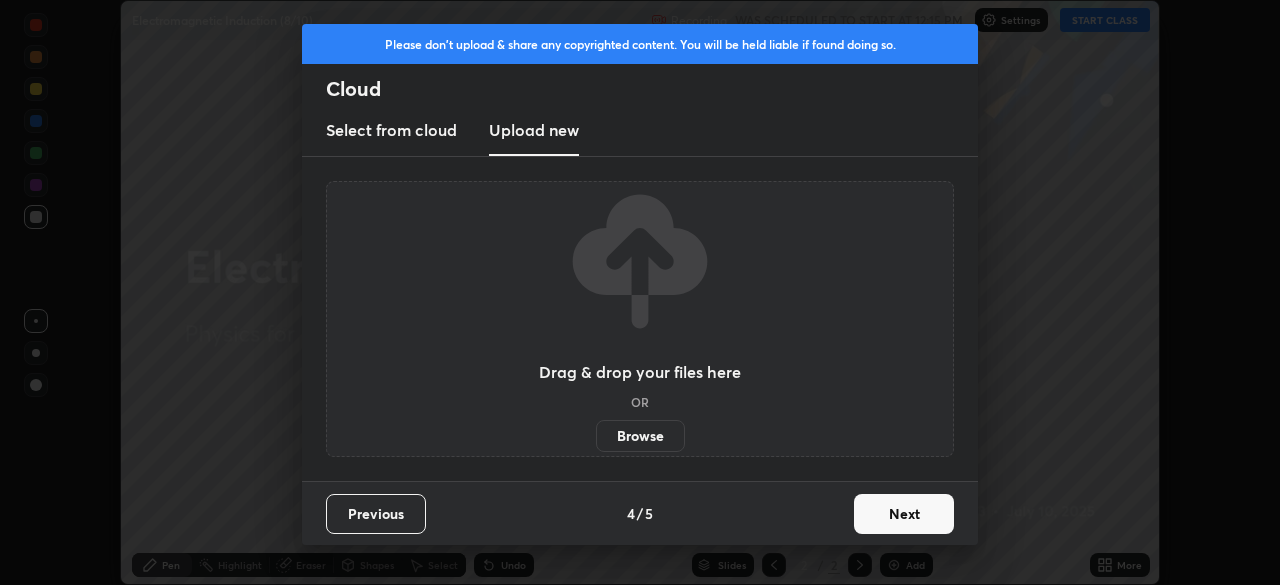 click on "Browse" at bounding box center [640, 436] 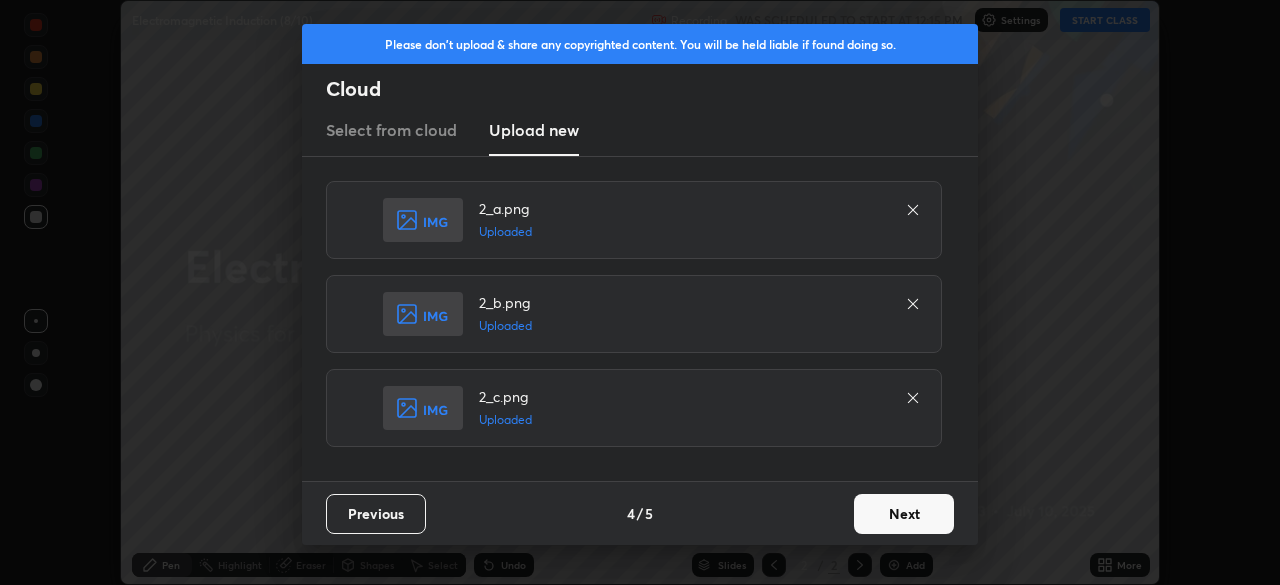 click on "Next" at bounding box center [904, 514] 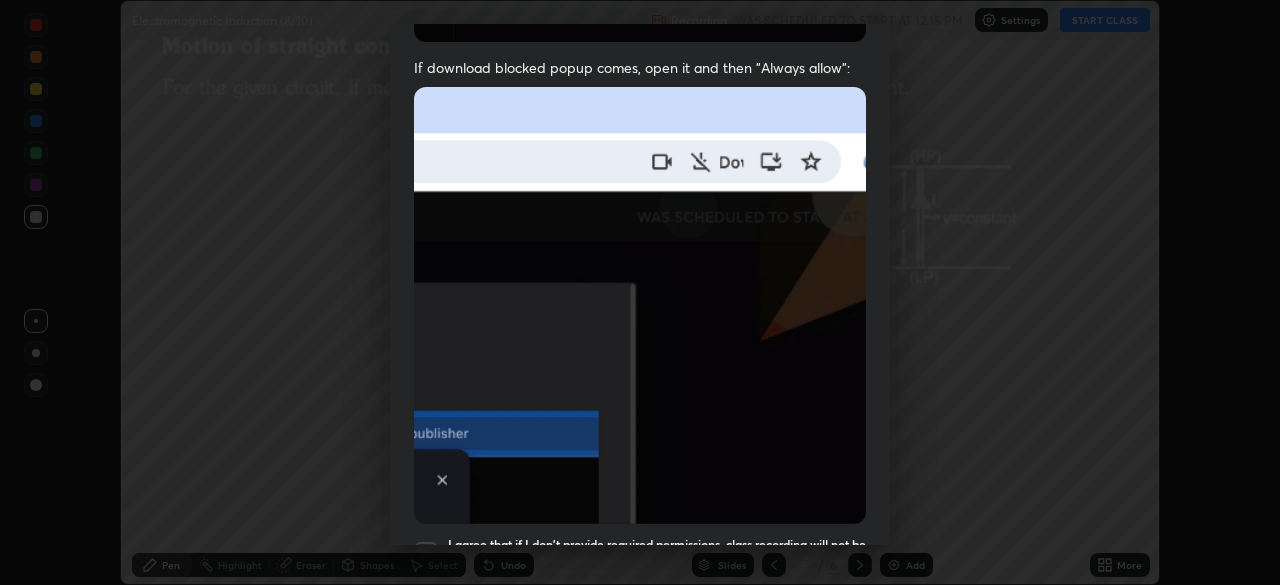 scroll, scrollTop: 479, scrollLeft: 0, axis: vertical 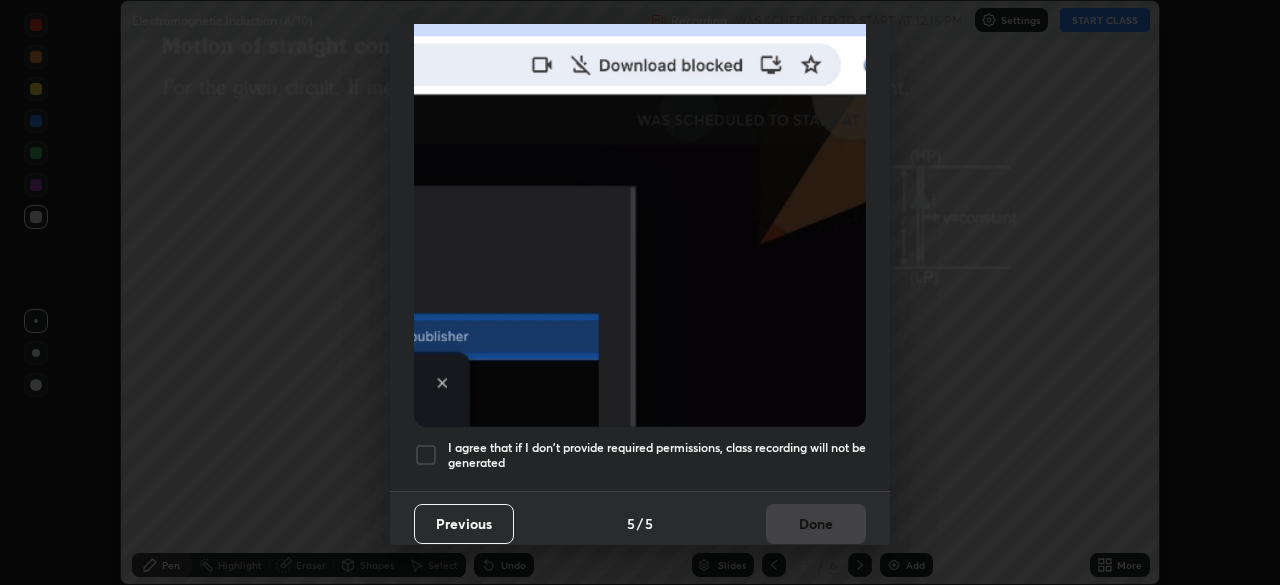 click at bounding box center (426, 455) 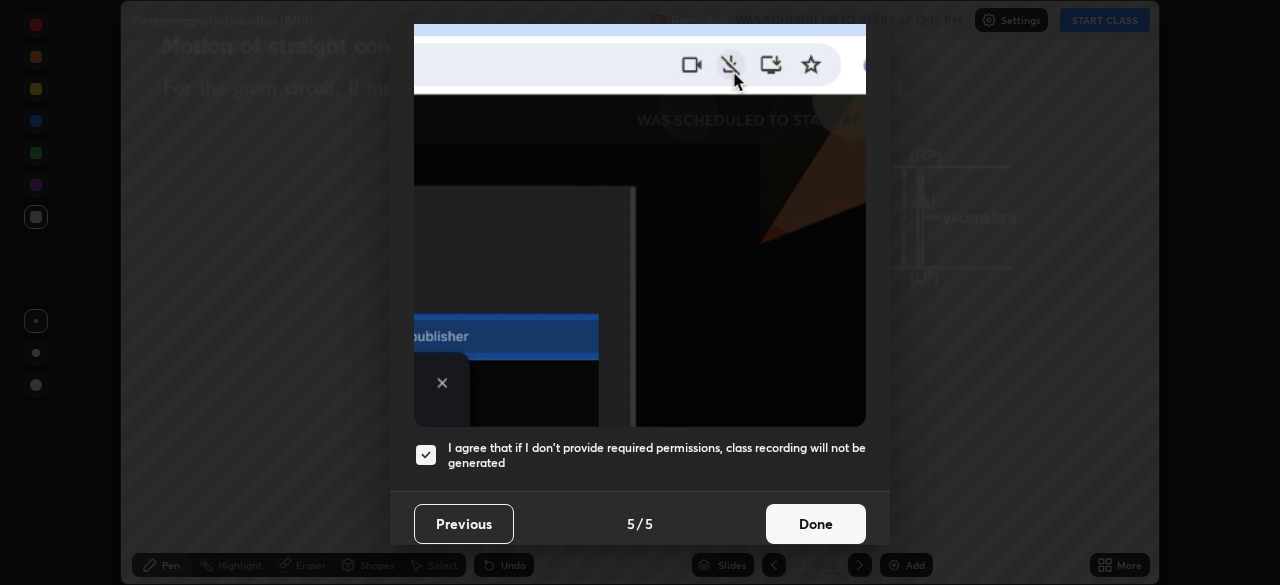click on "Done" at bounding box center (816, 524) 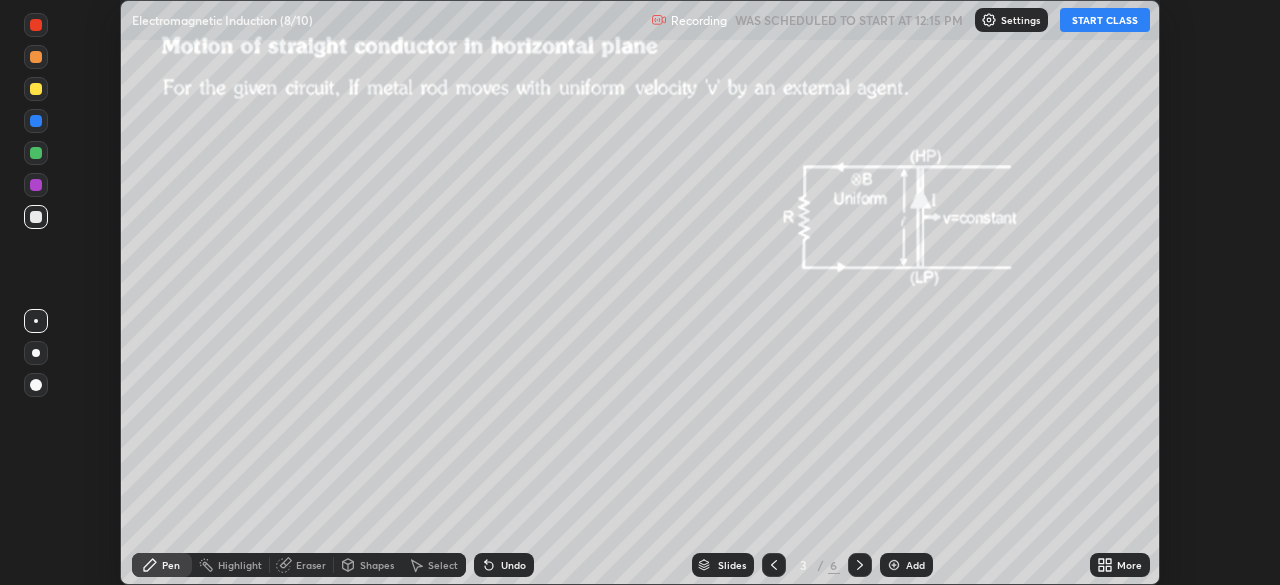 click on "/" at bounding box center [821, 565] 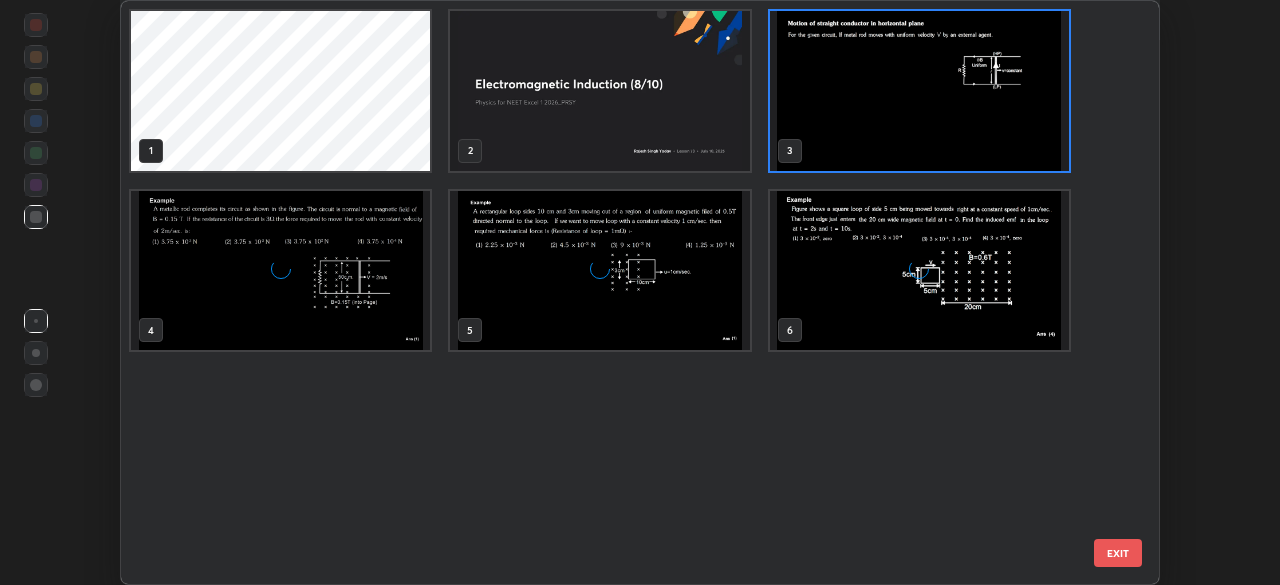 scroll, scrollTop: 7, scrollLeft: 11, axis: both 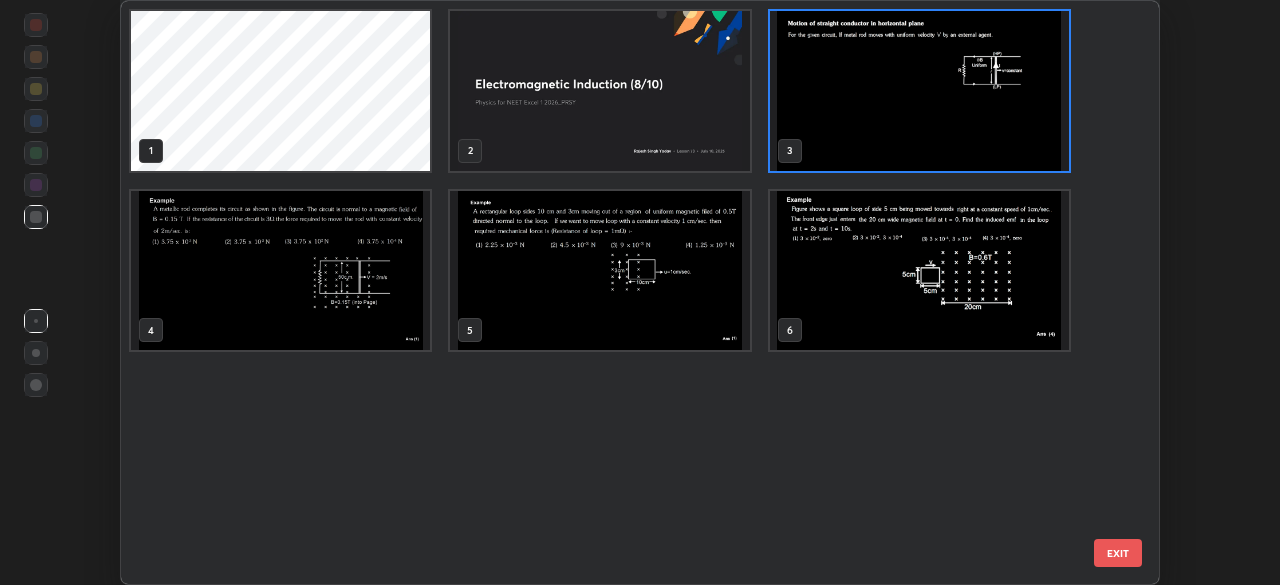 click at bounding box center (919, 271) 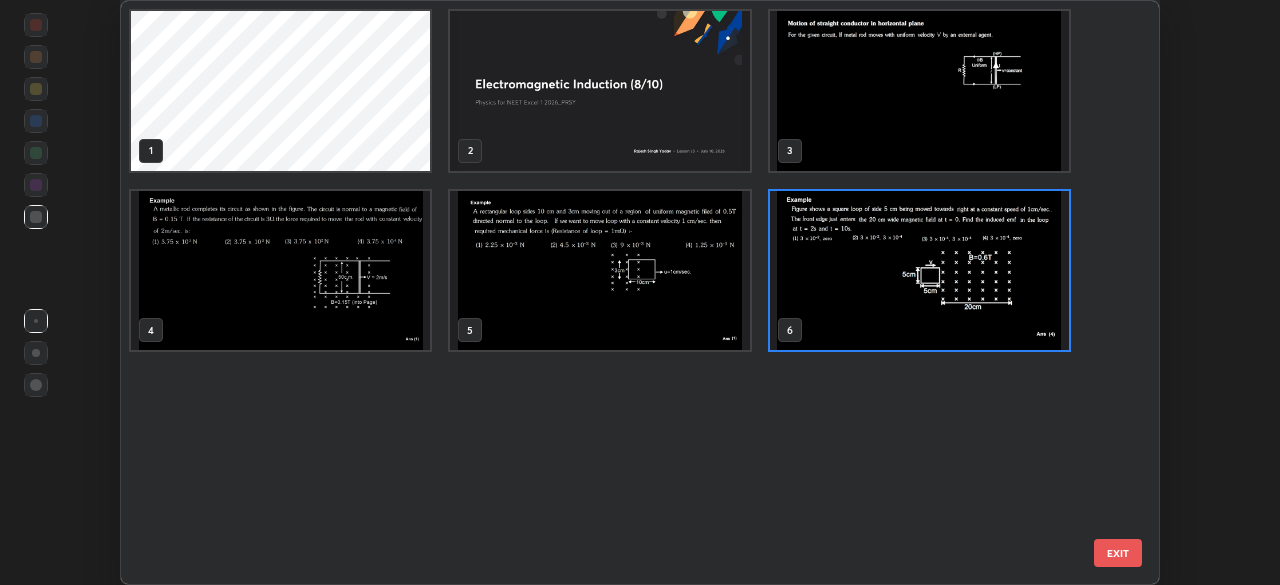 click at bounding box center [919, 271] 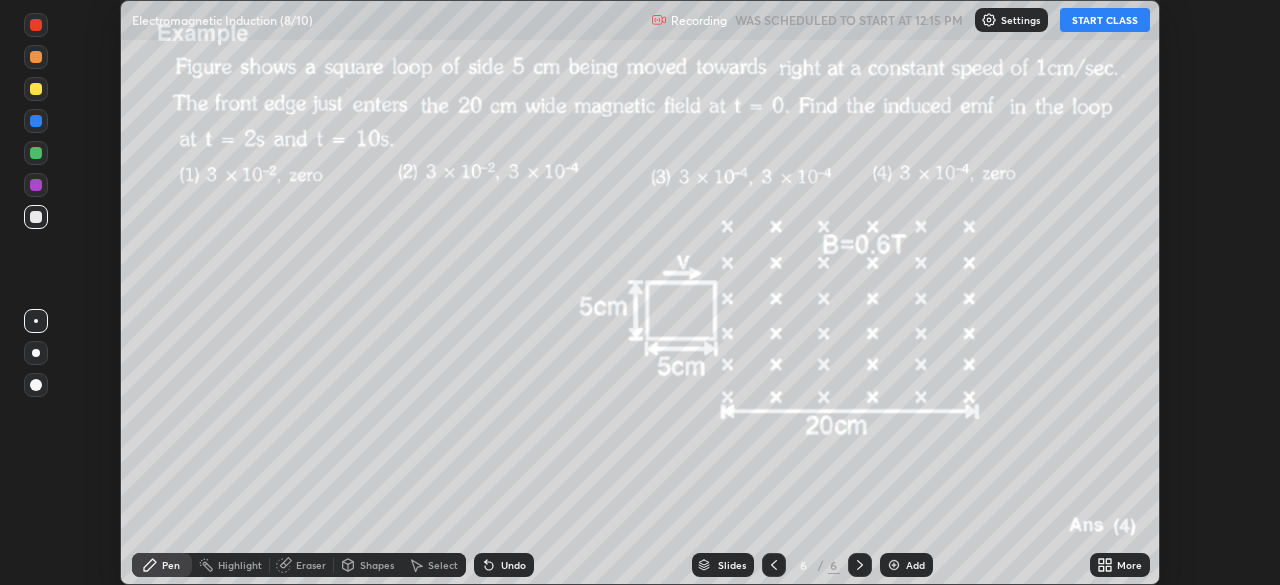 click at bounding box center [919, 271] 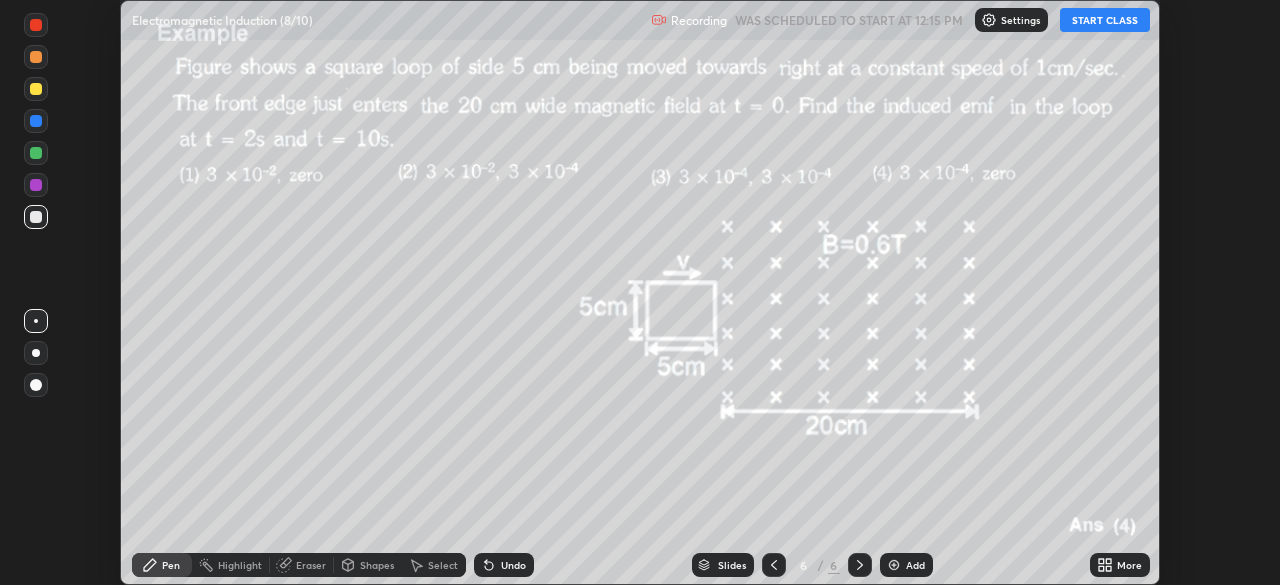 click on "More" at bounding box center (1120, 565) 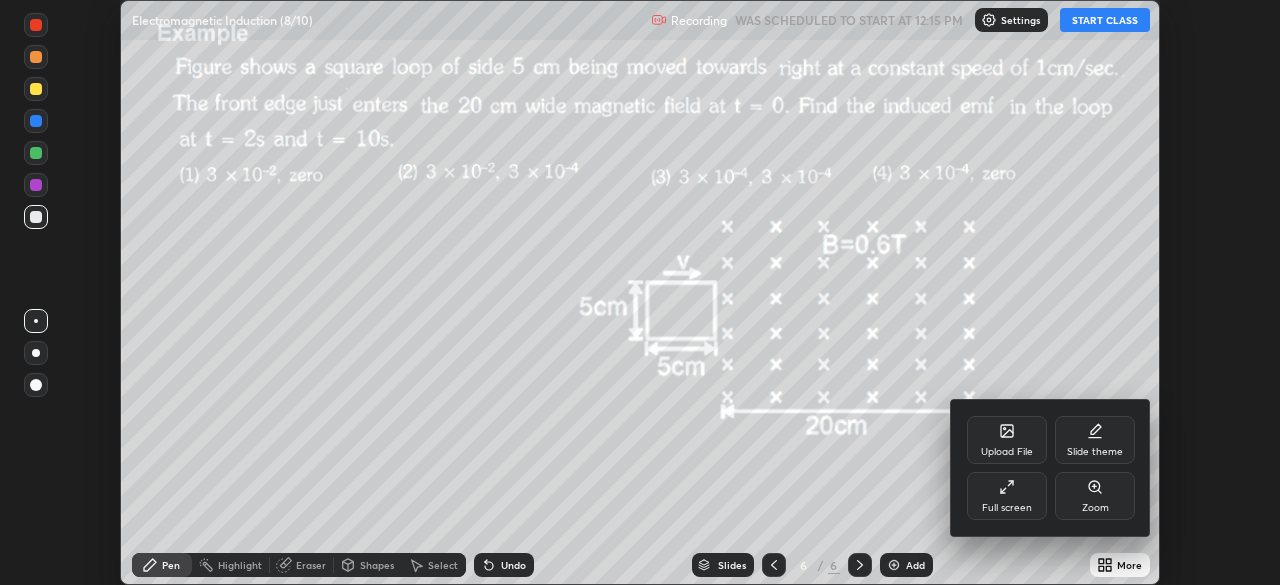 click on "Upload File" at bounding box center (1007, 440) 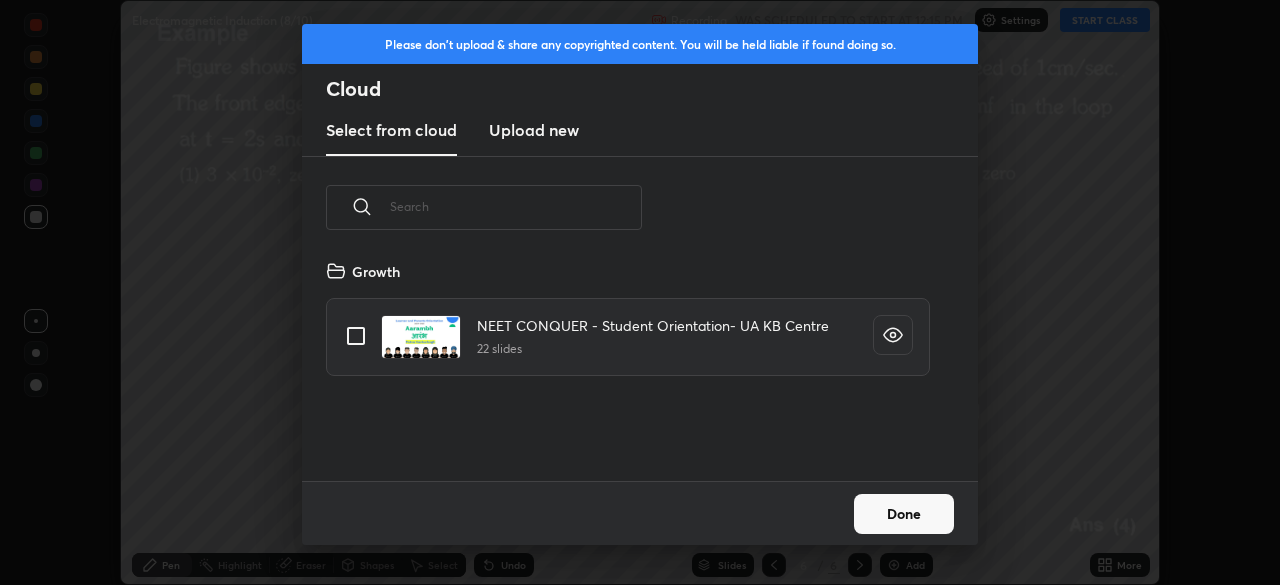 scroll, scrollTop: 7, scrollLeft: 11, axis: both 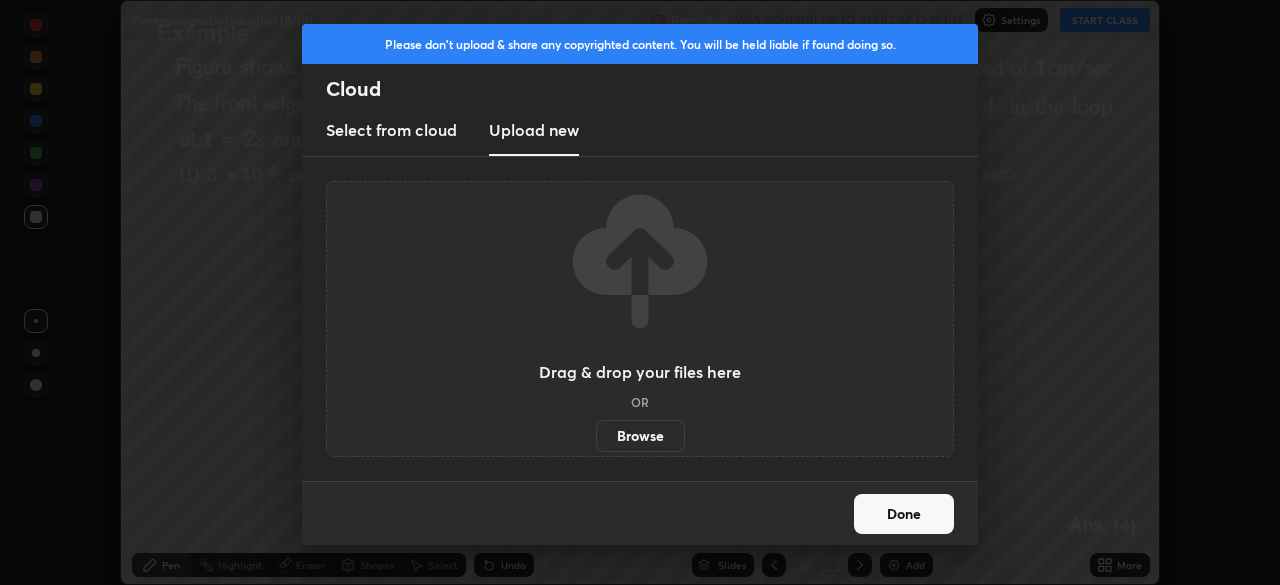click on "Browse" at bounding box center (640, 436) 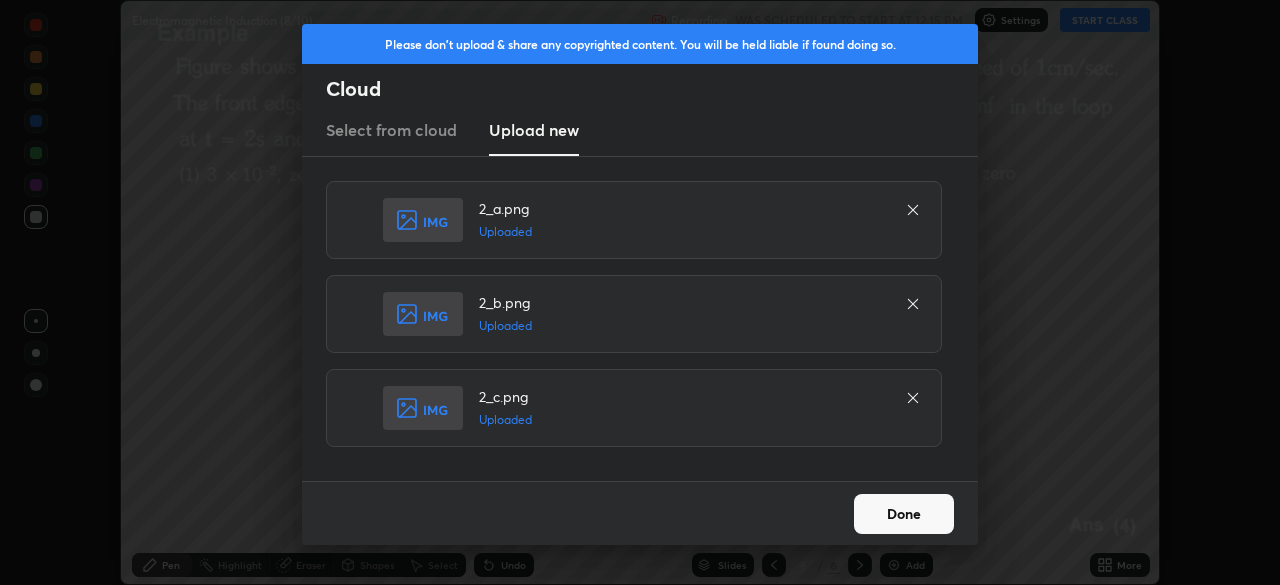 click on "Done" at bounding box center (904, 514) 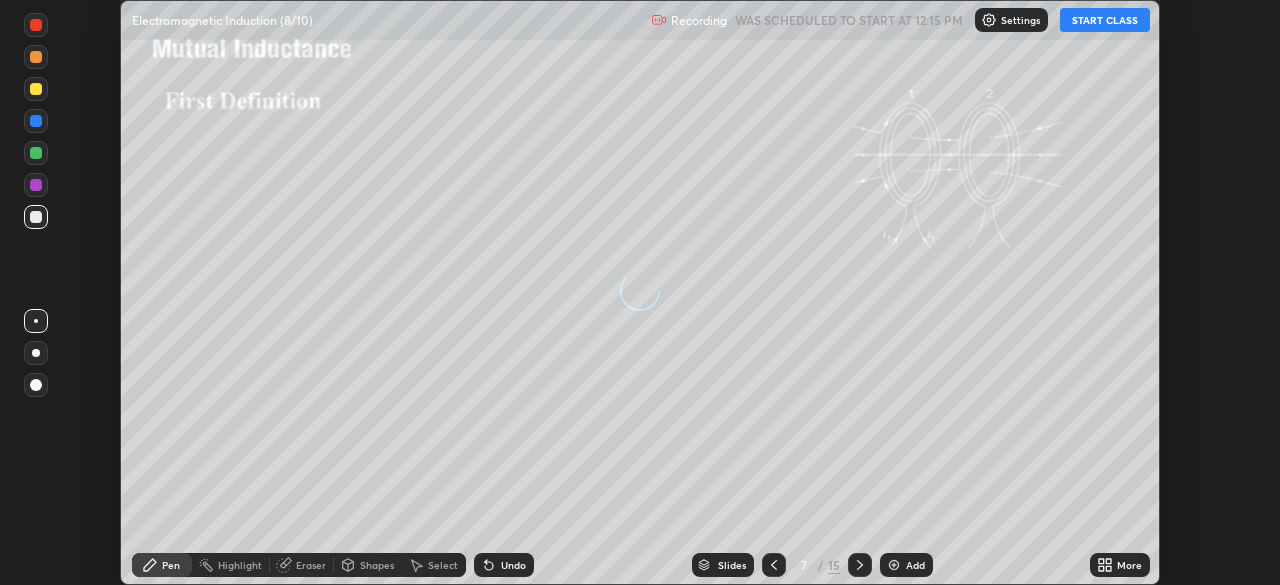 click on "7 / 15" at bounding box center (817, 565) 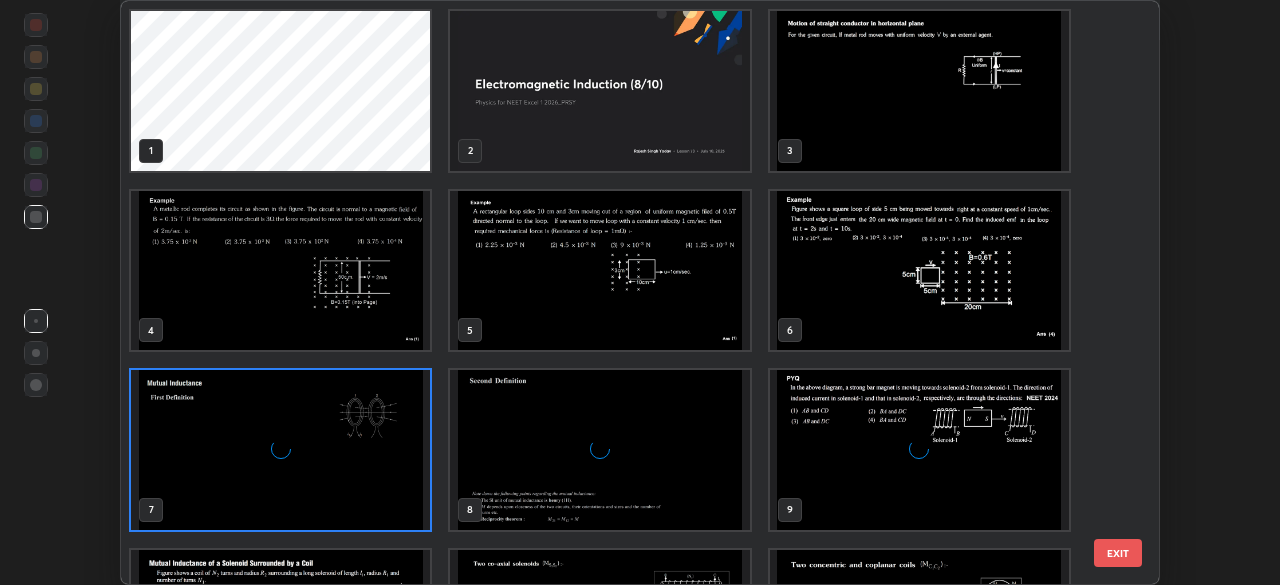 scroll, scrollTop: 7, scrollLeft: 11, axis: both 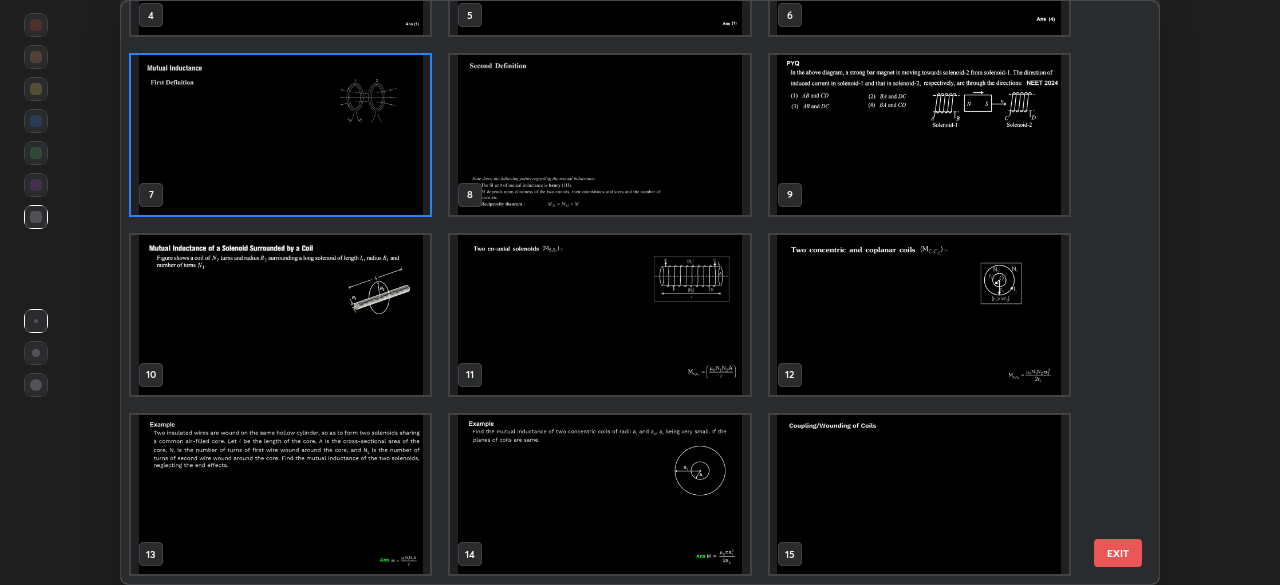 click at bounding box center (919, 495) 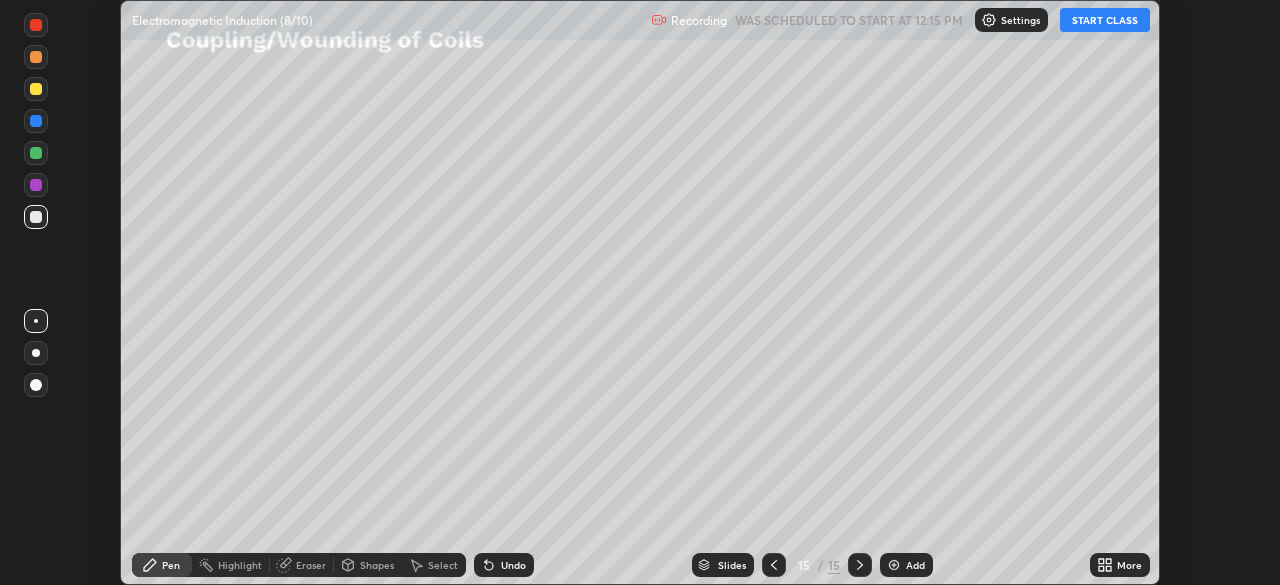click on "More" at bounding box center (1120, 565) 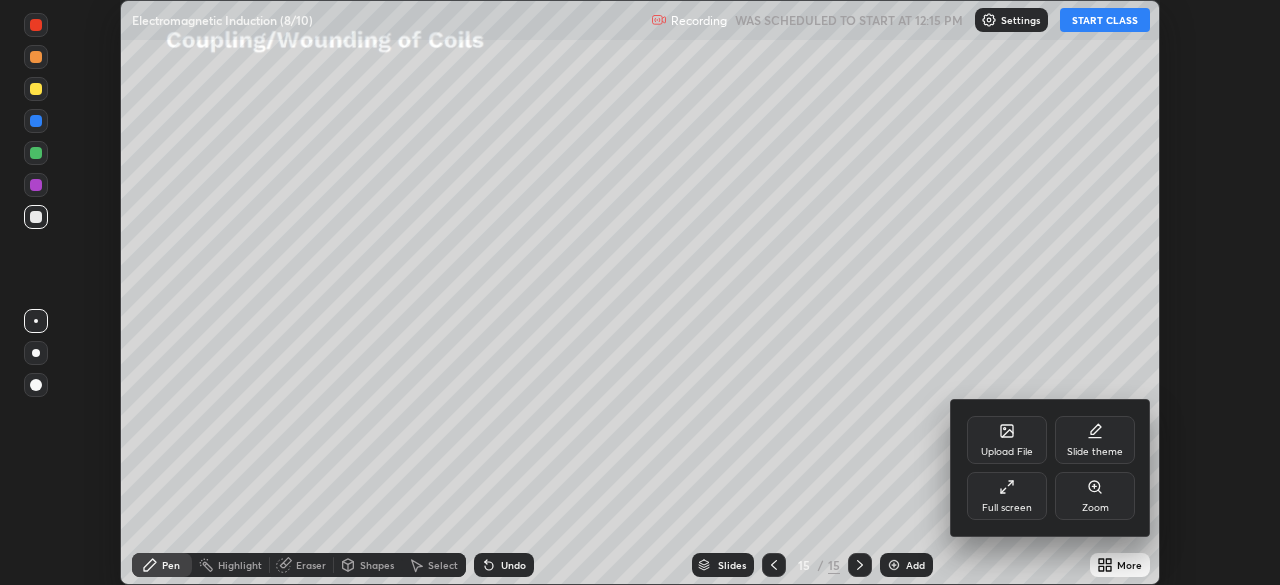 click on "Upload File" at bounding box center (1007, 440) 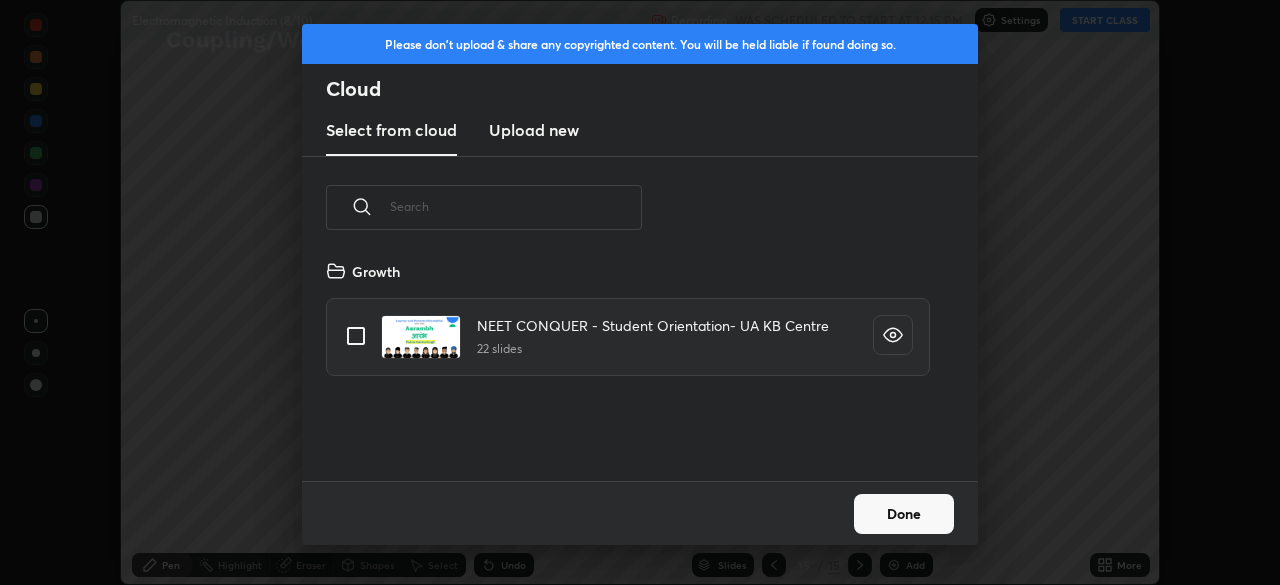 scroll, scrollTop: 7, scrollLeft: 11, axis: both 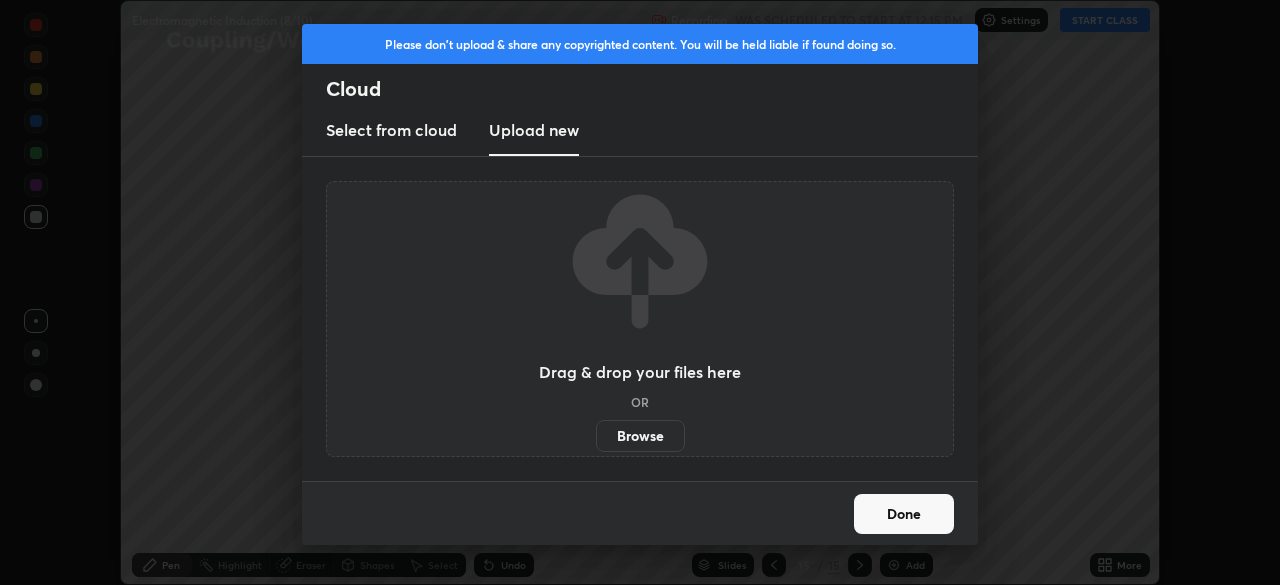 click on "Browse" at bounding box center [640, 436] 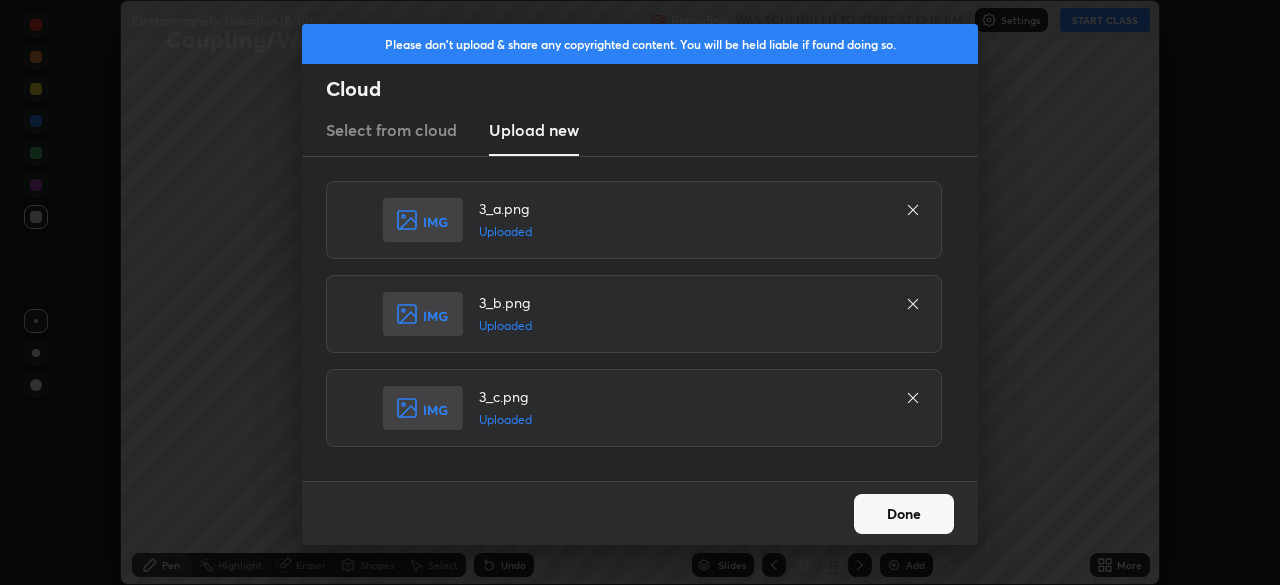 click on "Done" at bounding box center (904, 514) 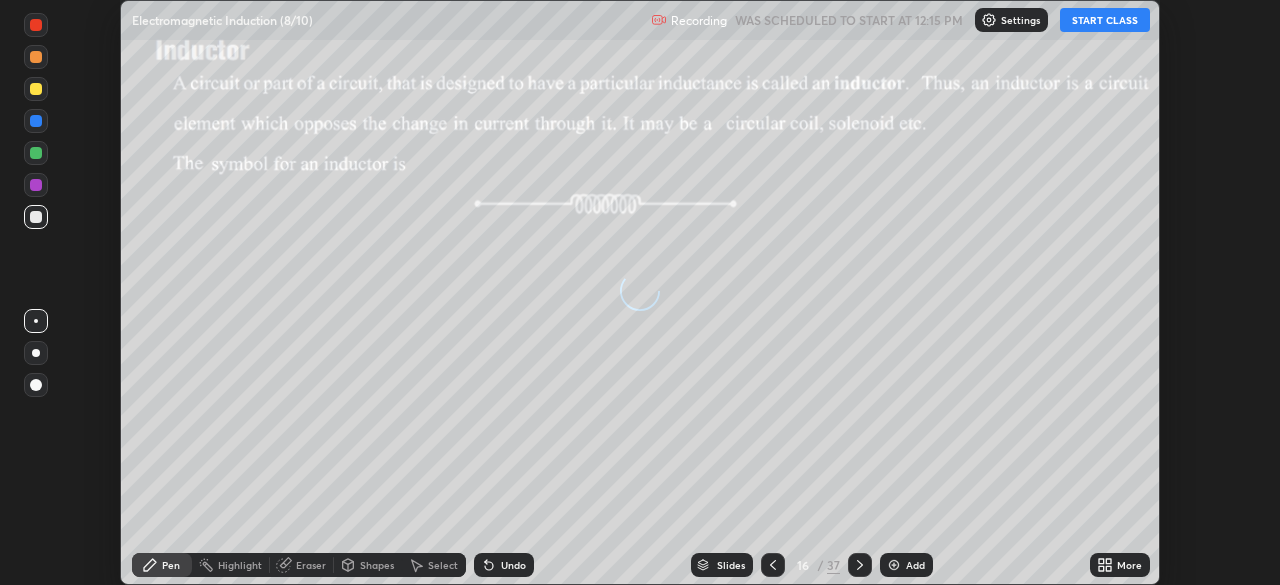 click on "/" at bounding box center (820, 565) 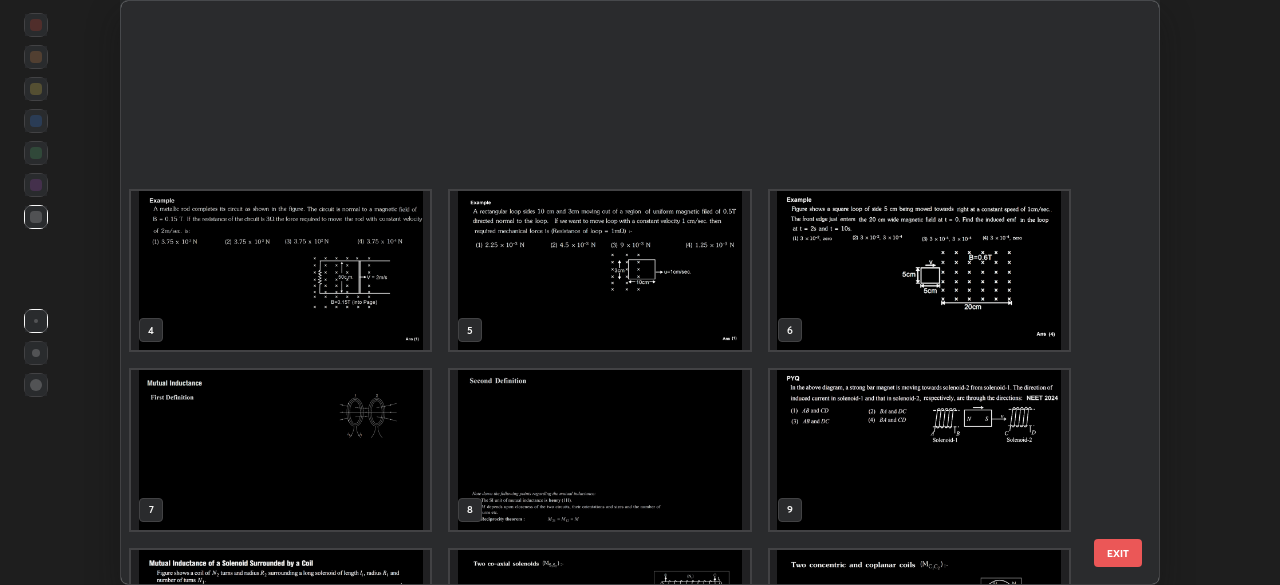 scroll, scrollTop: 494, scrollLeft: 0, axis: vertical 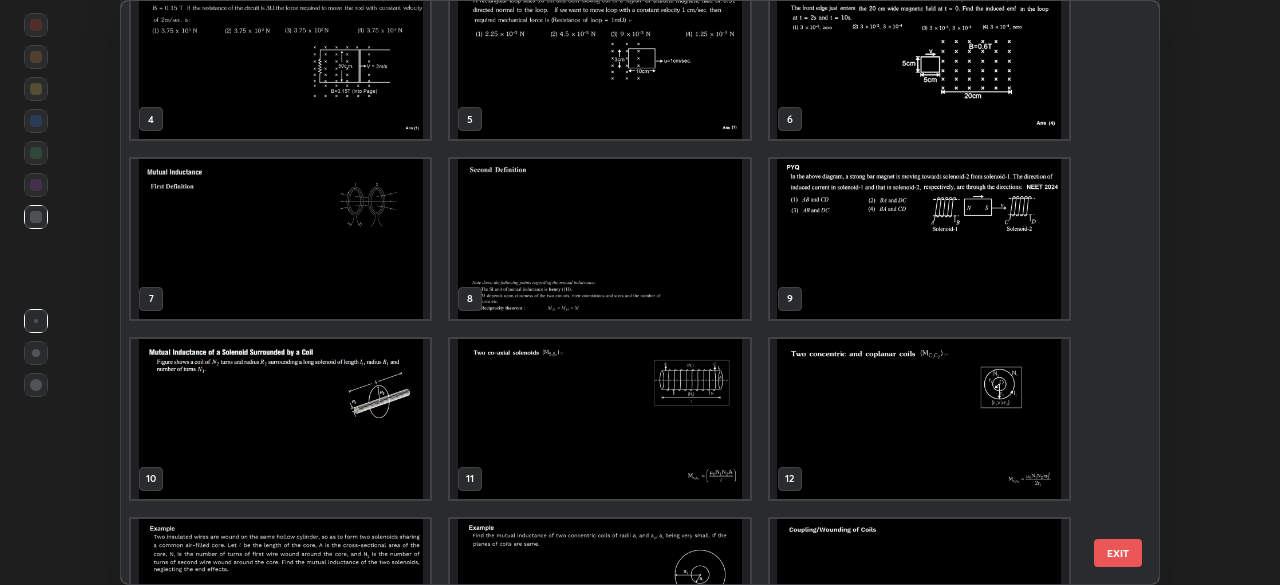 click at bounding box center (280, 239) 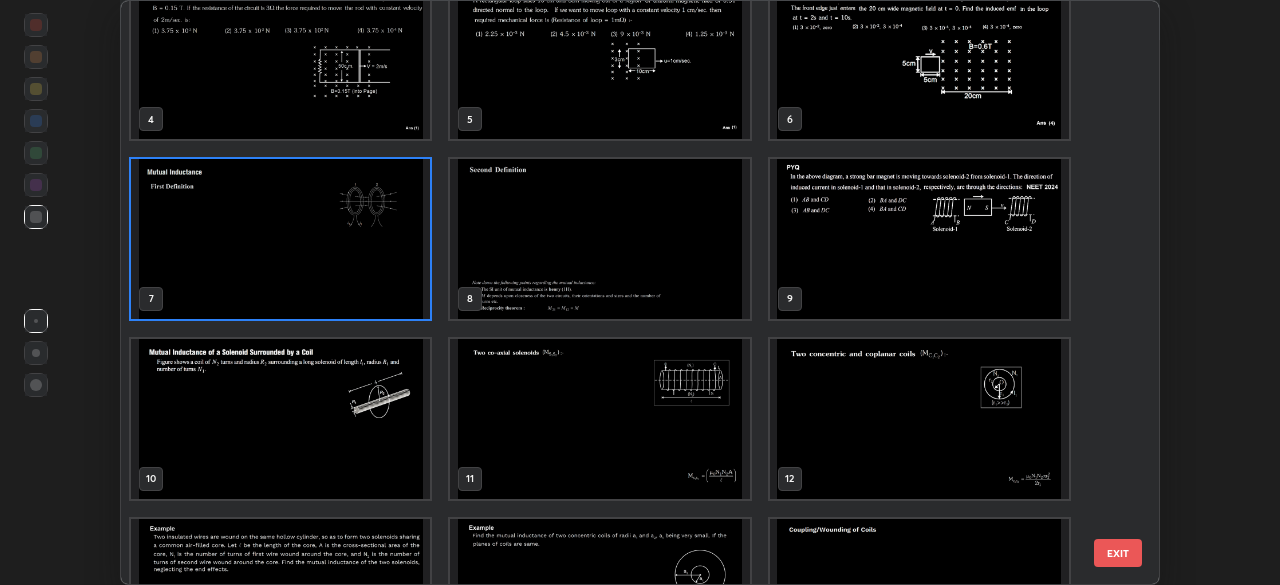 click at bounding box center (280, 239) 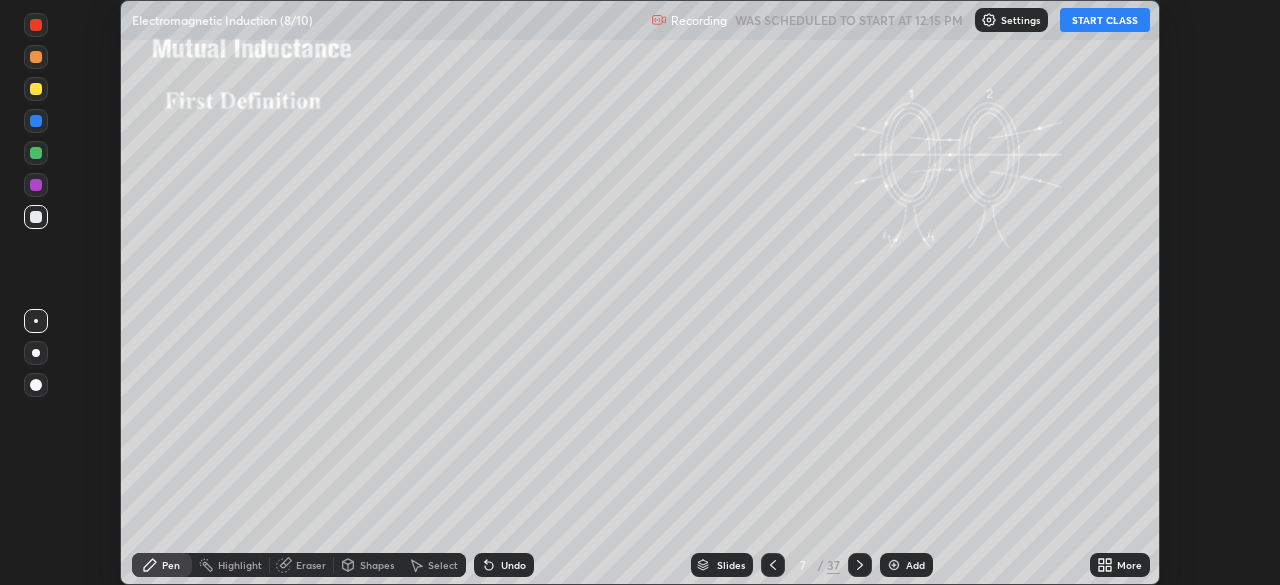 click at bounding box center [280, 239] 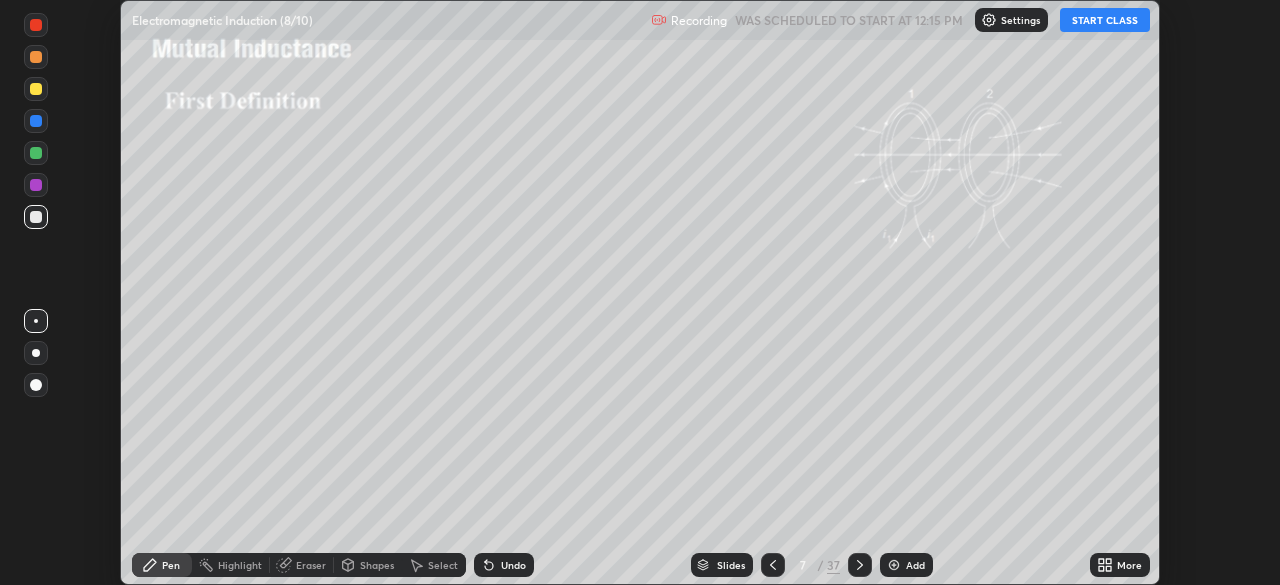 click on "More" at bounding box center [1129, 565] 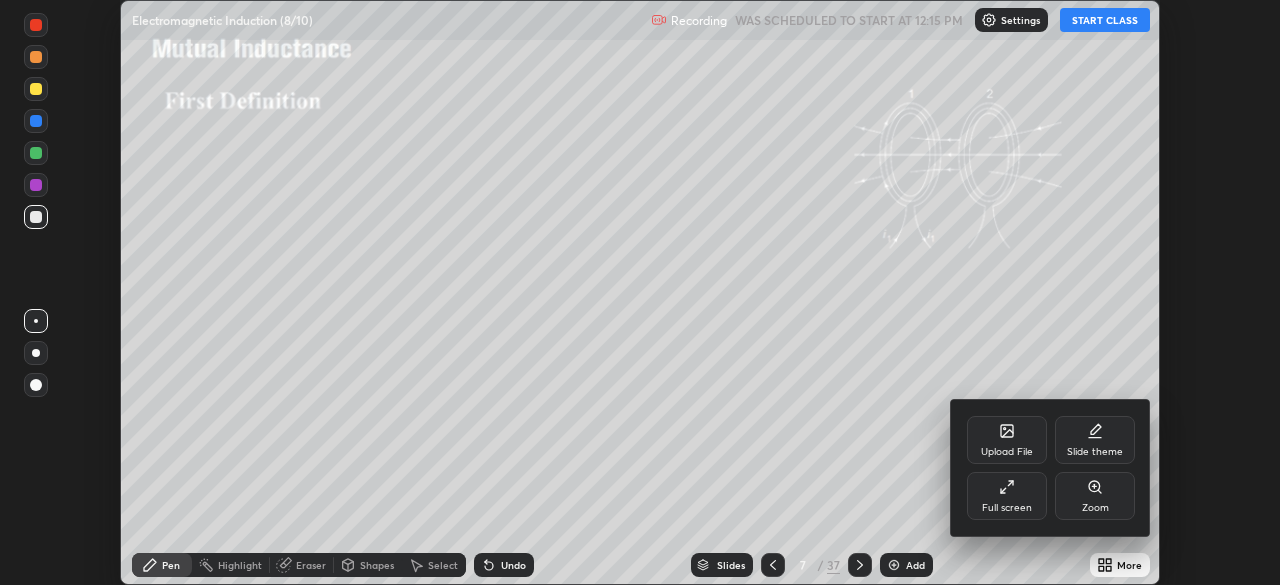 click 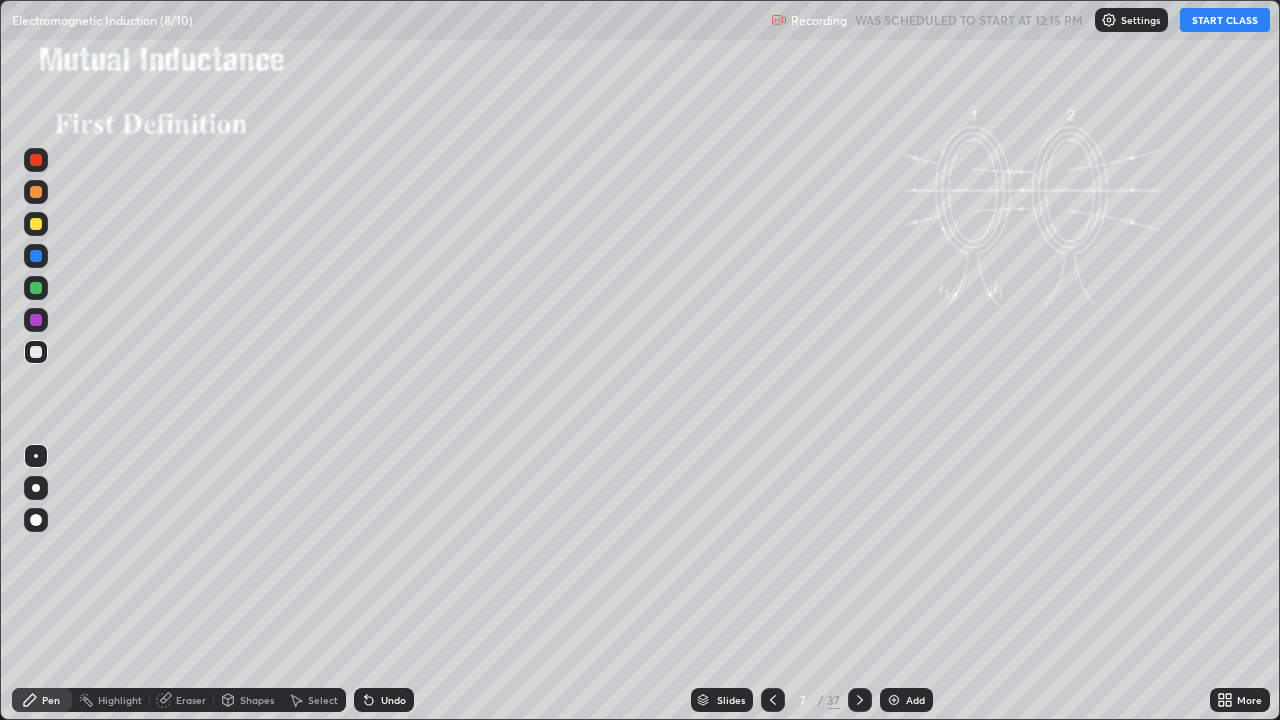 scroll, scrollTop: 99280, scrollLeft: 98720, axis: both 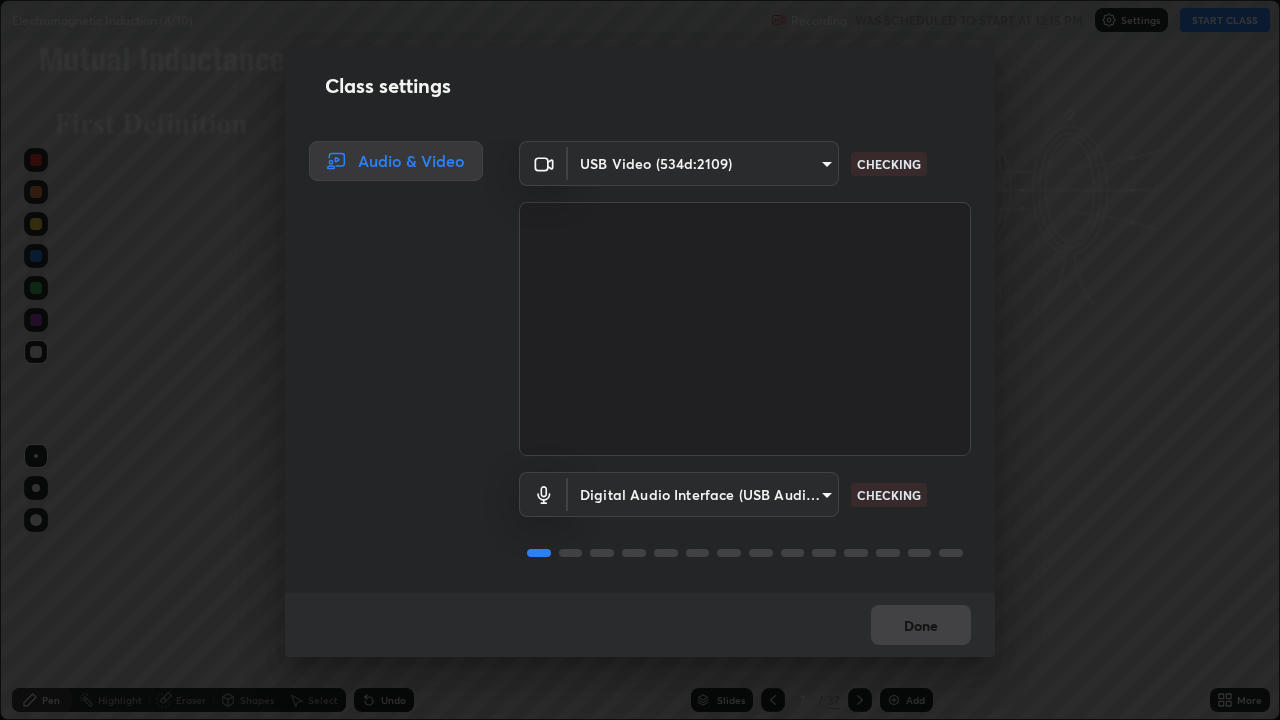 click on "Class settings Audio & Video USB Video (534d:2109) e5f51a31af6038dfb2cee4f23382266f177458eccf10ed4607eb02981765520d CHECKING Digital Audio Interface (USB Audio Device) f4aa8069b74af5012d6f08ddf1763d4592e3db055a8a3fffcaf0a5e117abb391 CHECKING Done" at bounding box center [640, 360] 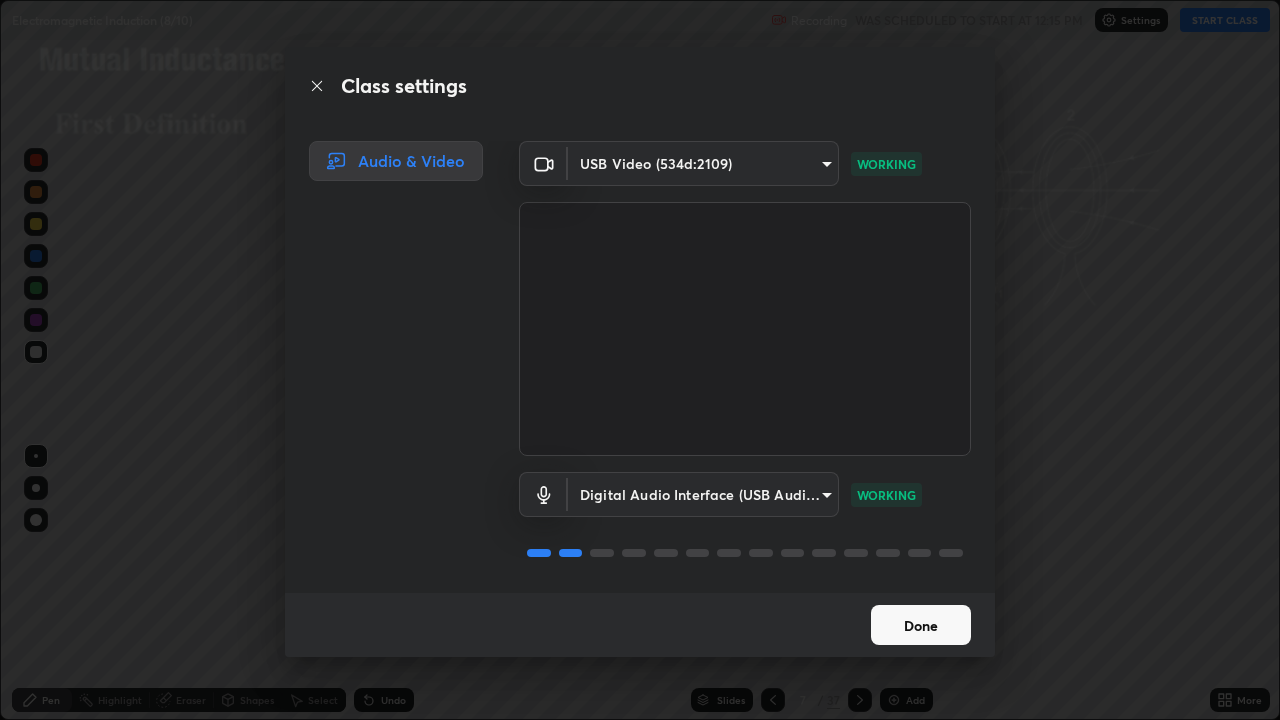 click on "Done" at bounding box center (921, 625) 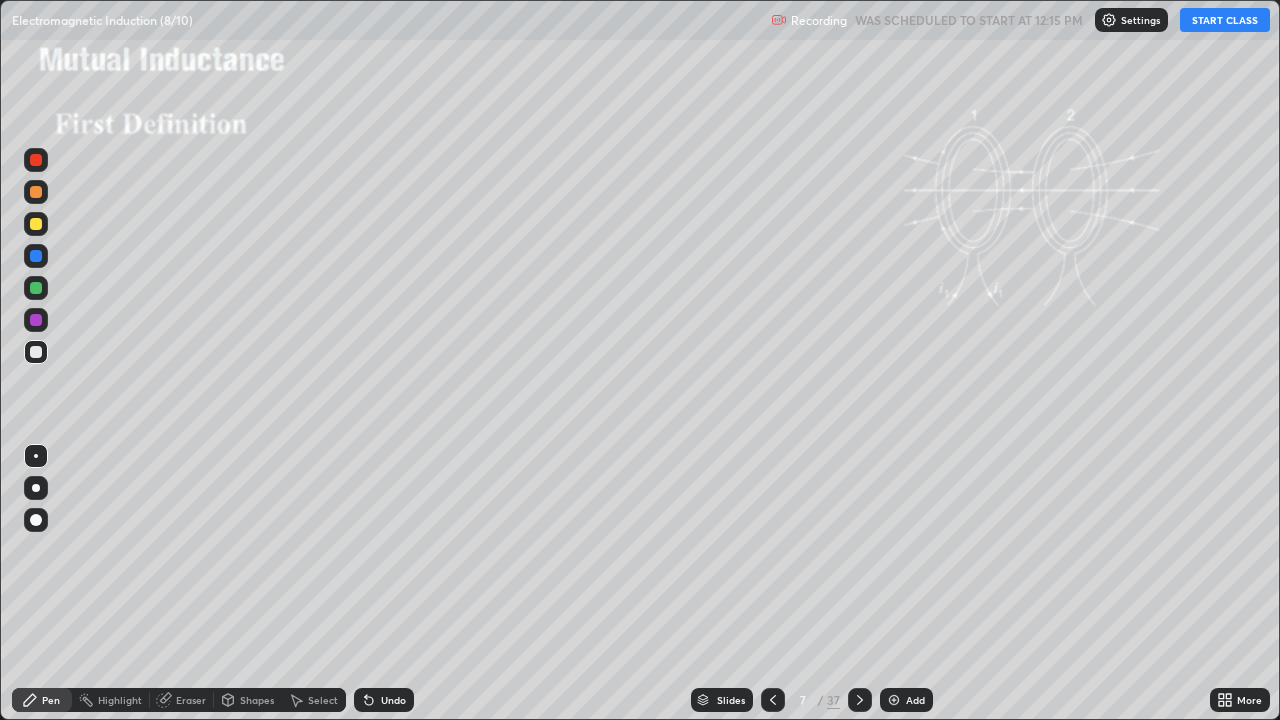 click on "START CLASS" at bounding box center [1225, 20] 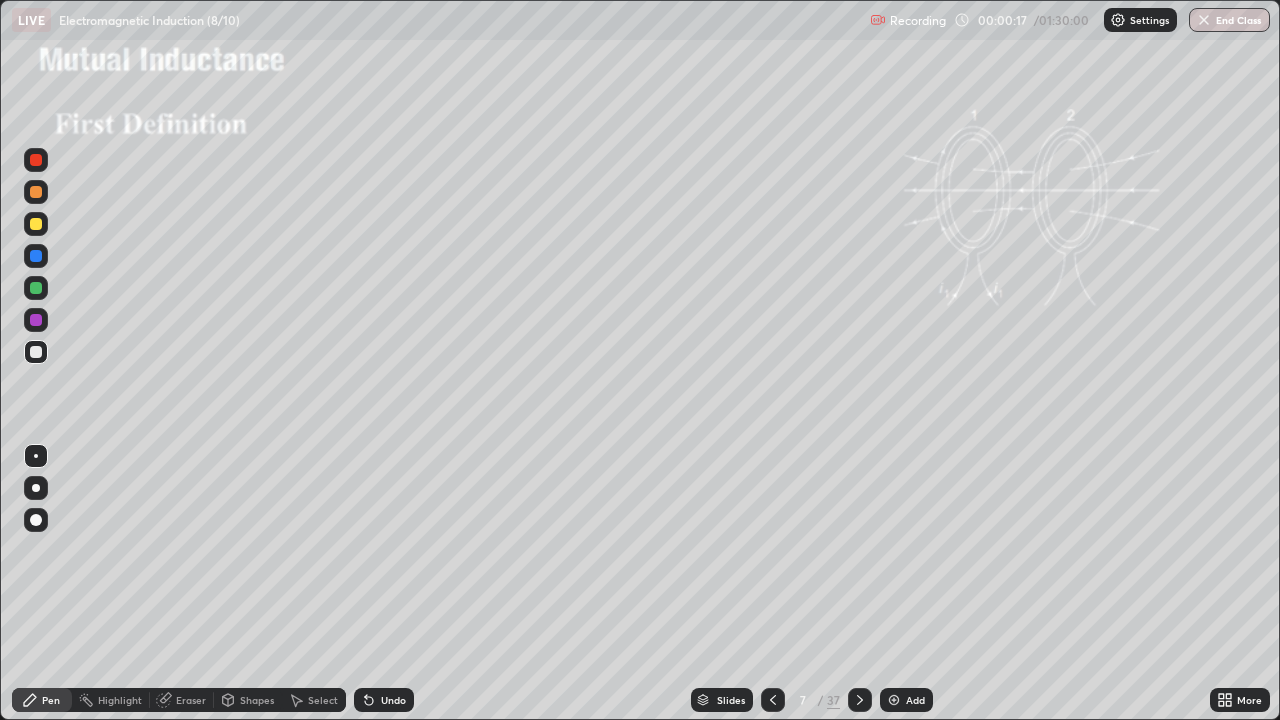 click on "Shapes" at bounding box center (257, 700) 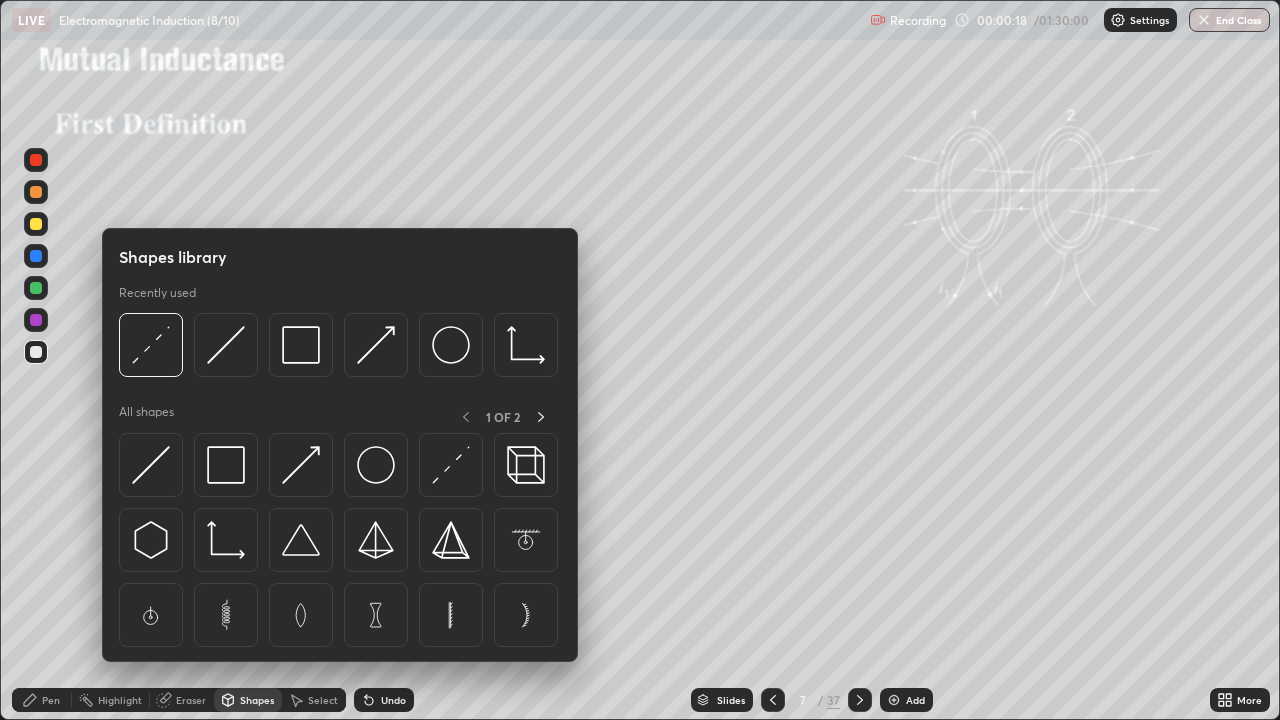 click at bounding box center (36, 352) 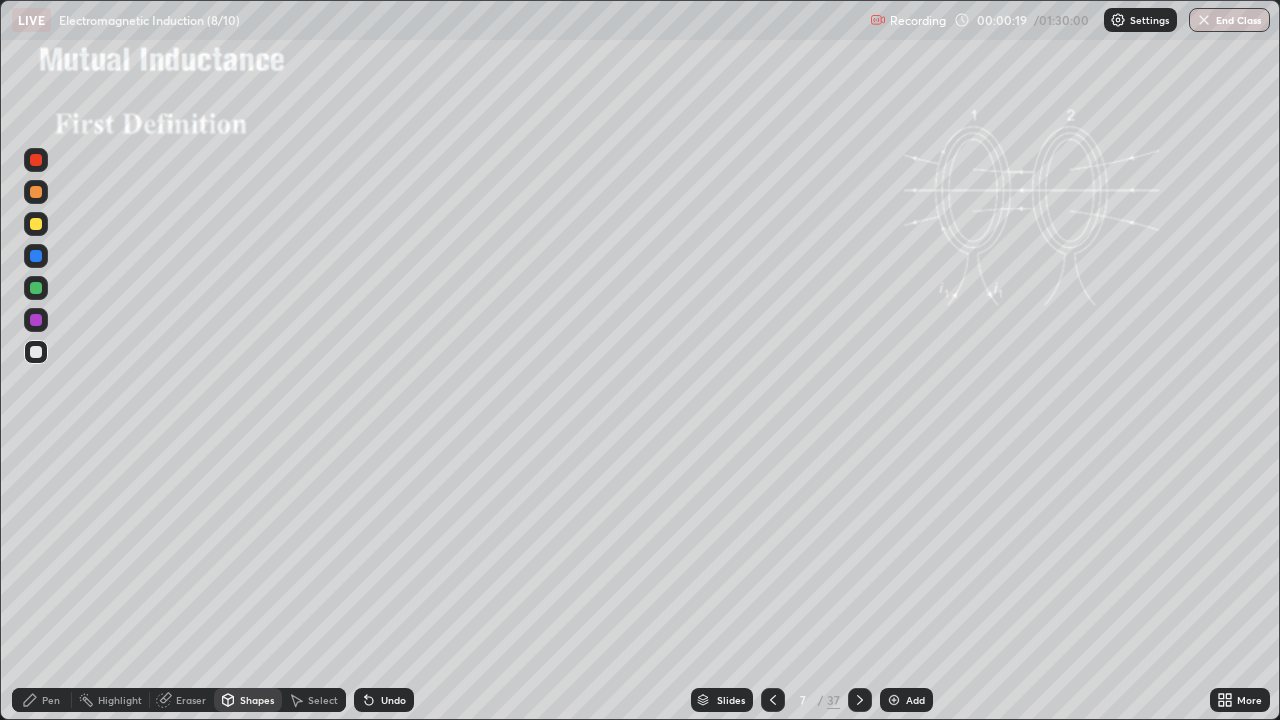 click at bounding box center [36, 224] 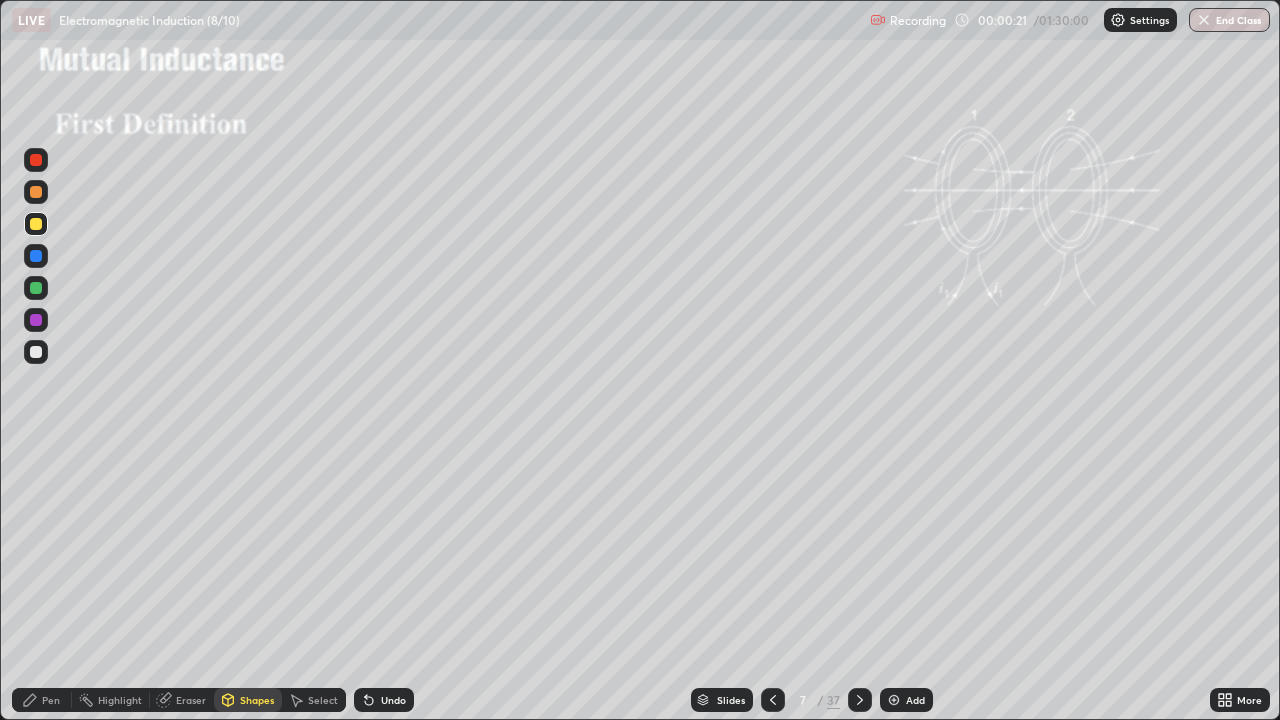 click on "Pen" at bounding box center (42, 700) 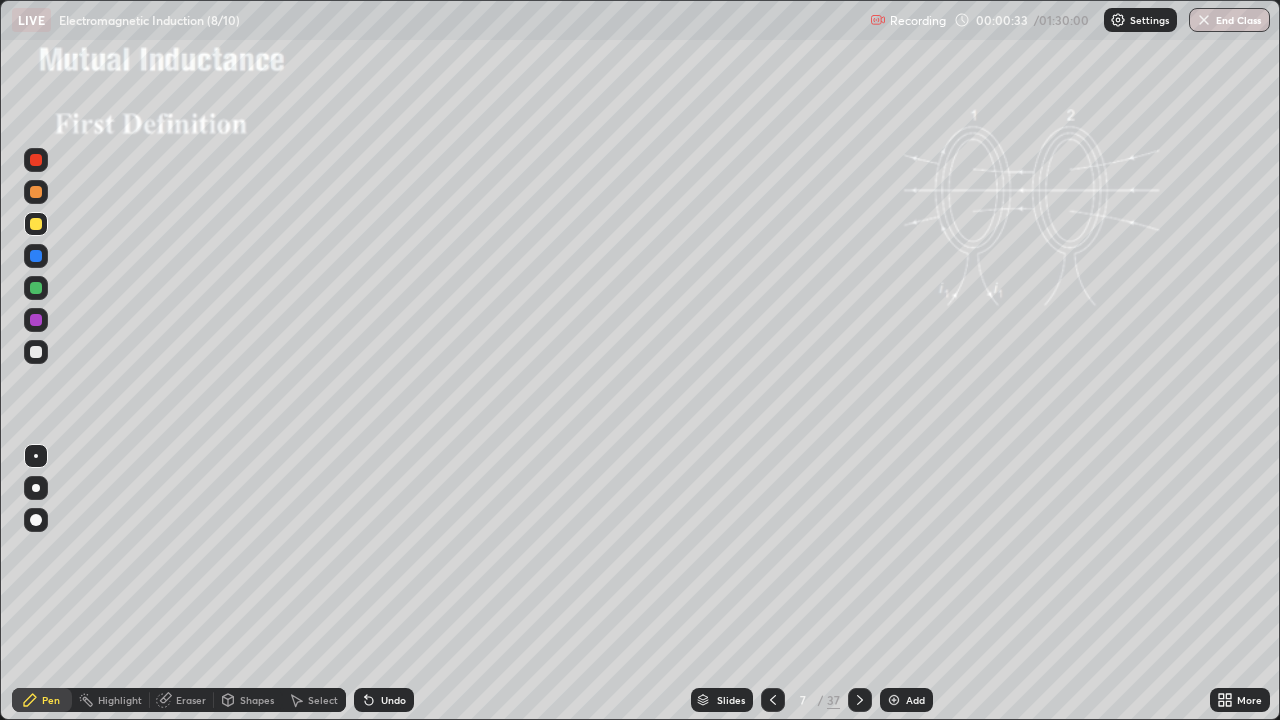 click on "Select" at bounding box center [323, 700] 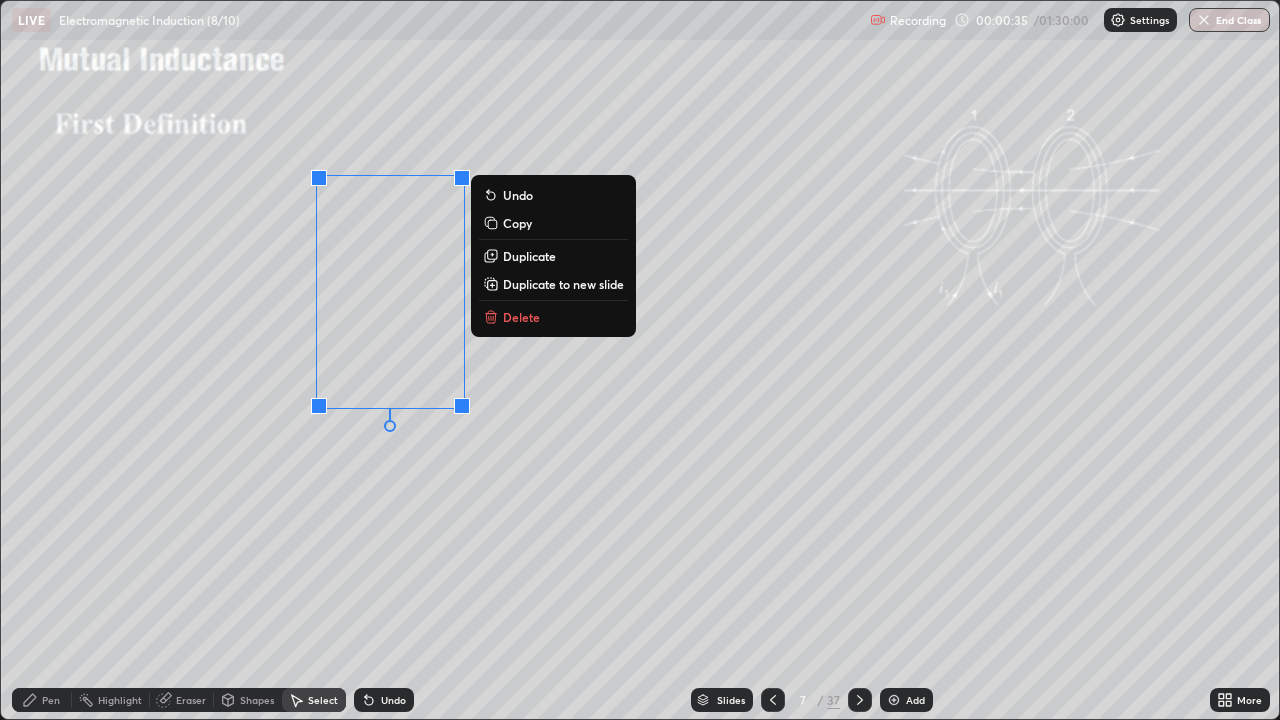 click on "Duplicate" at bounding box center (529, 256) 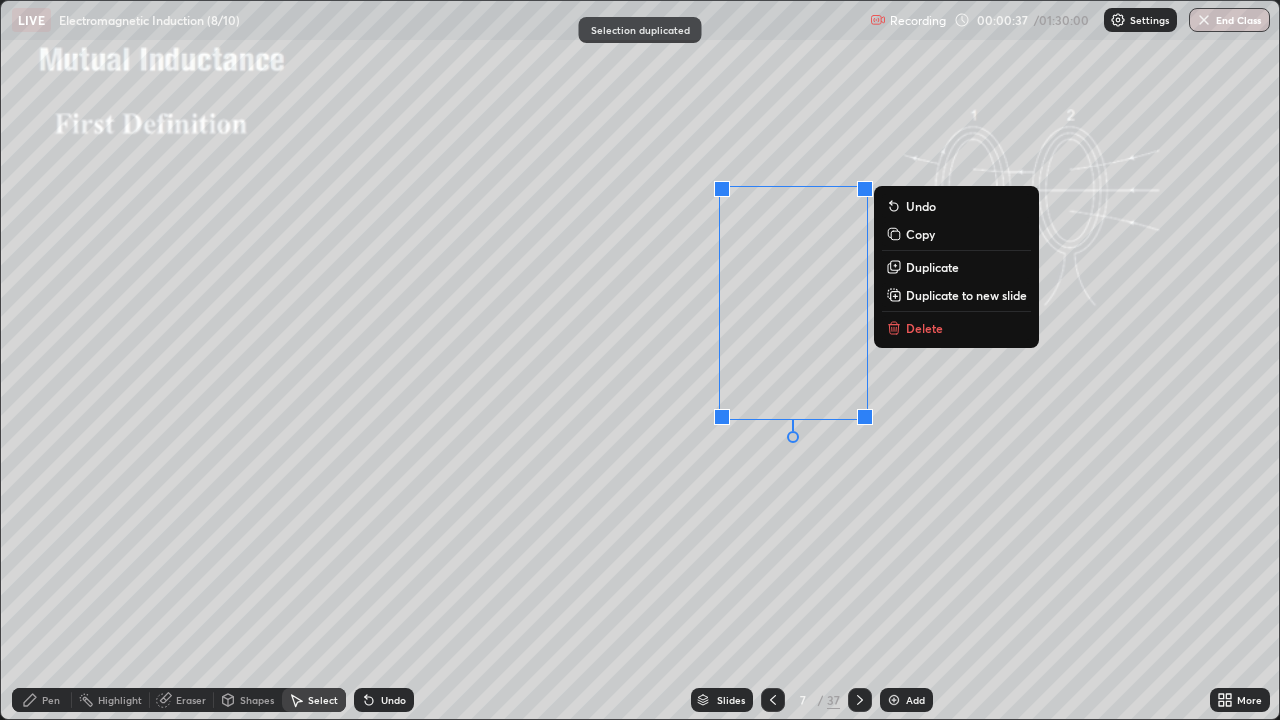 click on "0 ° Undo Copy Duplicate Duplicate to new slide Delete" at bounding box center [640, 360] 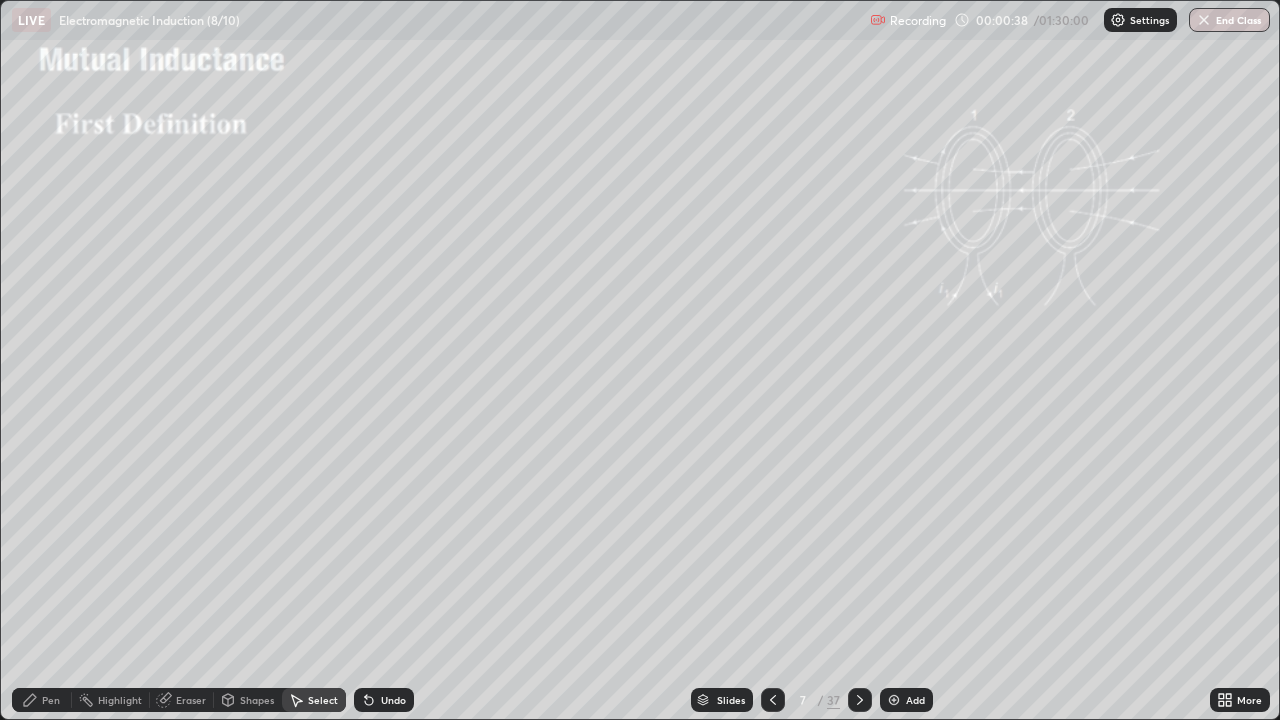 click on "Pen" at bounding box center [42, 700] 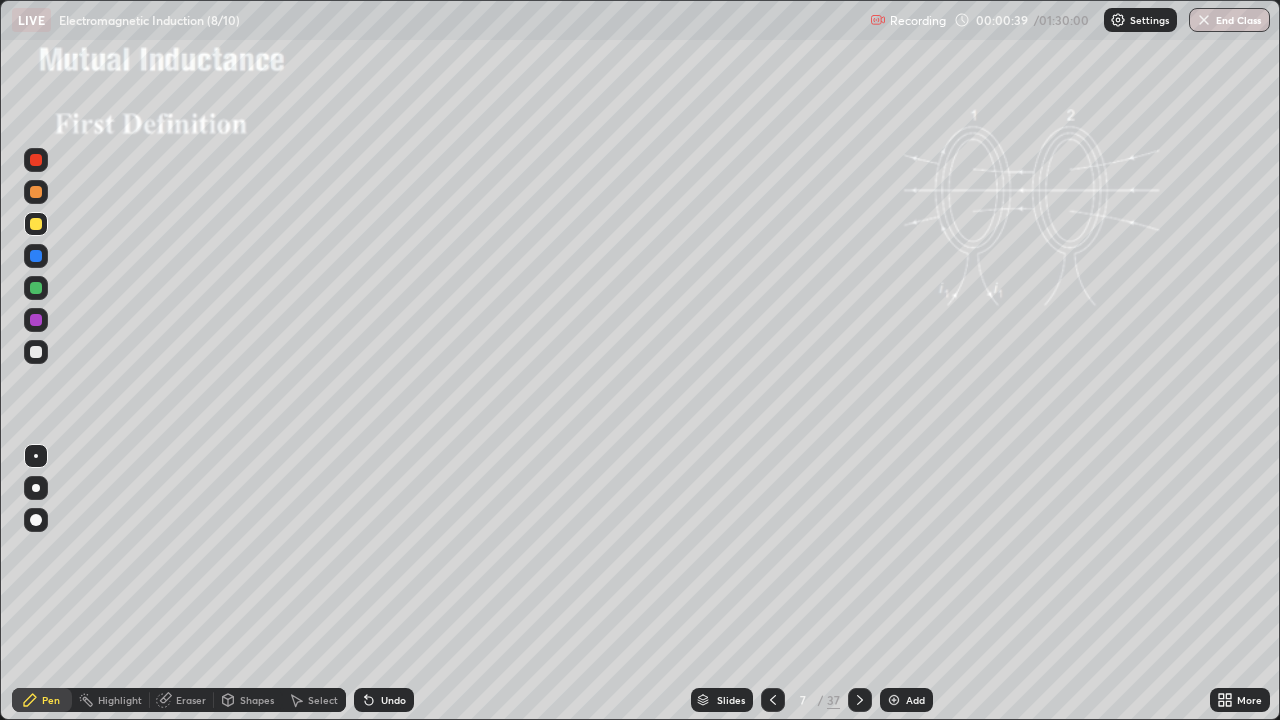click at bounding box center [36, 352] 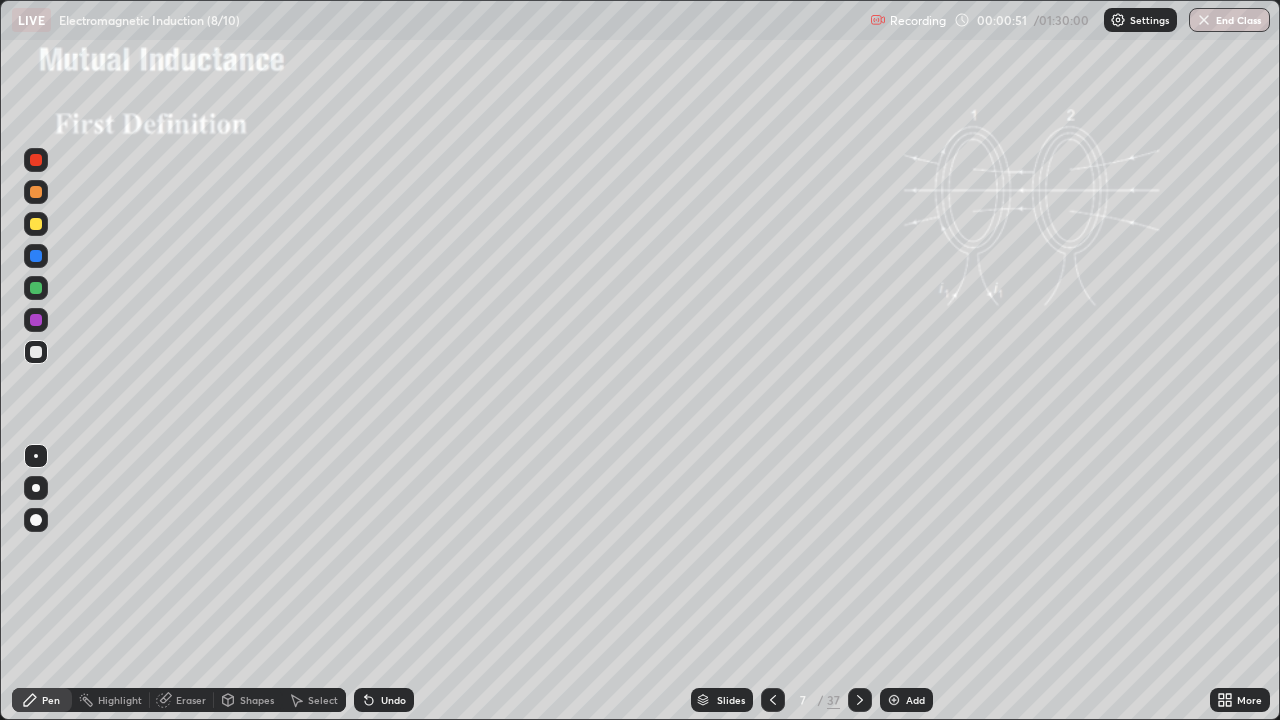 click at bounding box center (36, 224) 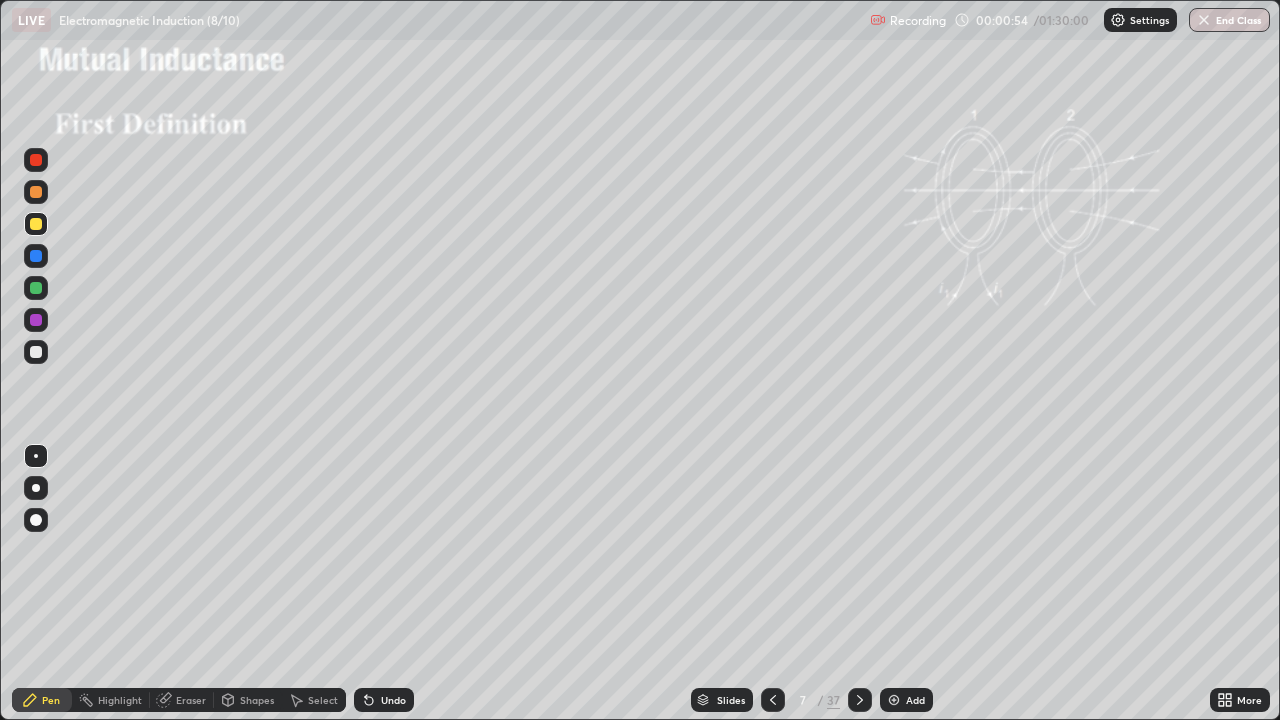 click on "Pen" at bounding box center [42, 700] 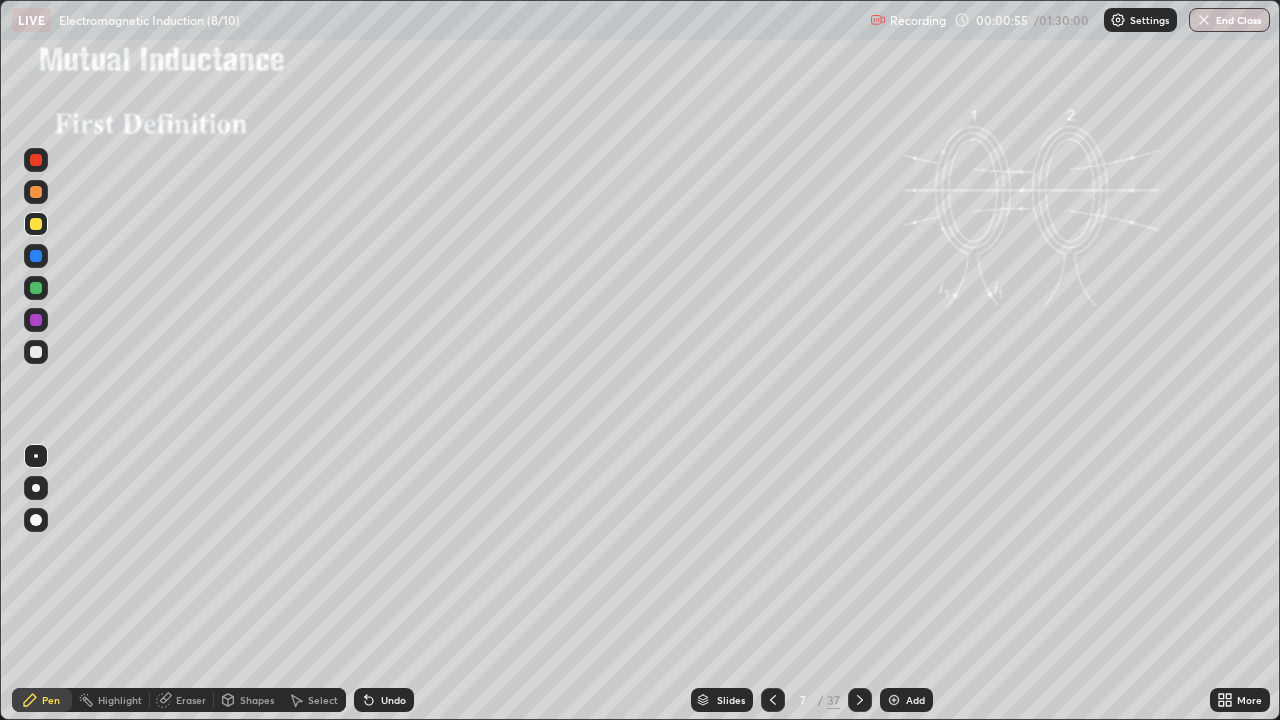 click at bounding box center (36, 352) 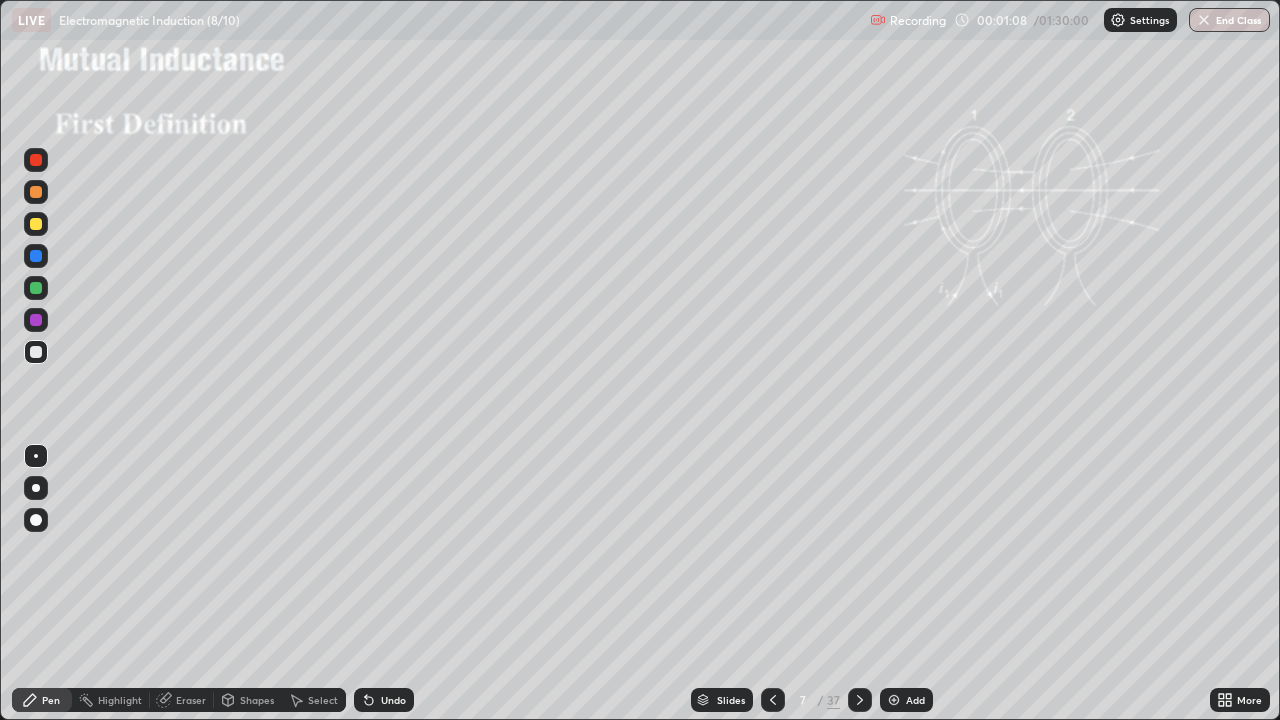 click at bounding box center (36, 288) 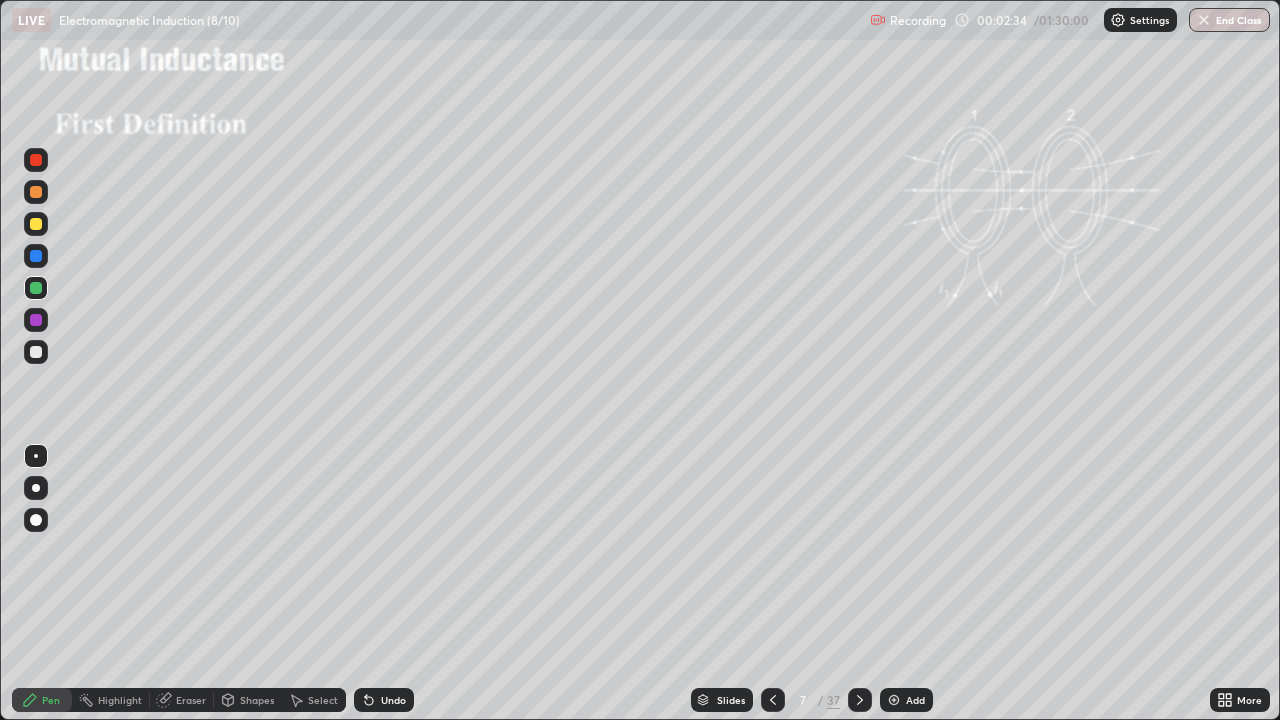 click at bounding box center [36, 288] 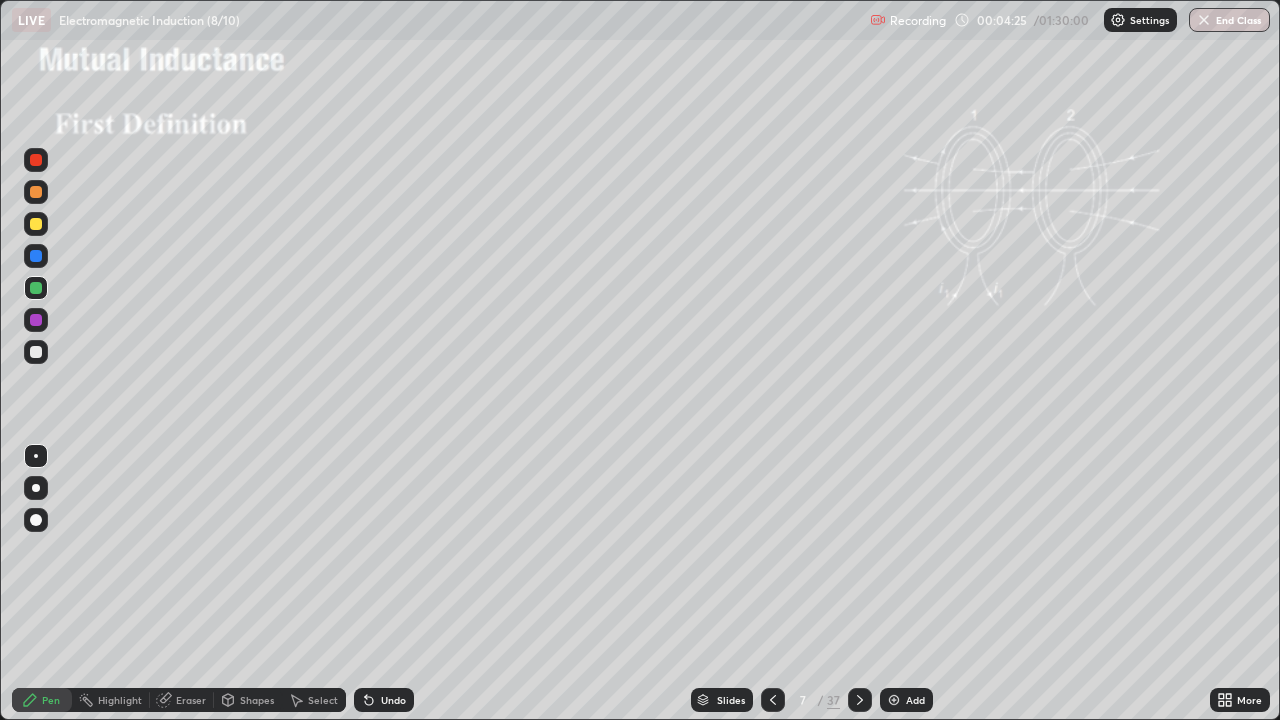 click at bounding box center (36, 352) 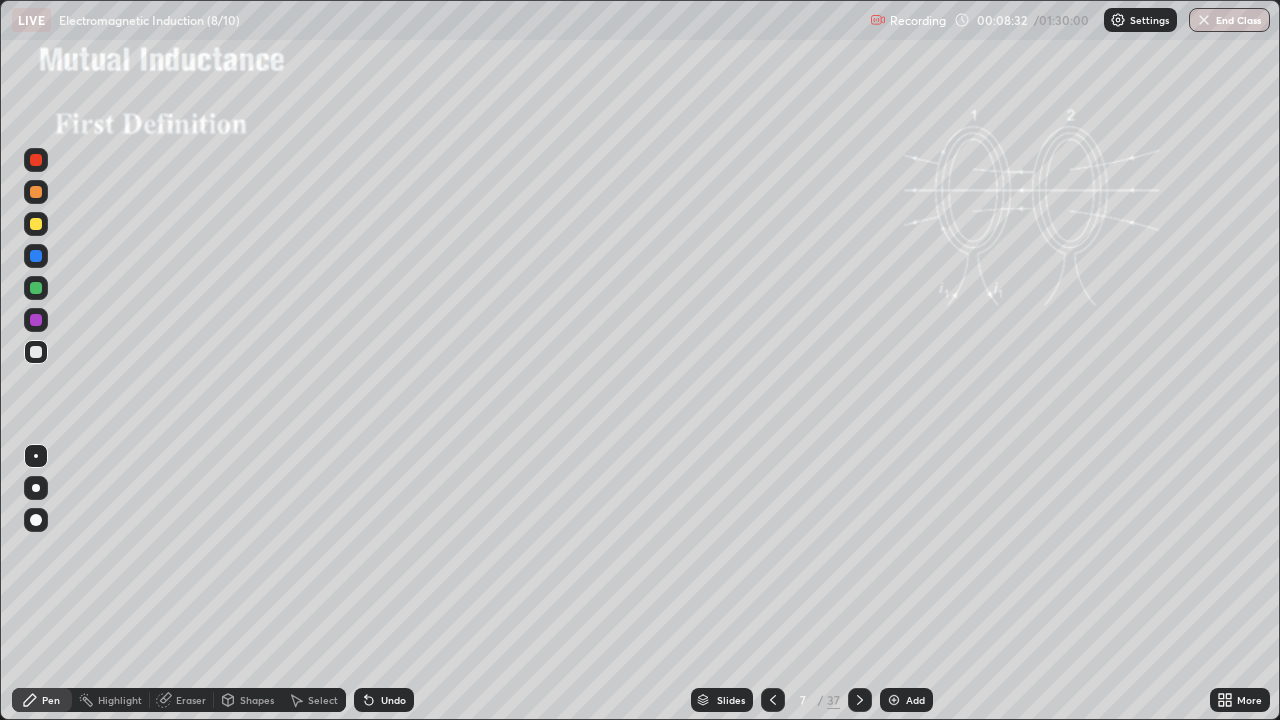 click on "Add" at bounding box center [915, 700] 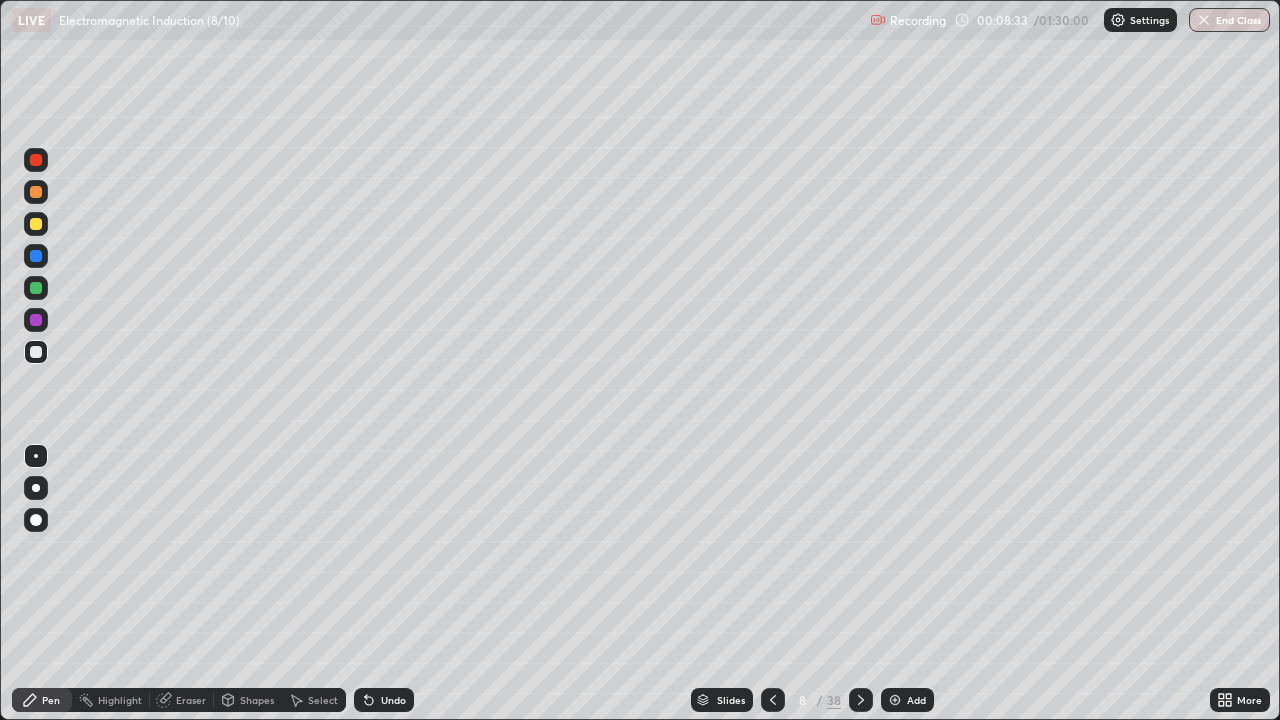 click at bounding box center (36, 488) 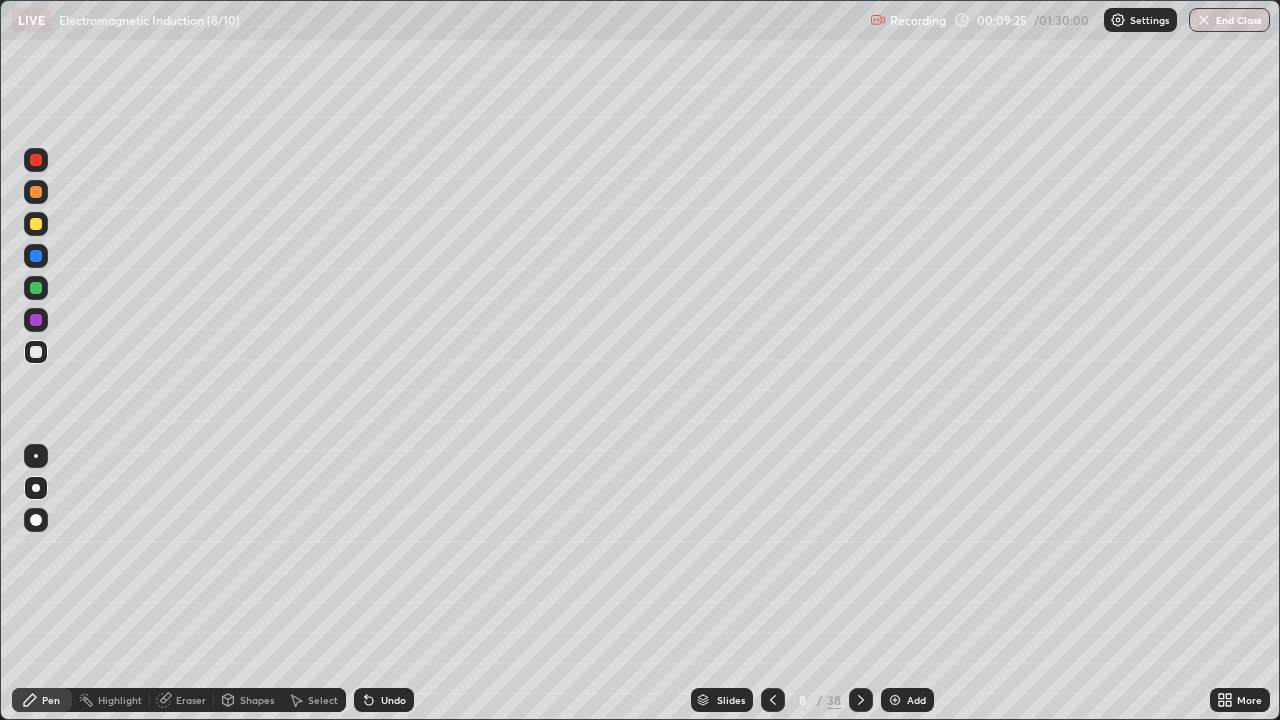 click on "Select" at bounding box center [323, 700] 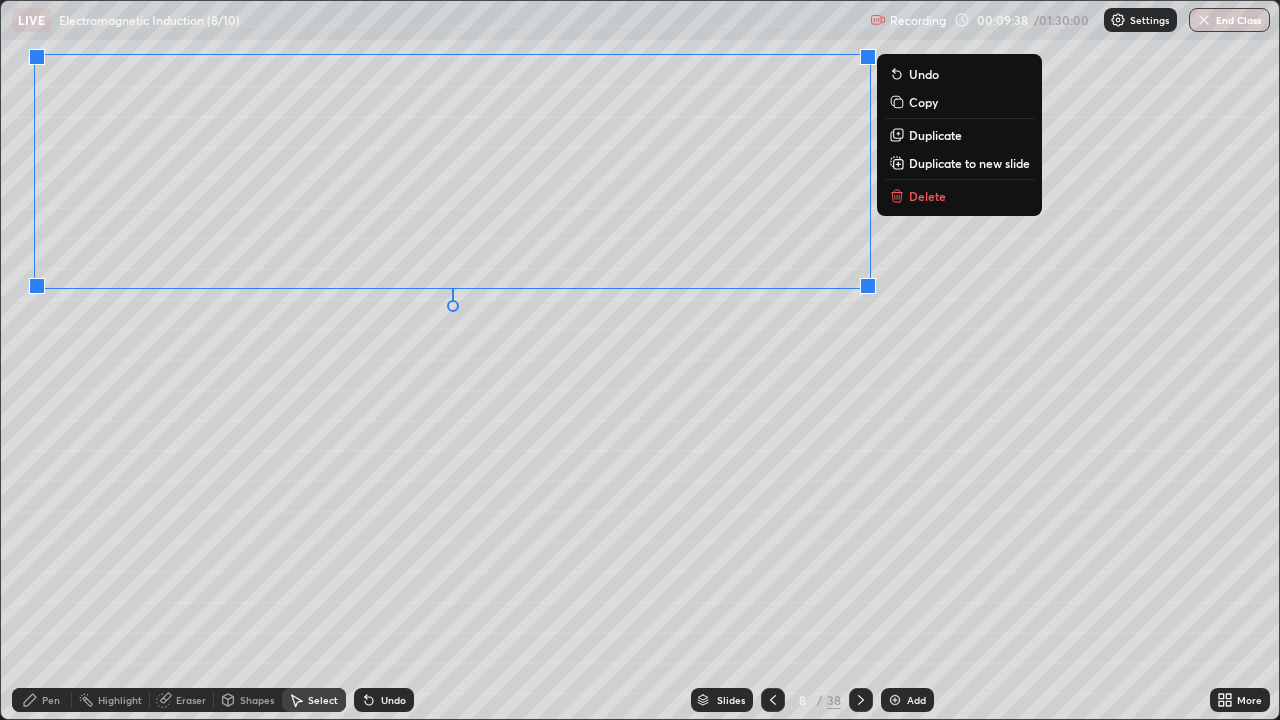 click on "0 ° Undo Copy Duplicate Duplicate to new slide Delete" at bounding box center [640, 360] 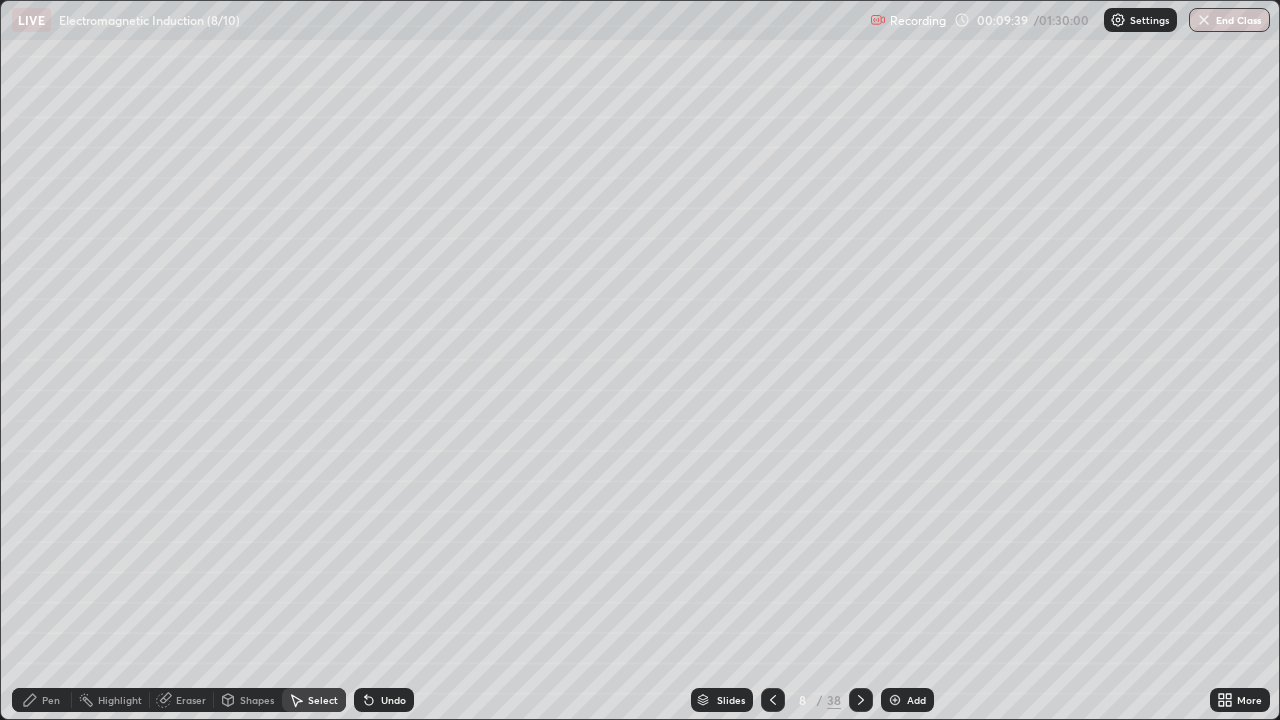 click on "Pen" at bounding box center (51, 700) 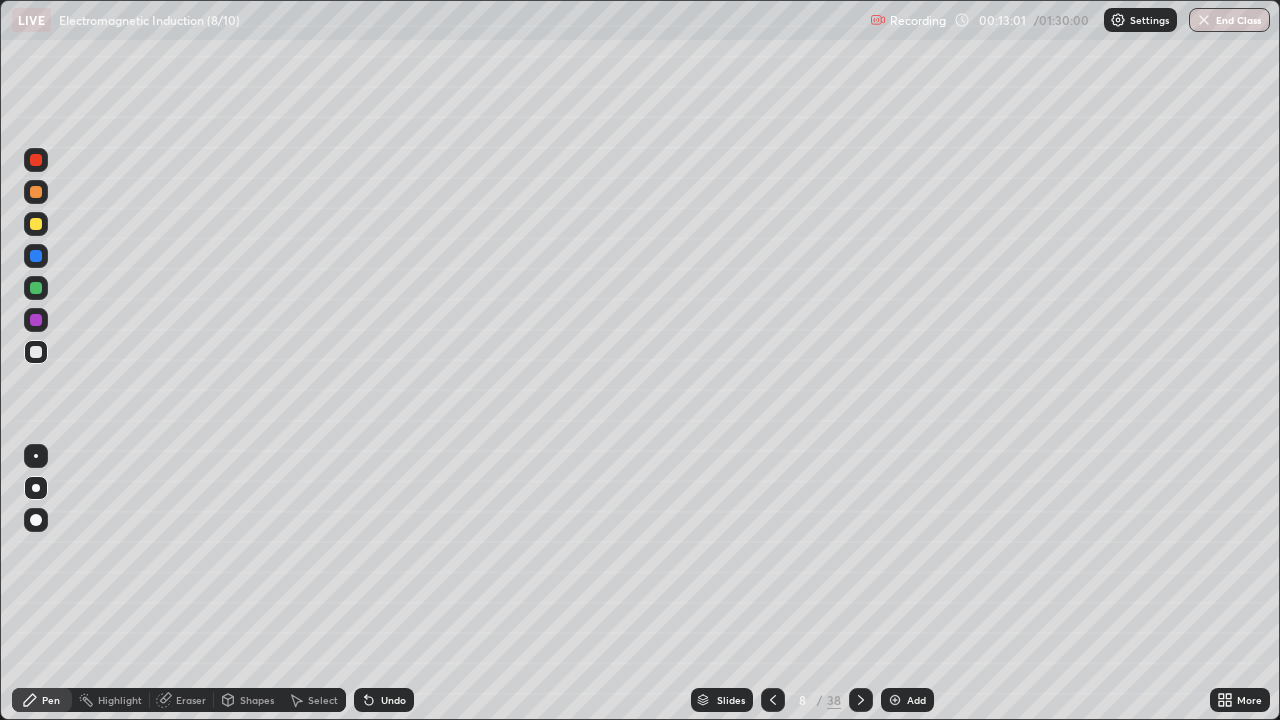 click 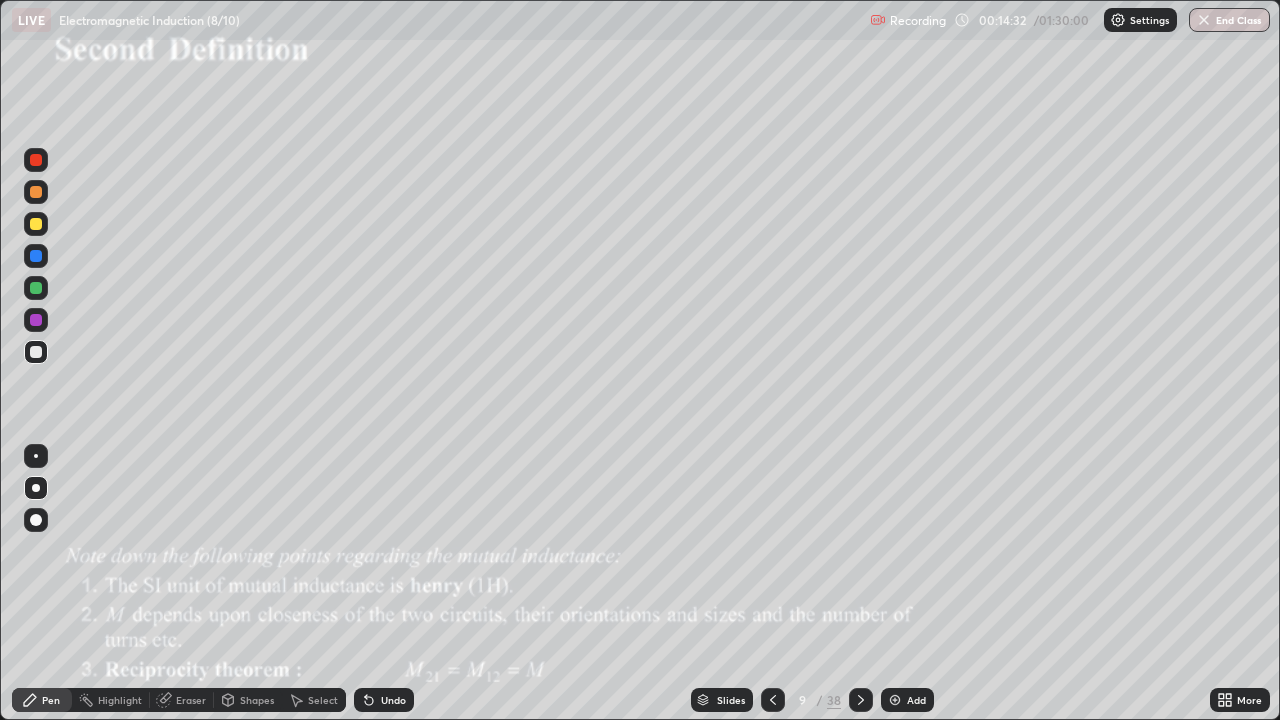 click on "Undo" at bounding box center [393, 700] 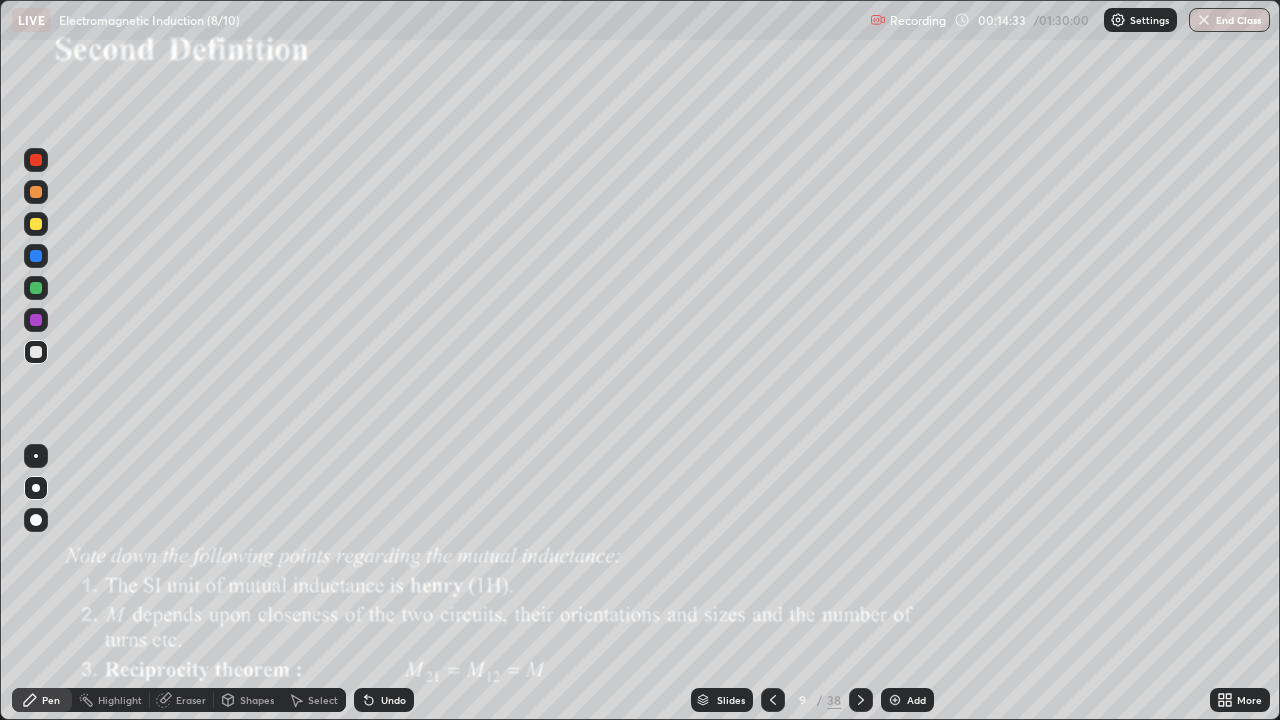 click on "Undo" at bounding box center (393, 700) 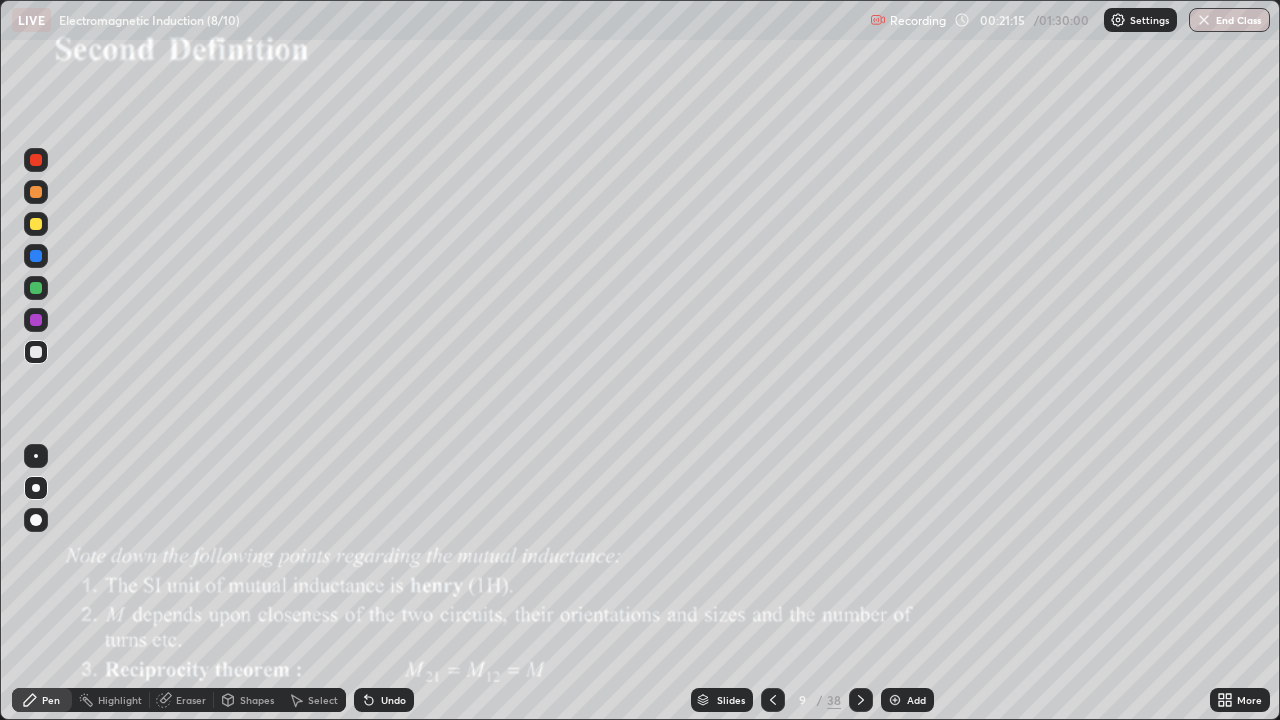 click 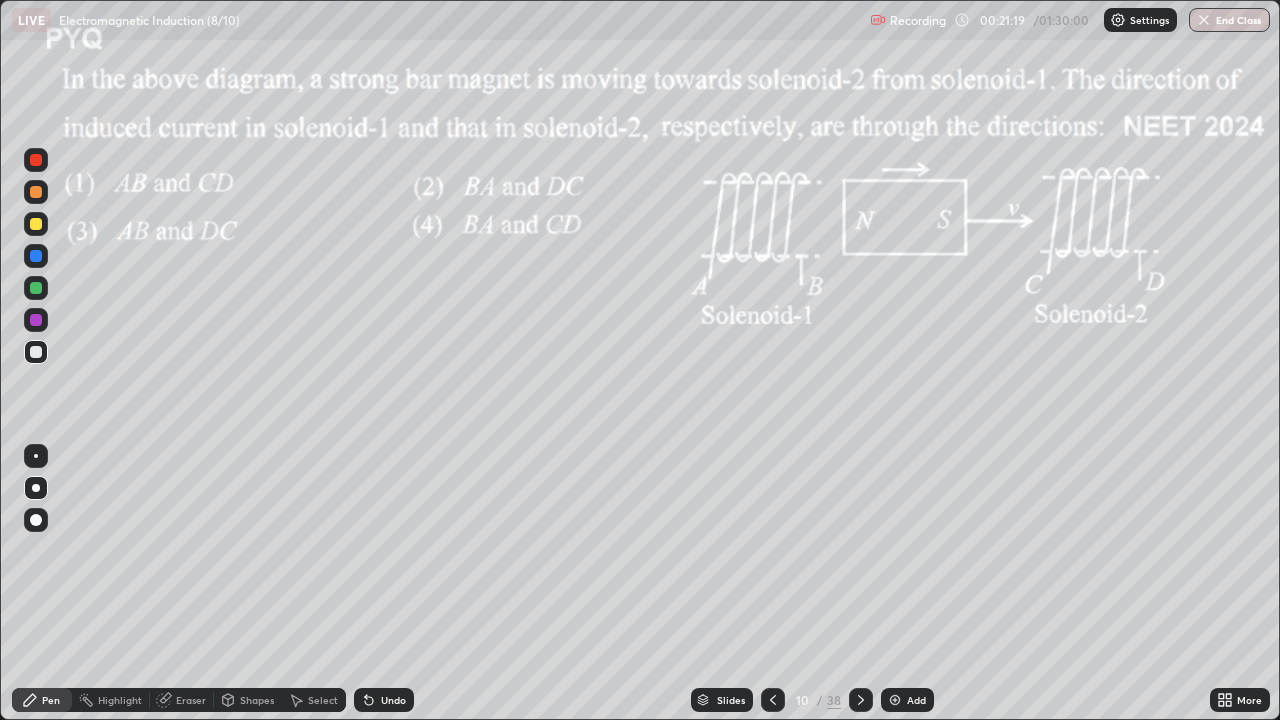 click 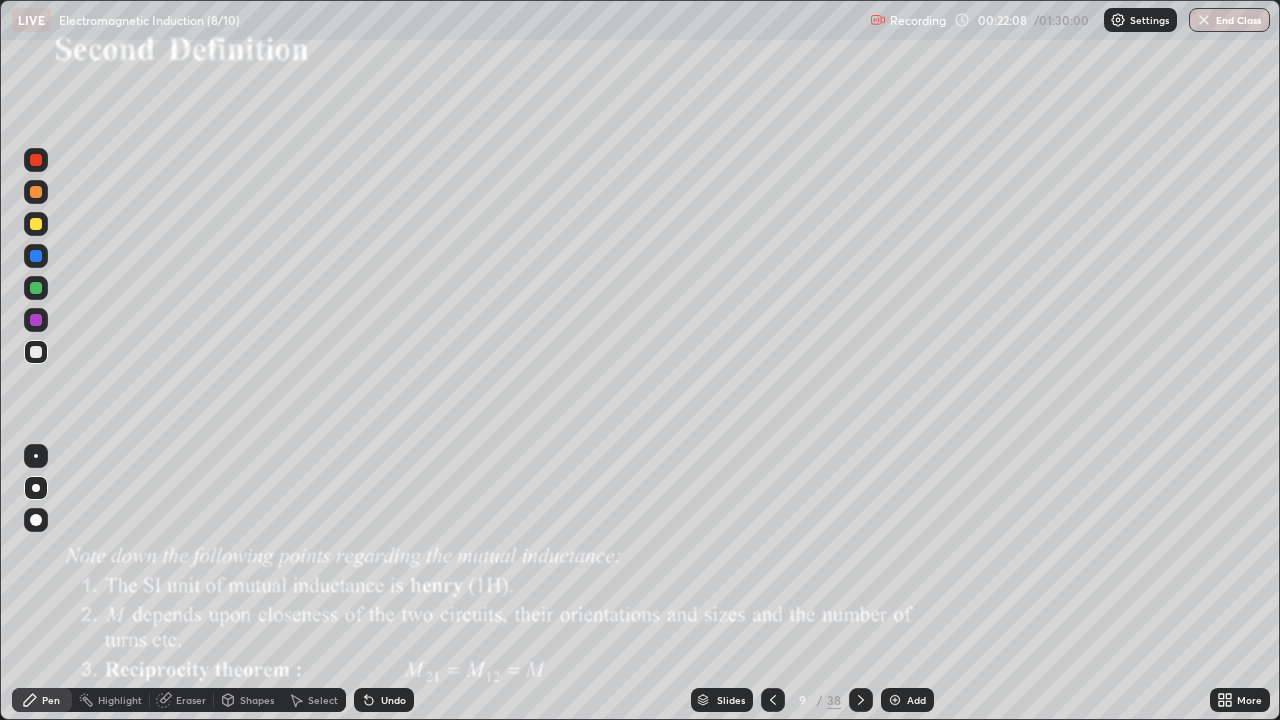 click 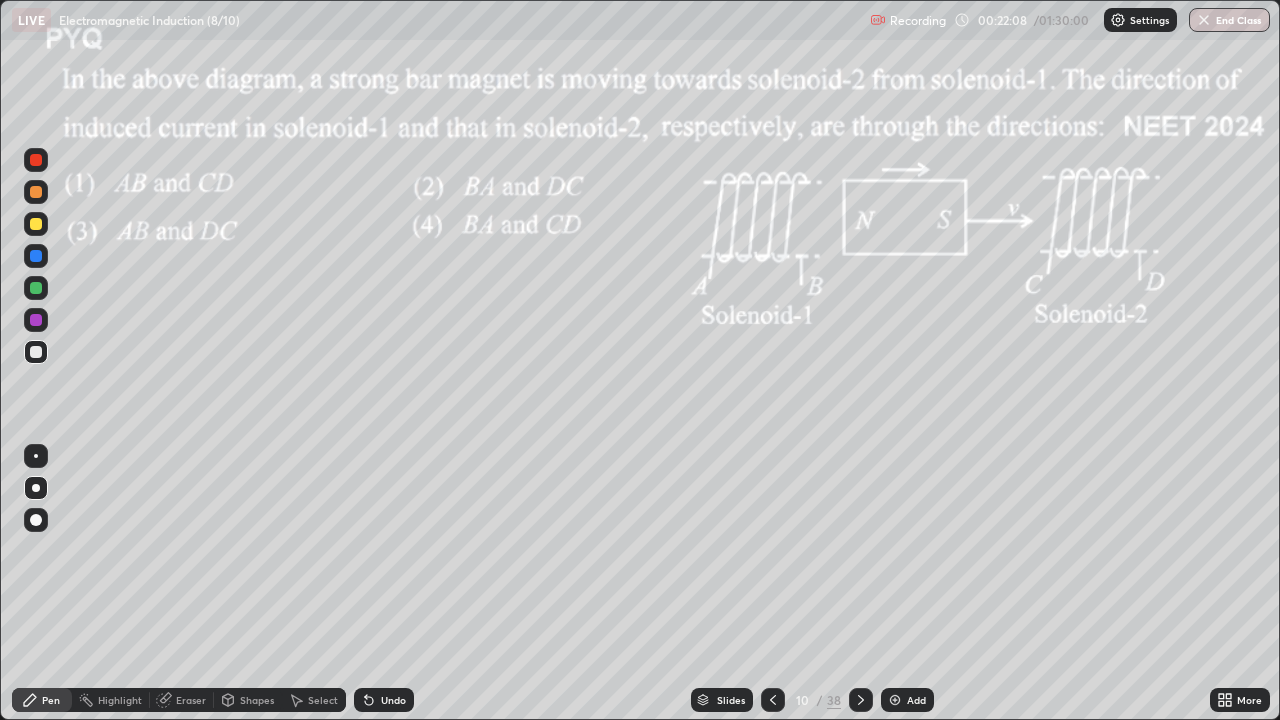click 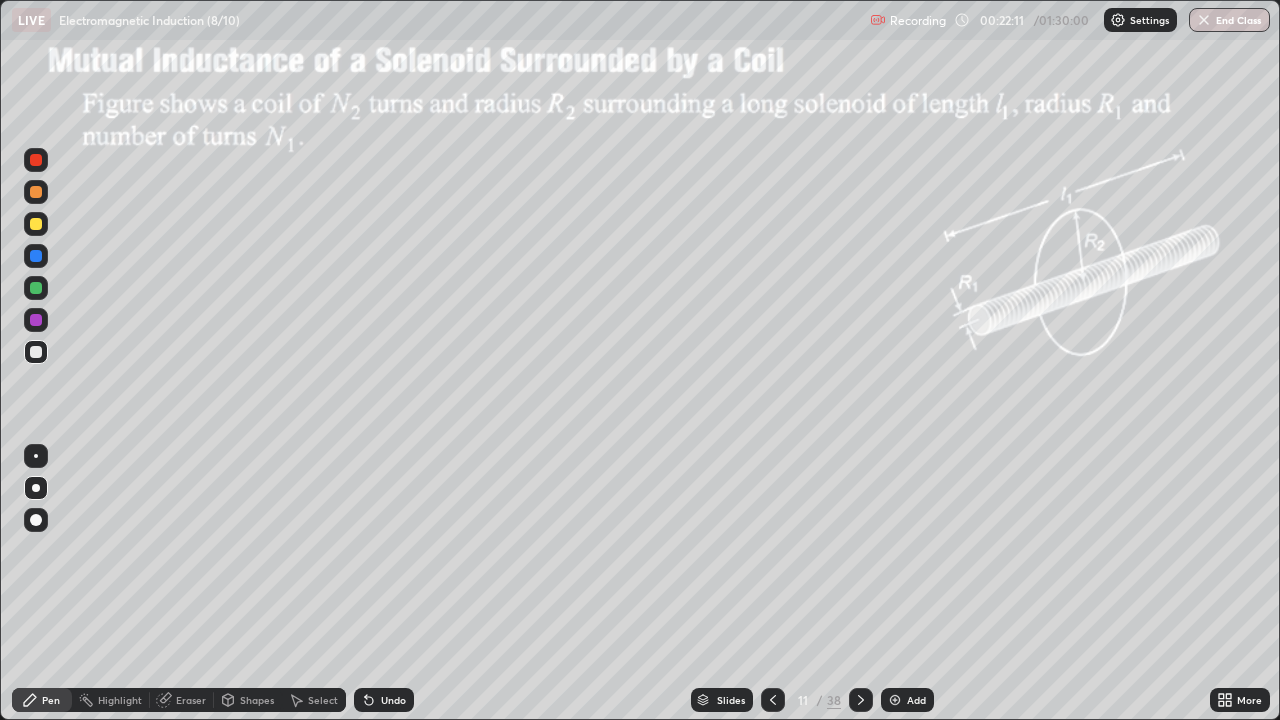 click 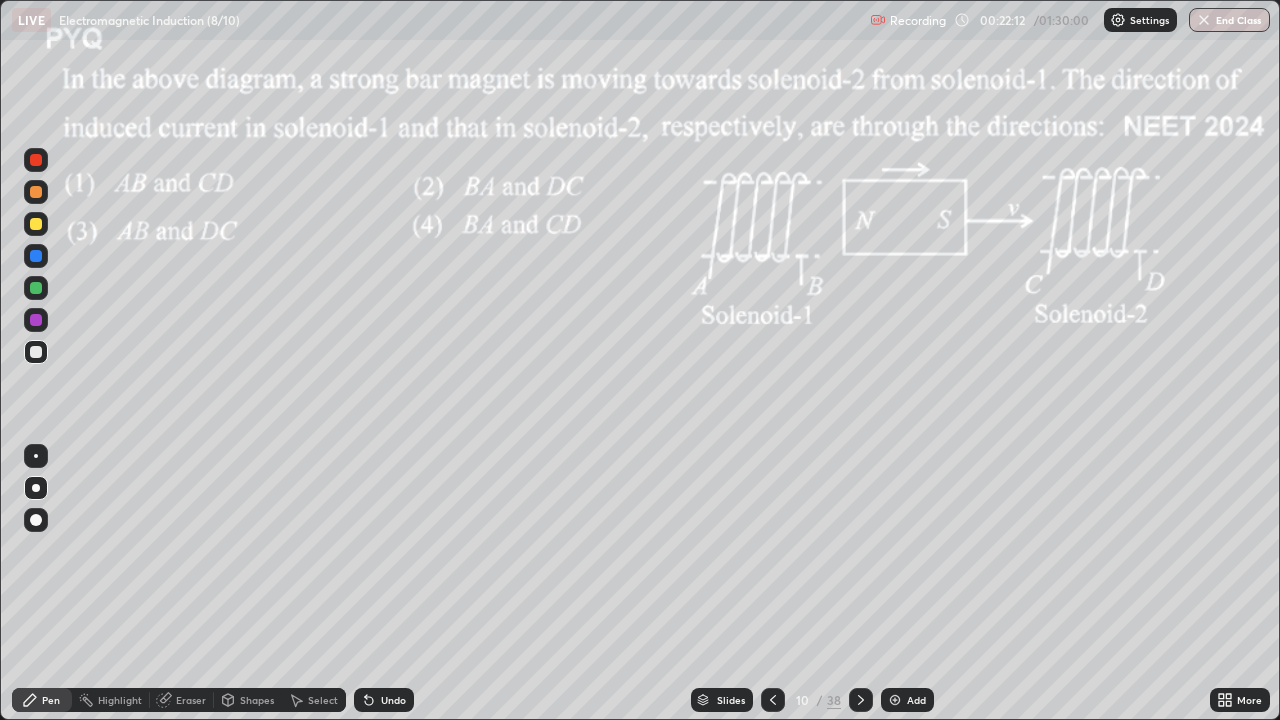 click 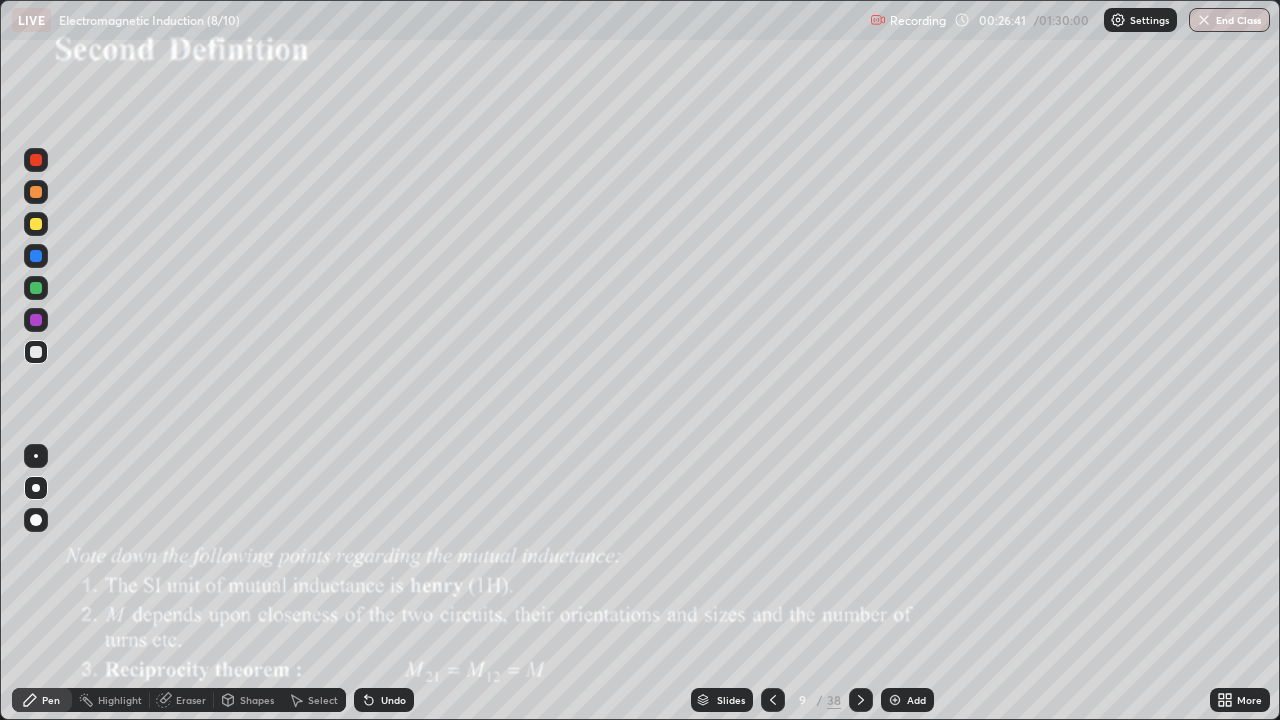 click on "Add" at bounding box center (916, 700) 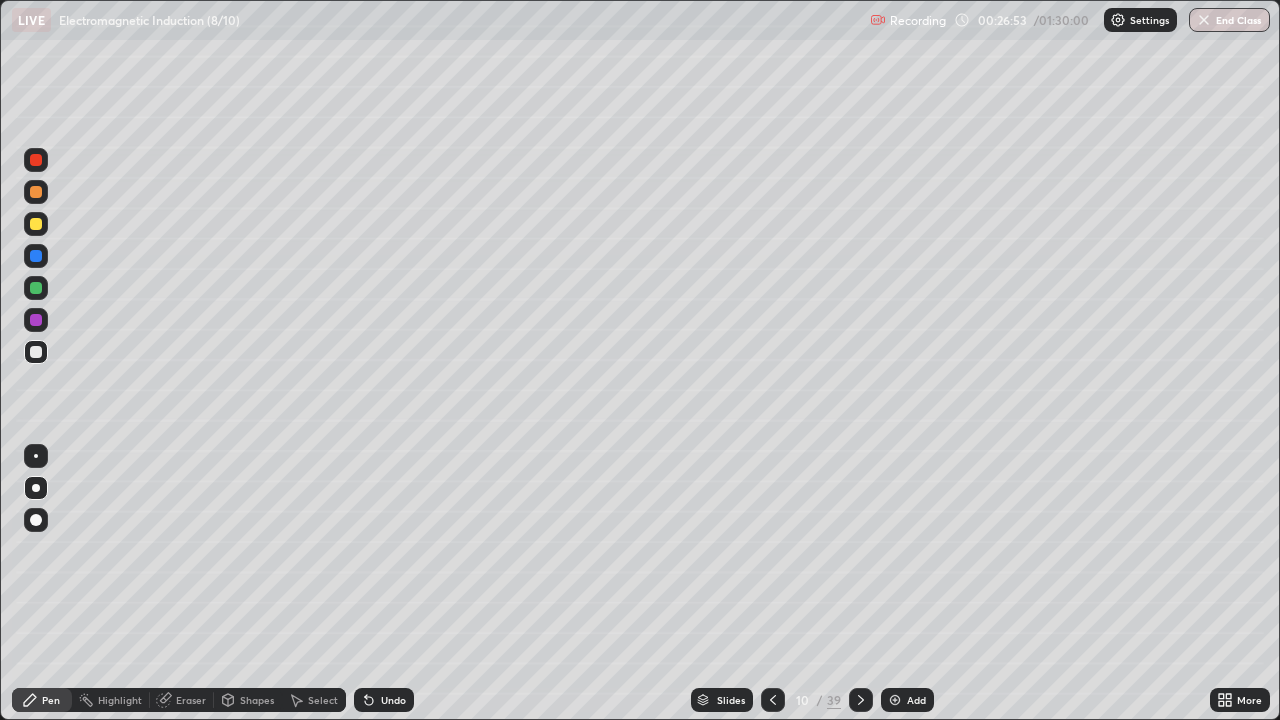 click on "Select" at bounding box center (314, 700) 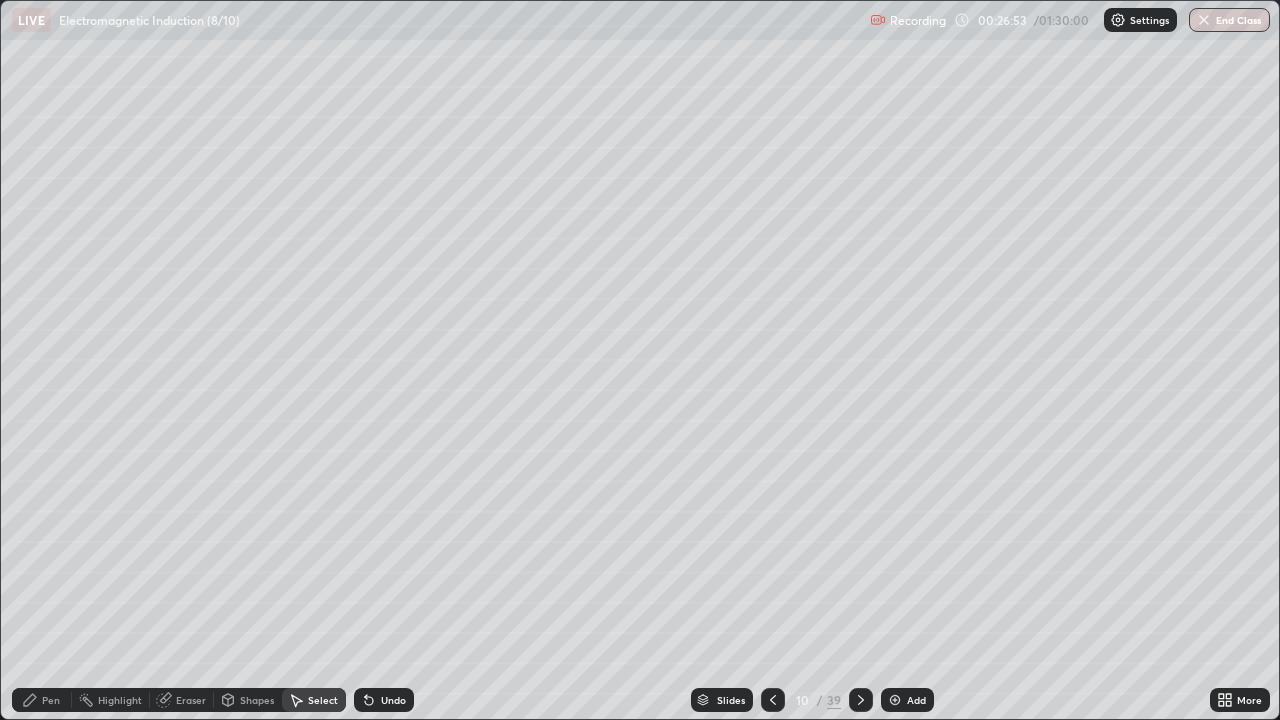 click on "Shapes" at bounding box center (257, 700) 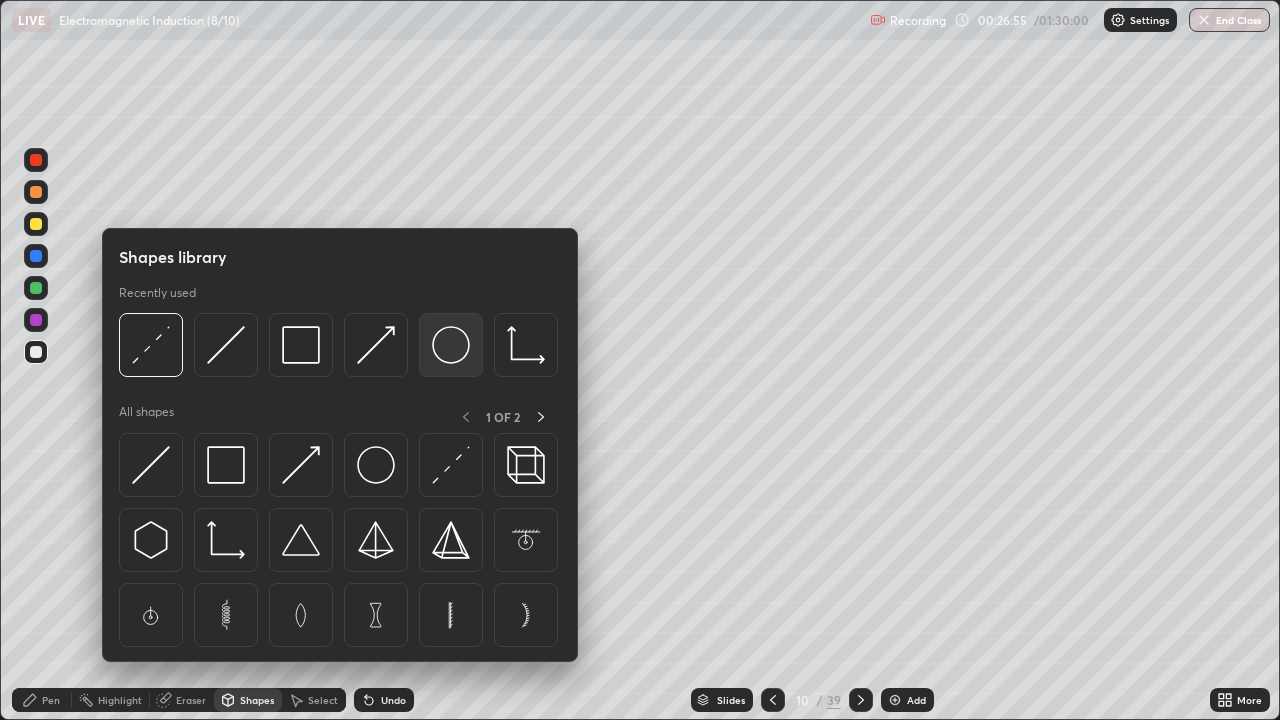 click at bounding box center (451, 345) 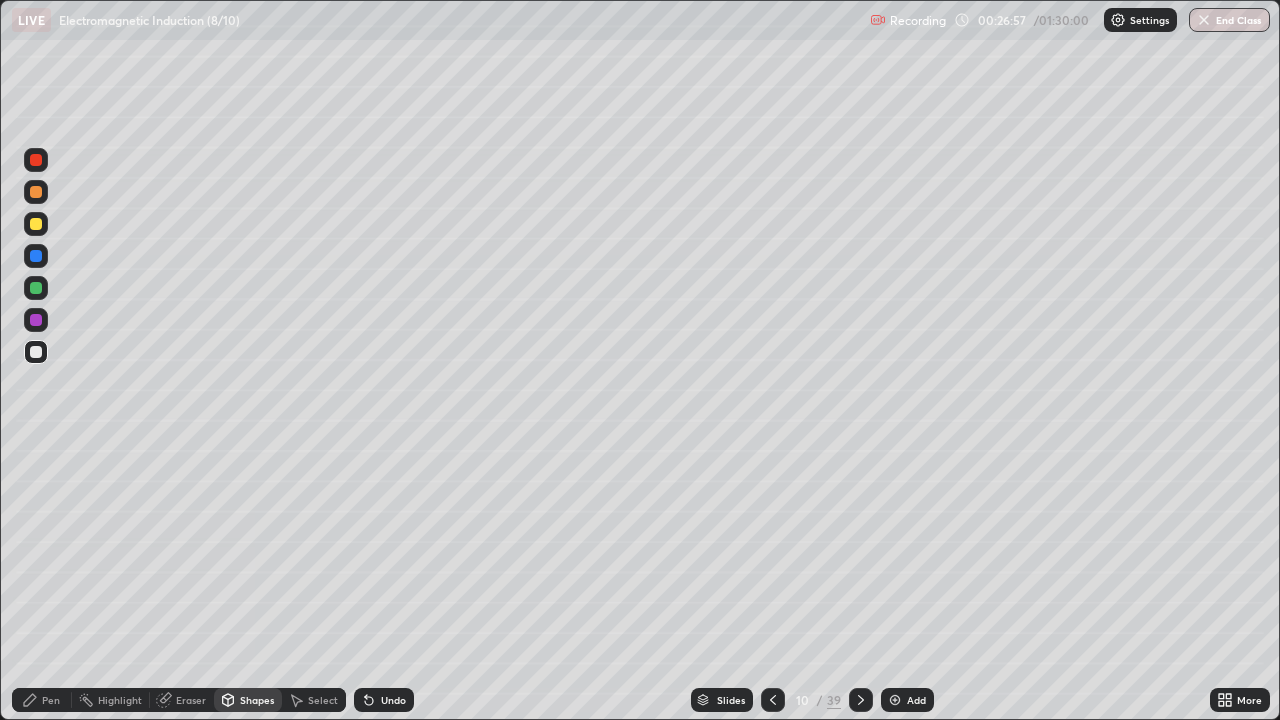 click at bounding box center (36, 288) 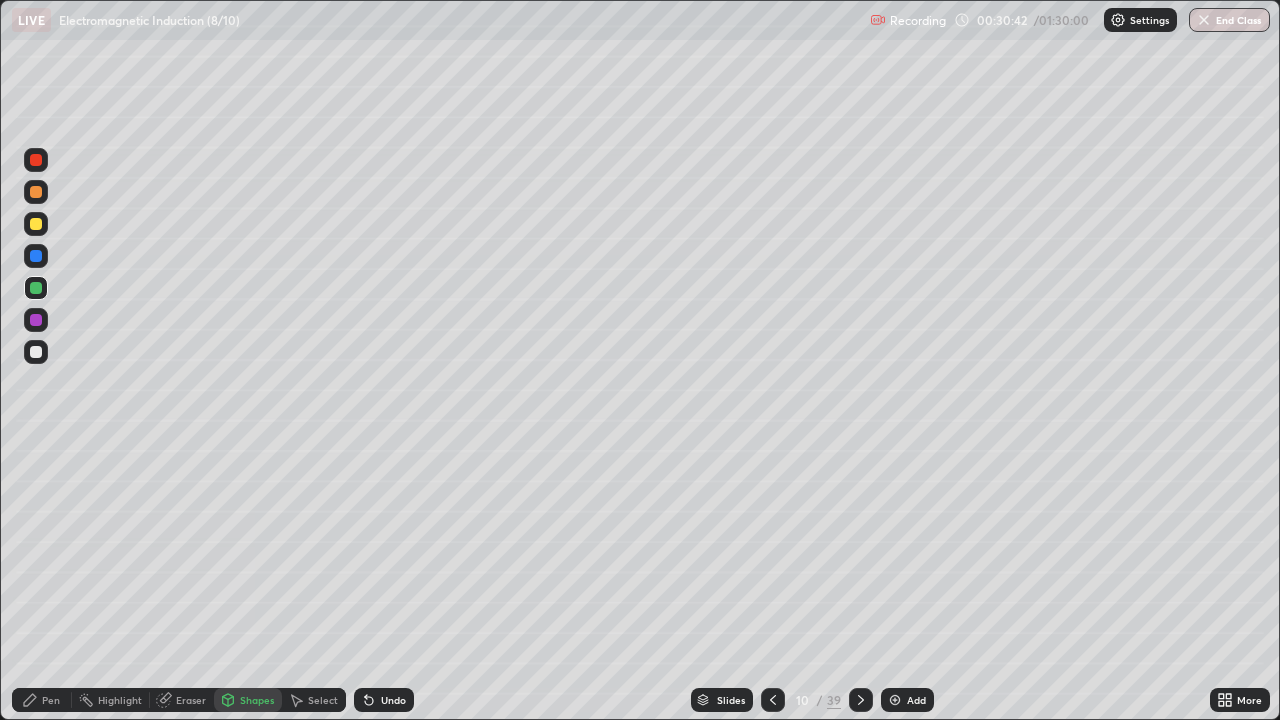 click on "Shapes" at bounding box center (257, 700) 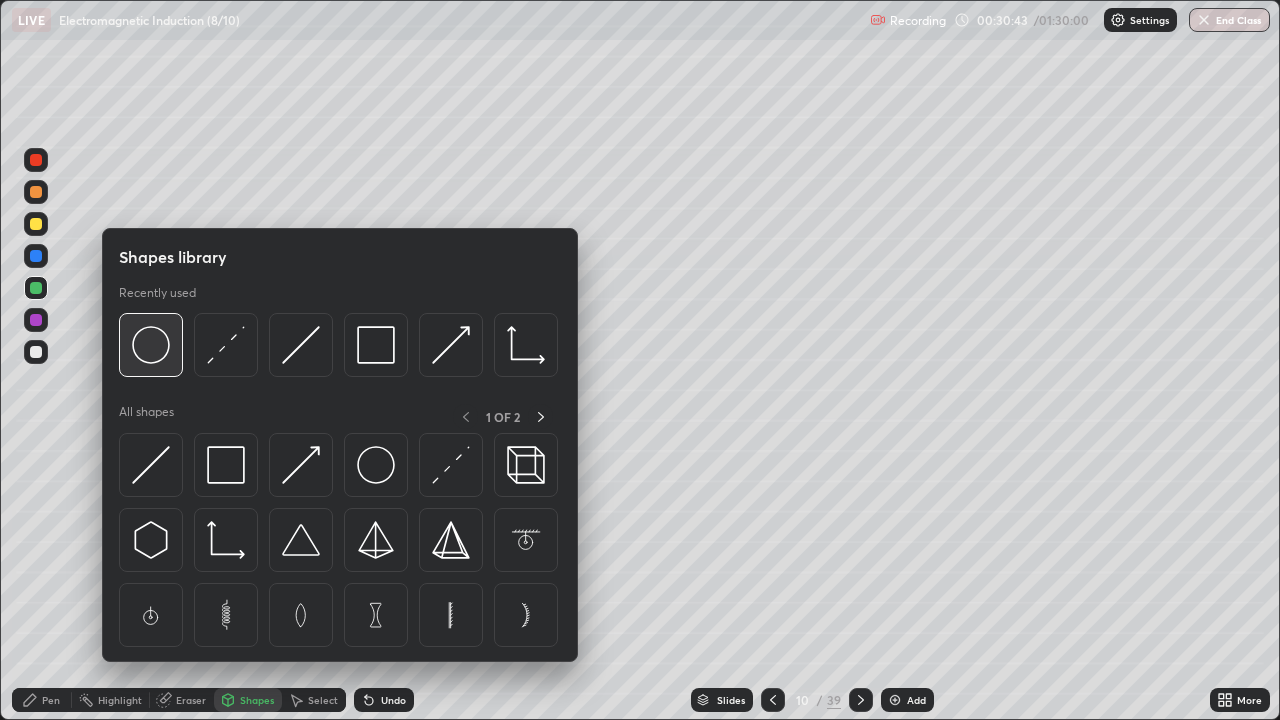 click at bounding box center [151, 345] 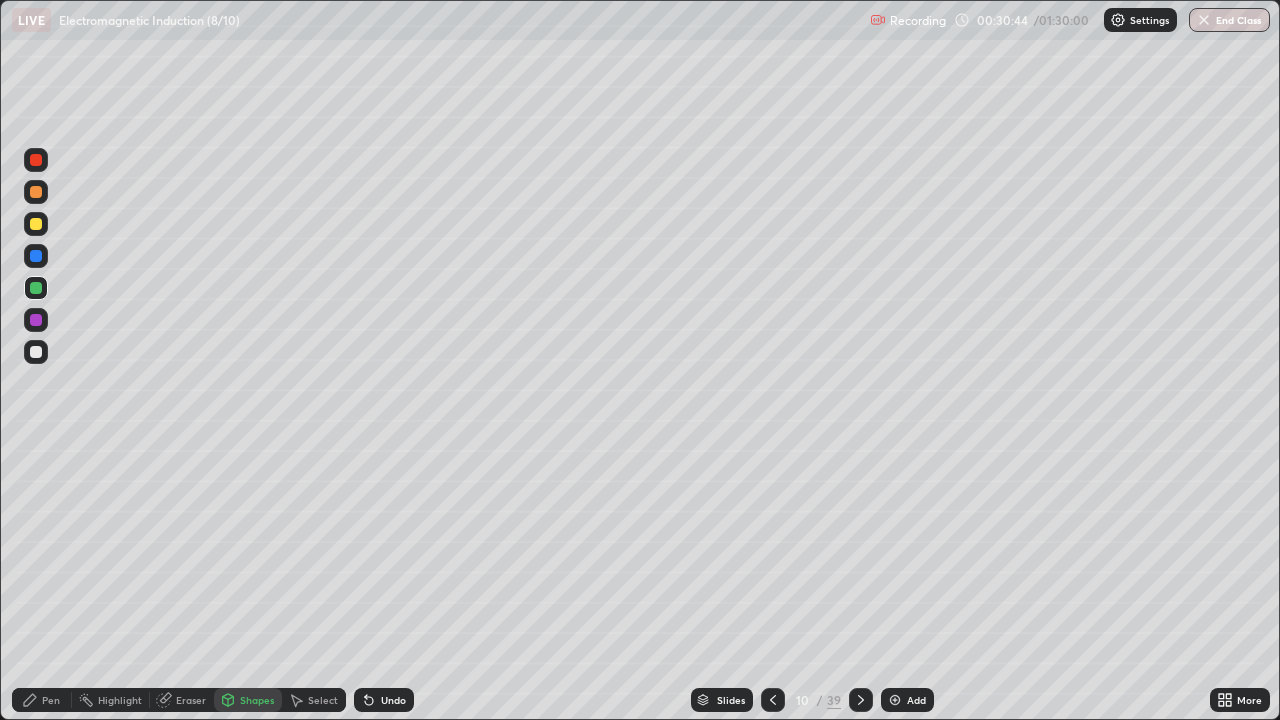 click at bounding box center (36, 224) 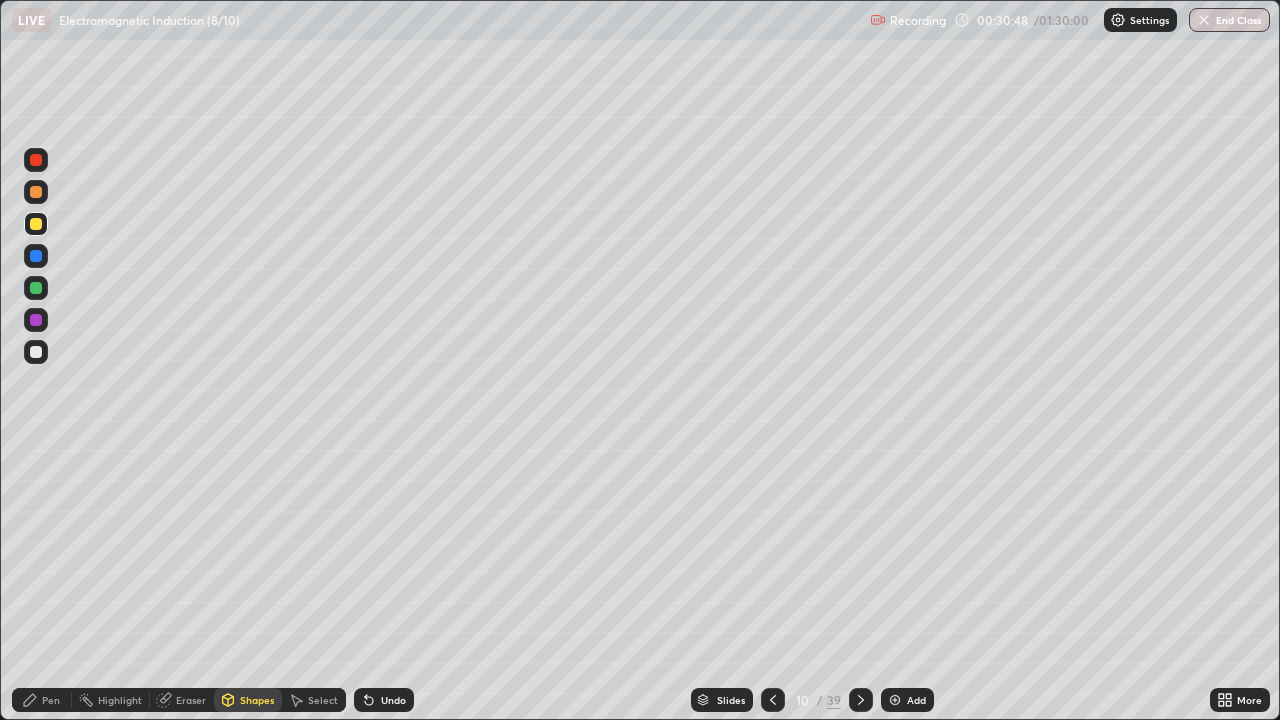 click on "Pen" at bounding box center [51, 700] 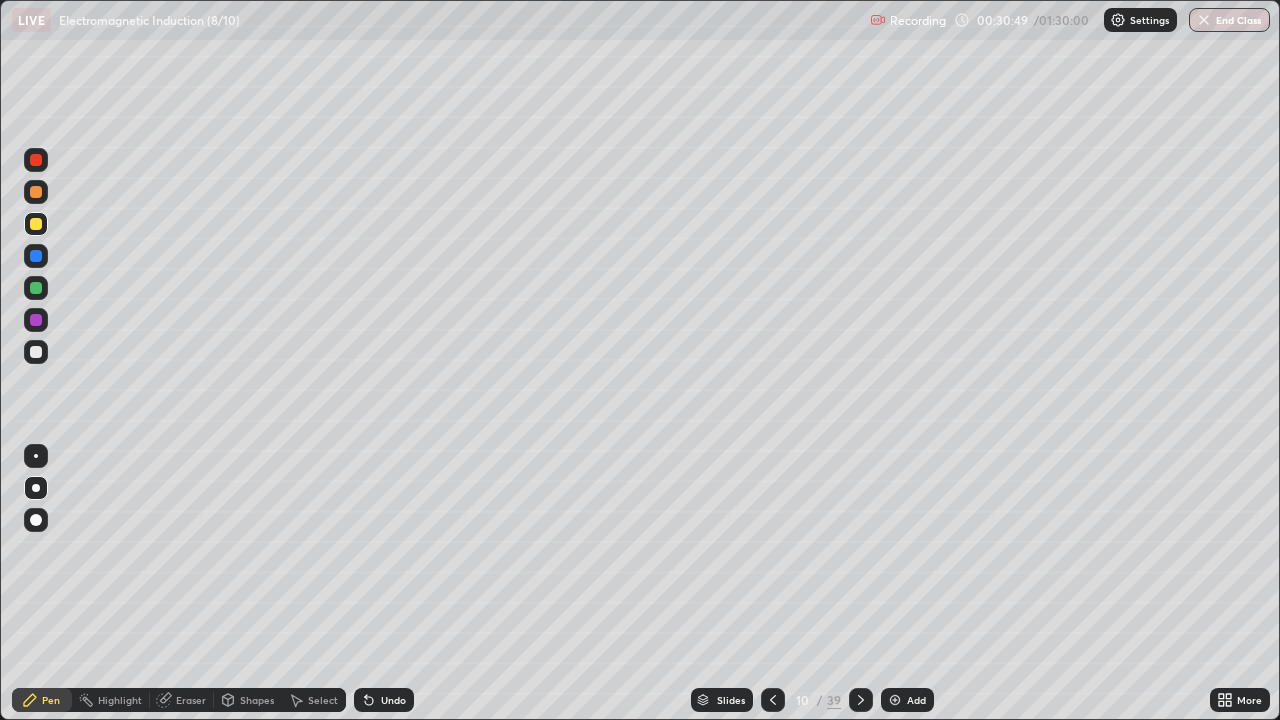 click at bounding box center (36, 352) 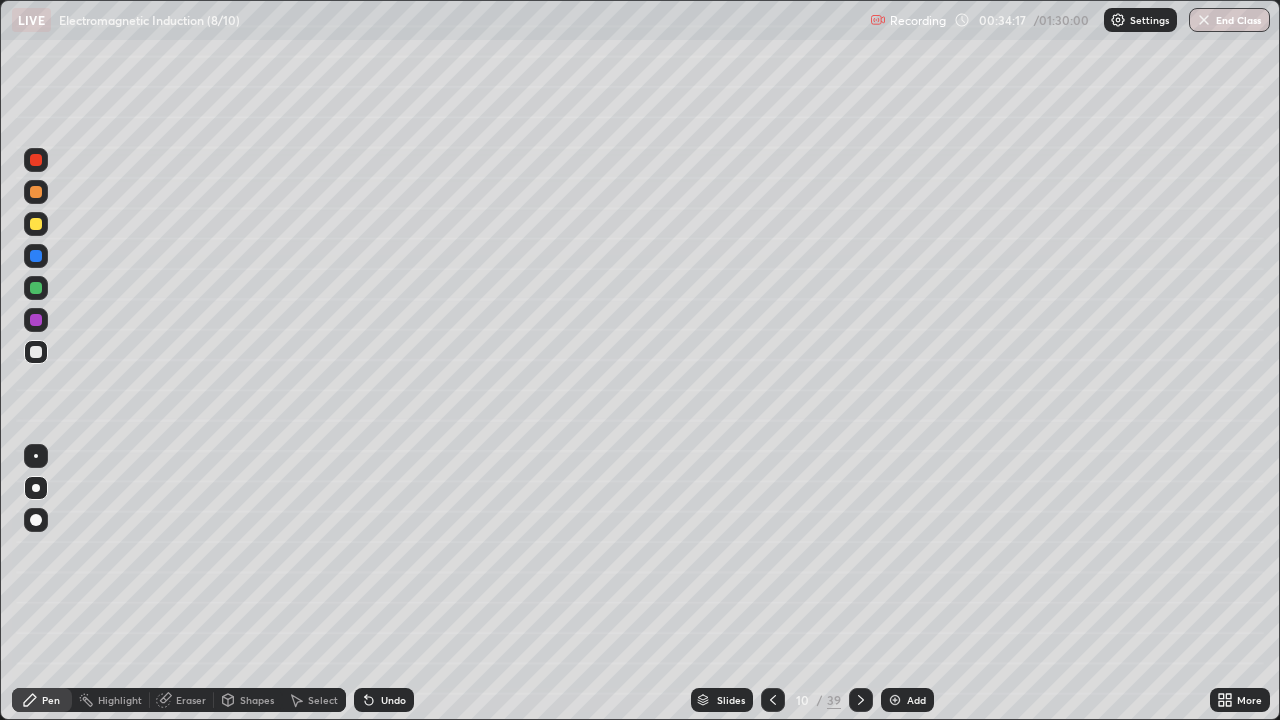 click on "Undo" at bounding box center [384, 700] 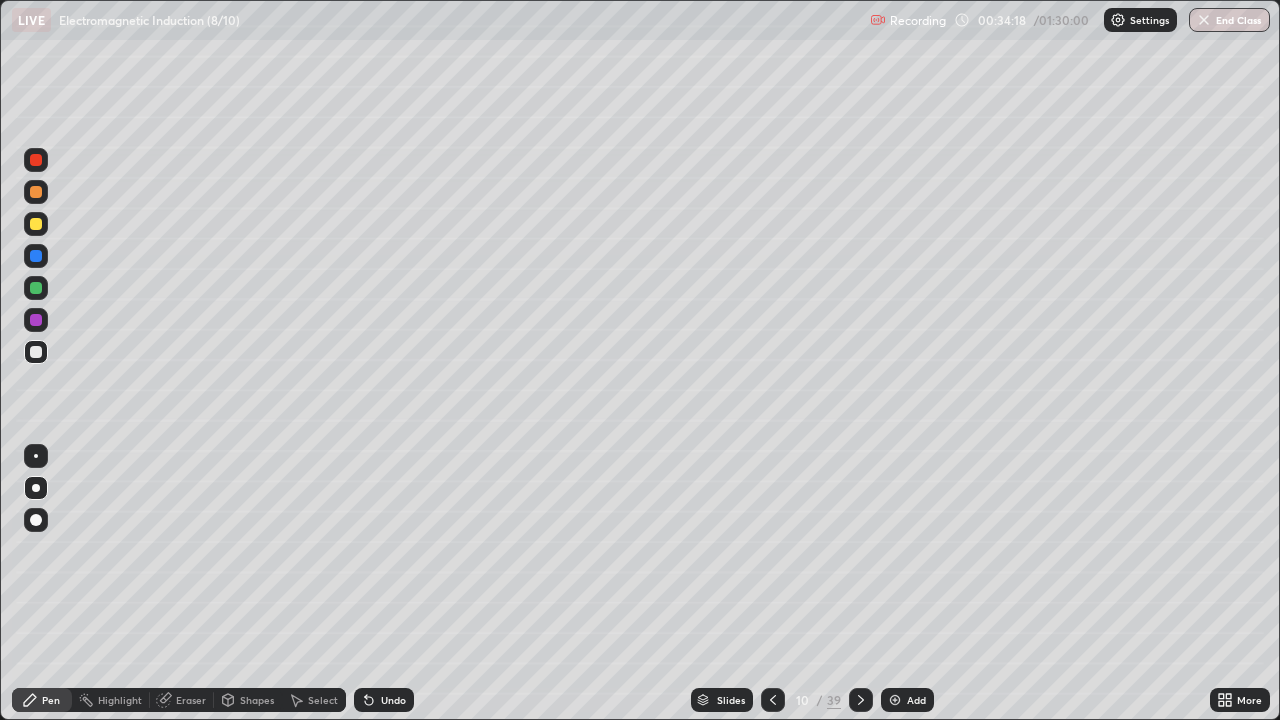 click on "Undo" at bounding box center (384, 700) 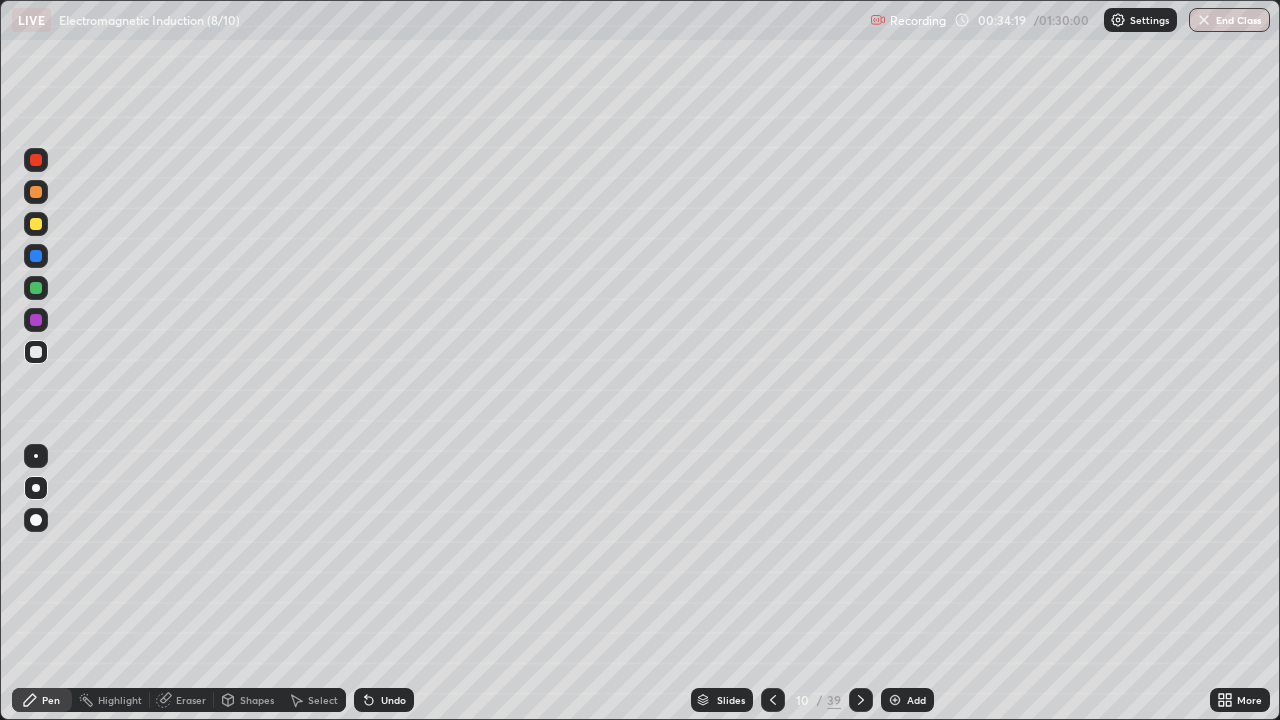 click on "Undo" at bounding box center [384, 700] 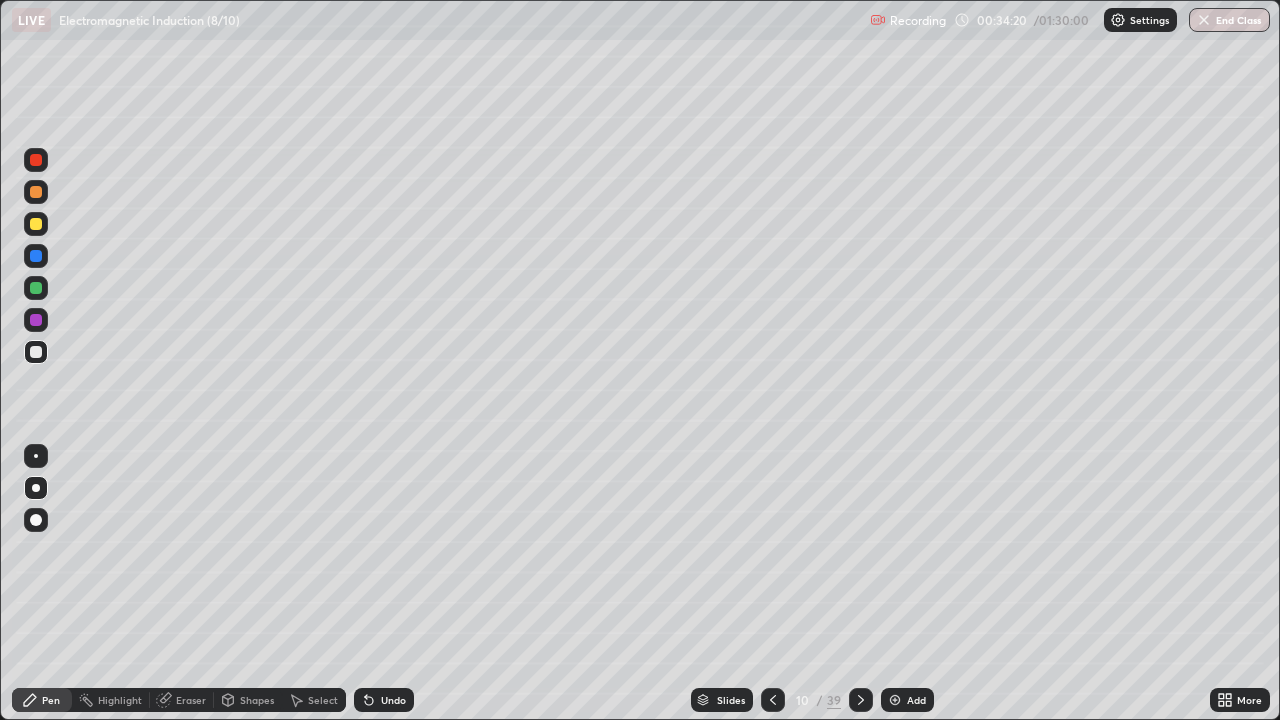 click on "Undo" at bounding box center (384, 700) 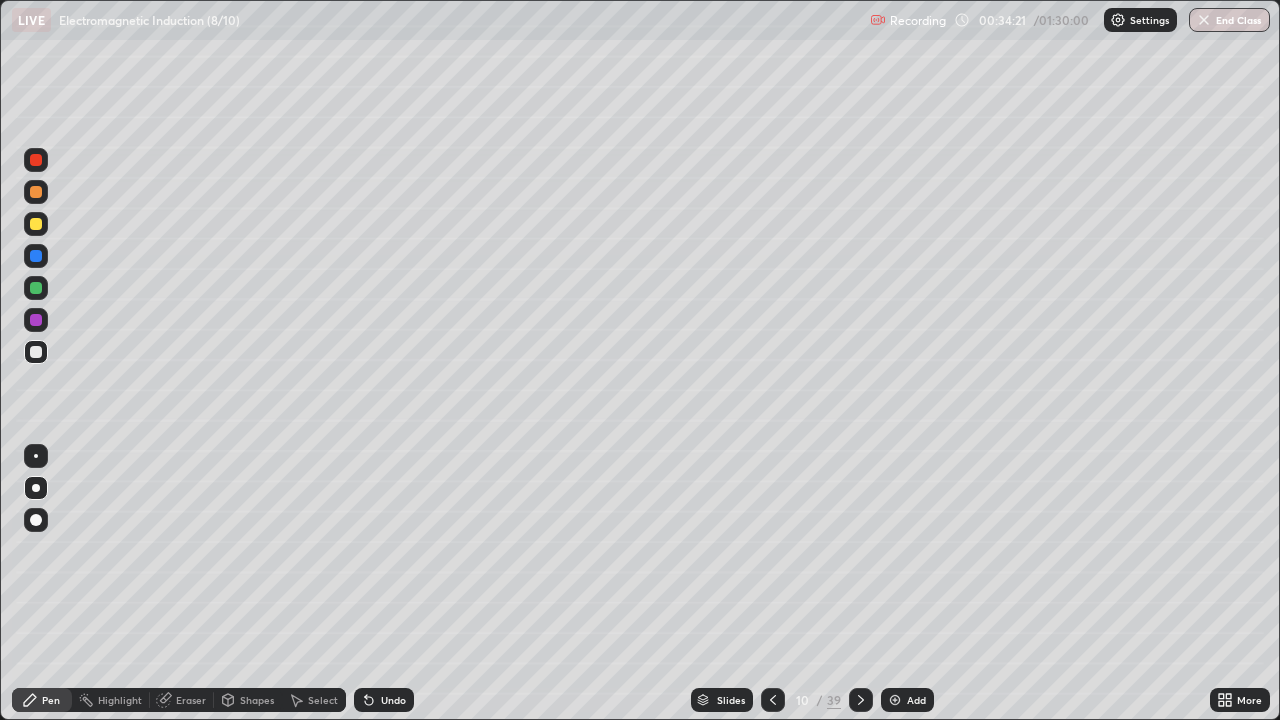 click on "Undo" at bounding box center (384, 700) 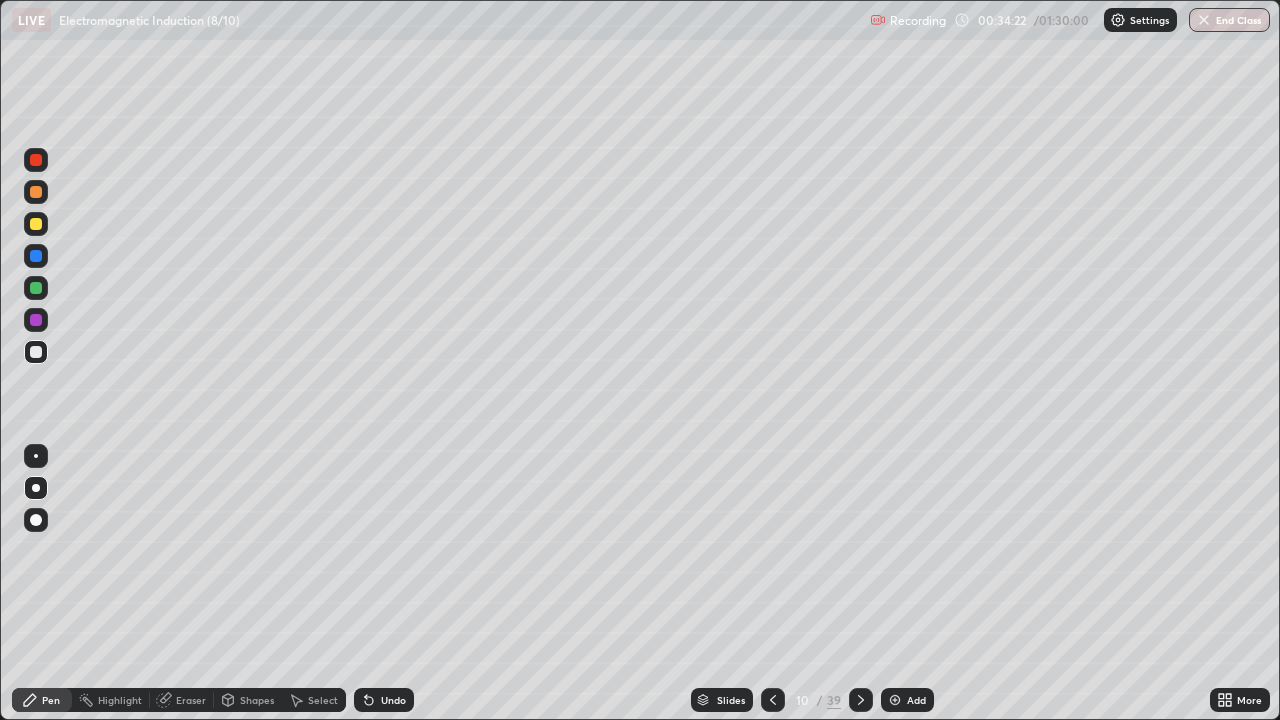 click on "Undo" at bounding box center [384, 700] 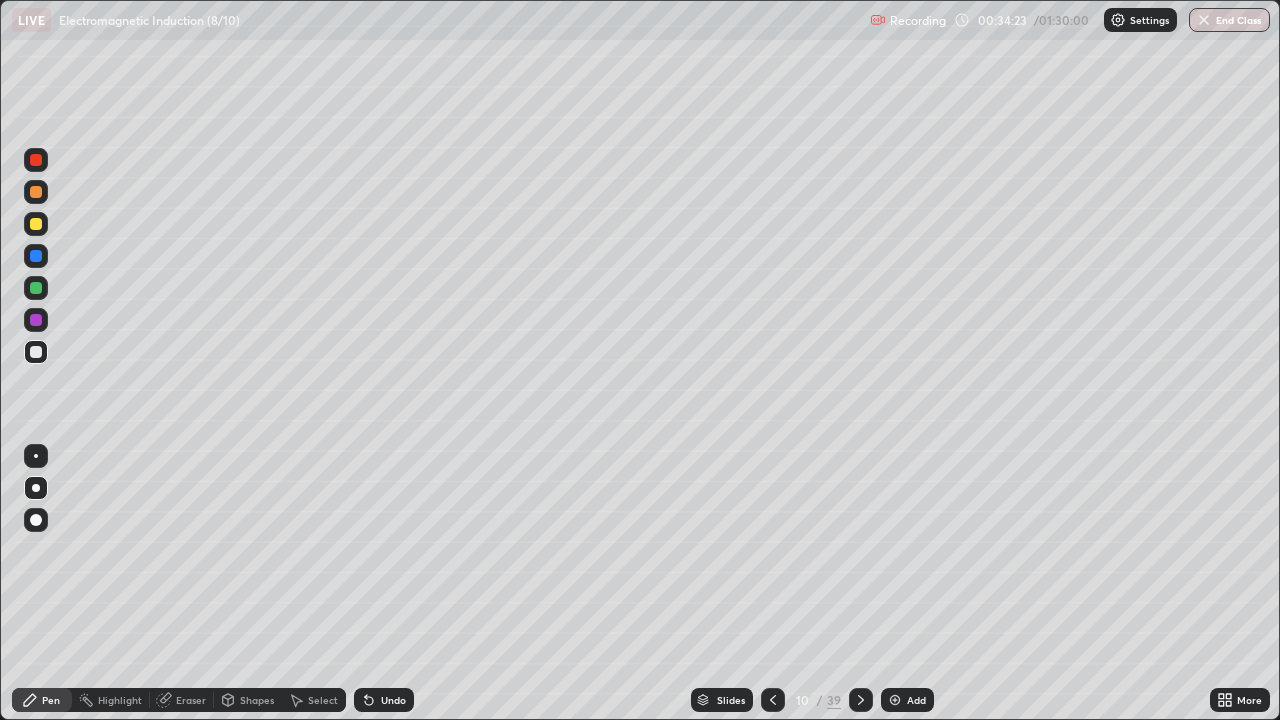 click on "Undo" at bounding box center [384, 700] 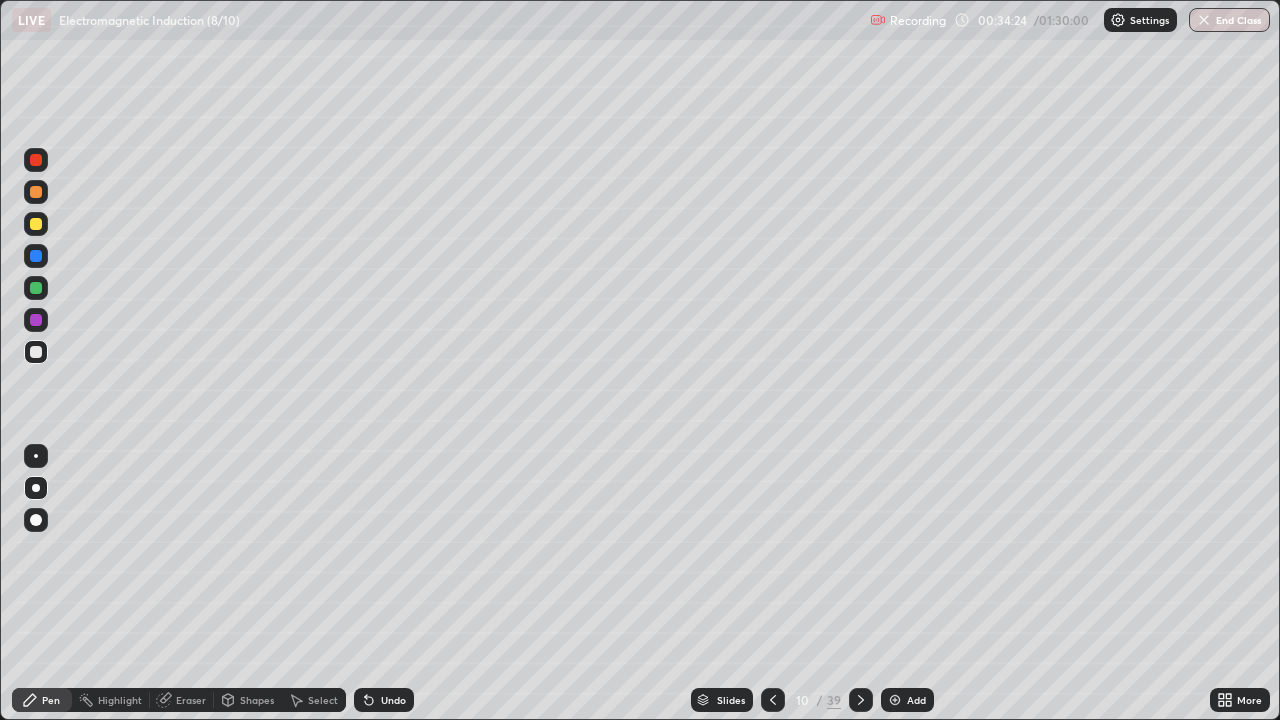 click on "Undo" at bounding box center (384, 700) 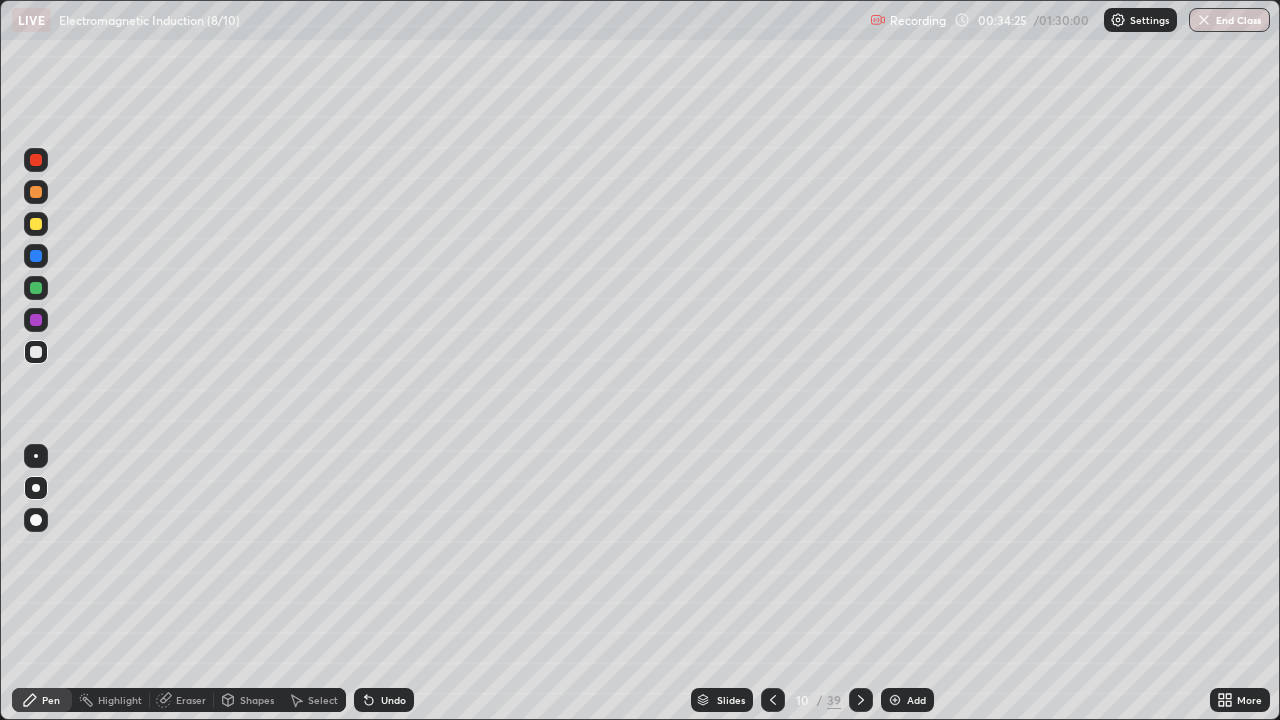 click on "Undo" at bounding box center [384, 700] 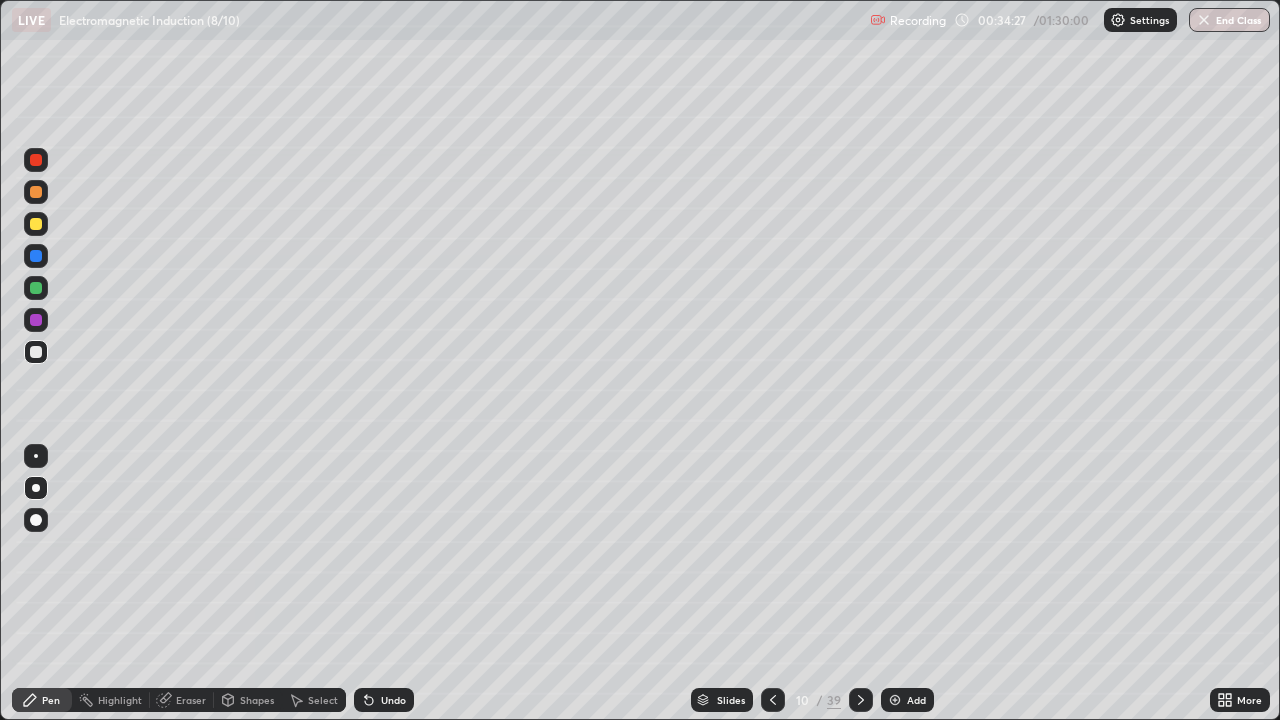 click at bounding box center [36, 224] 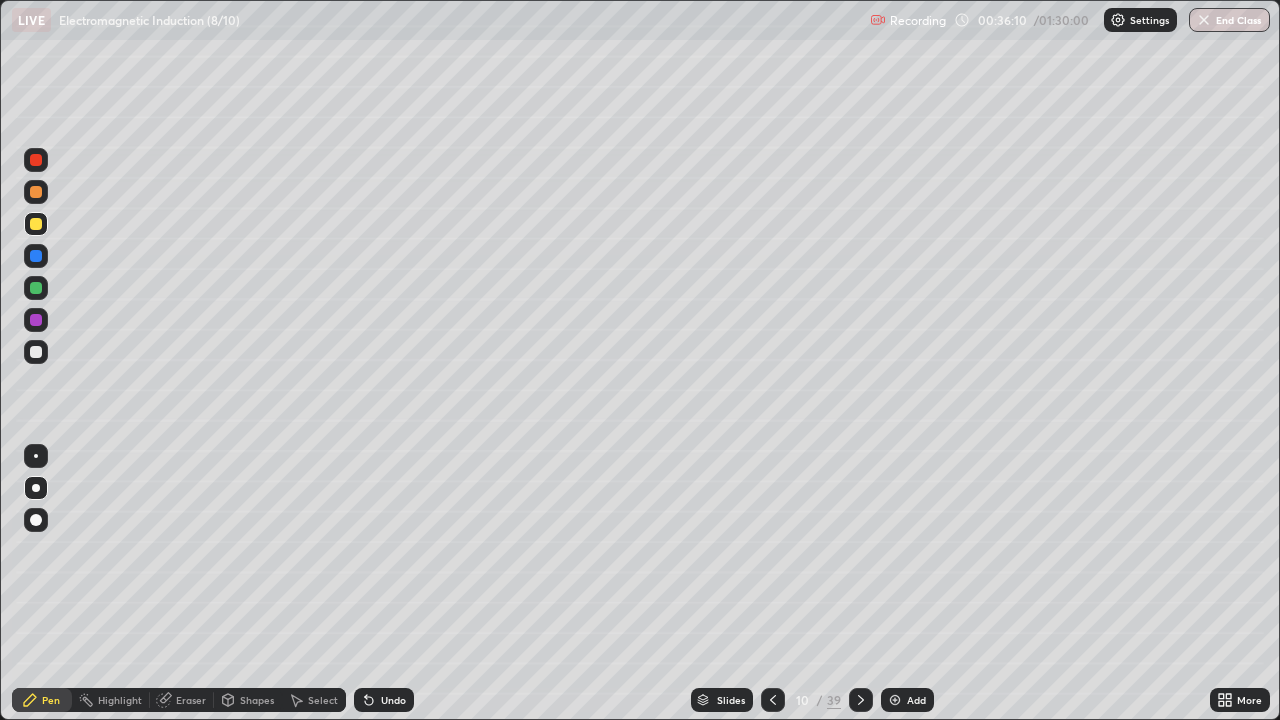 click on "Add" at bounding box center (916, 700) 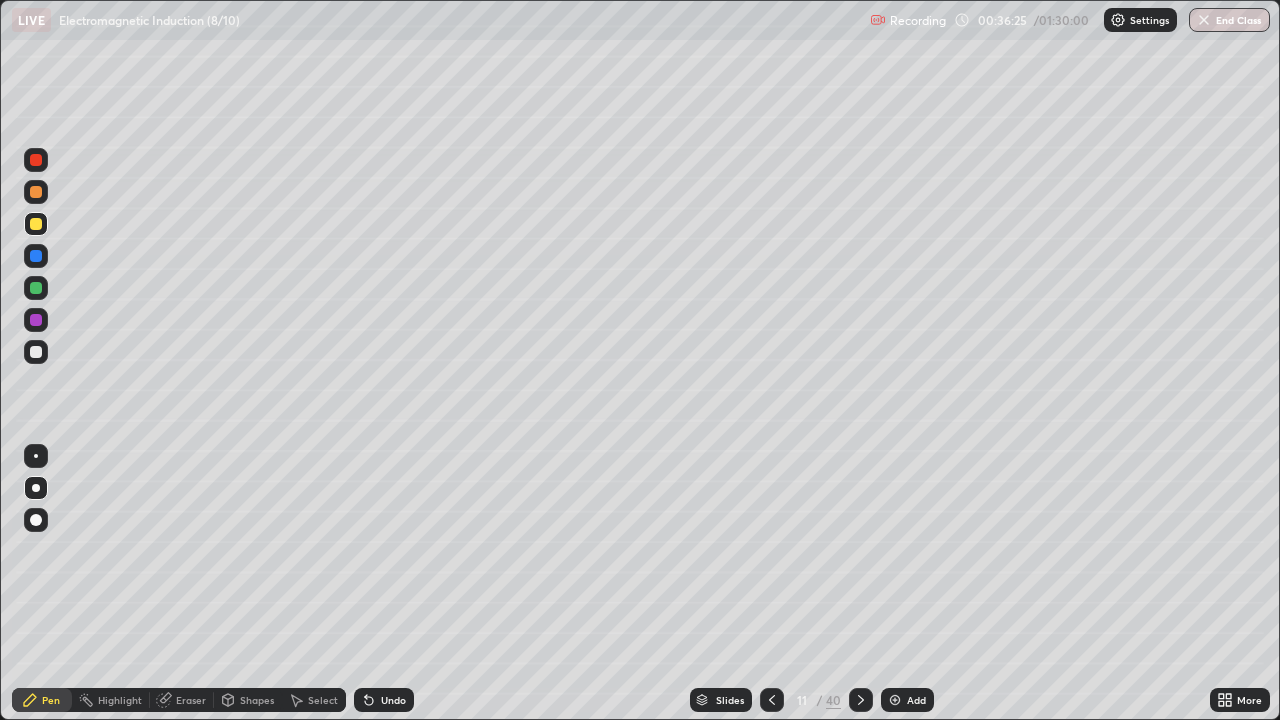 click at bounding box center [36, 352] 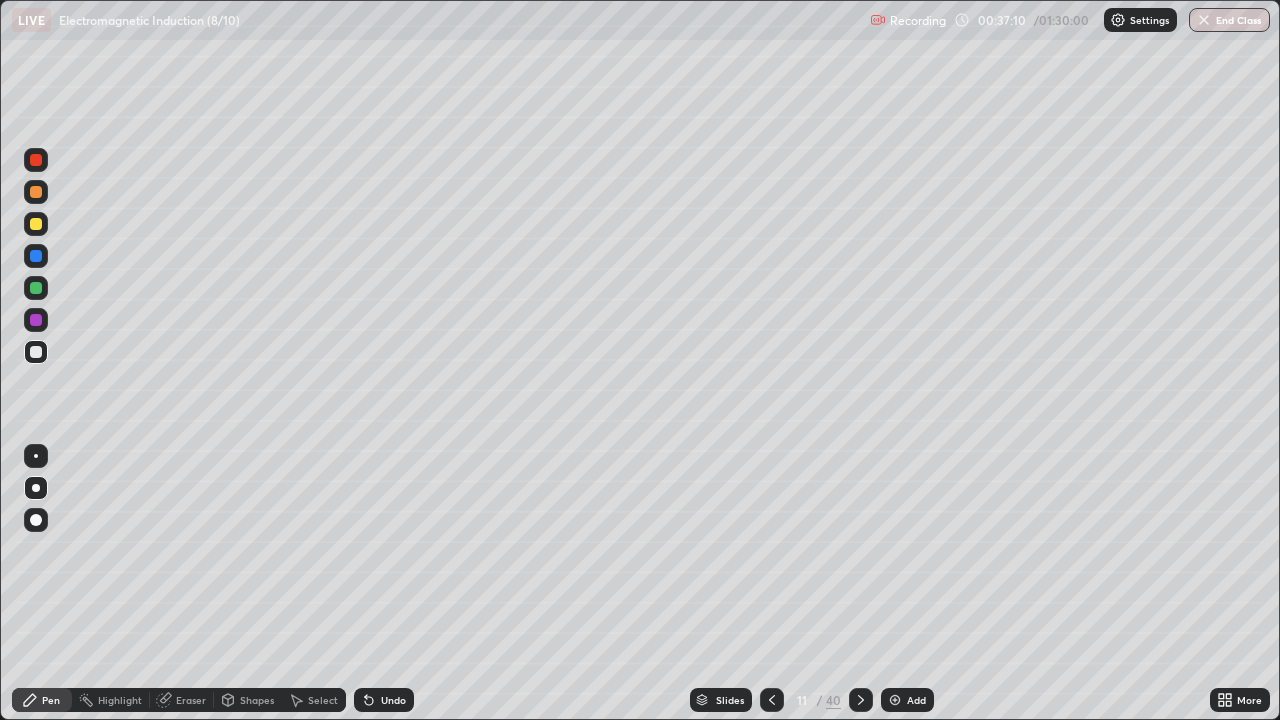 click at bounding box center [36, 288] 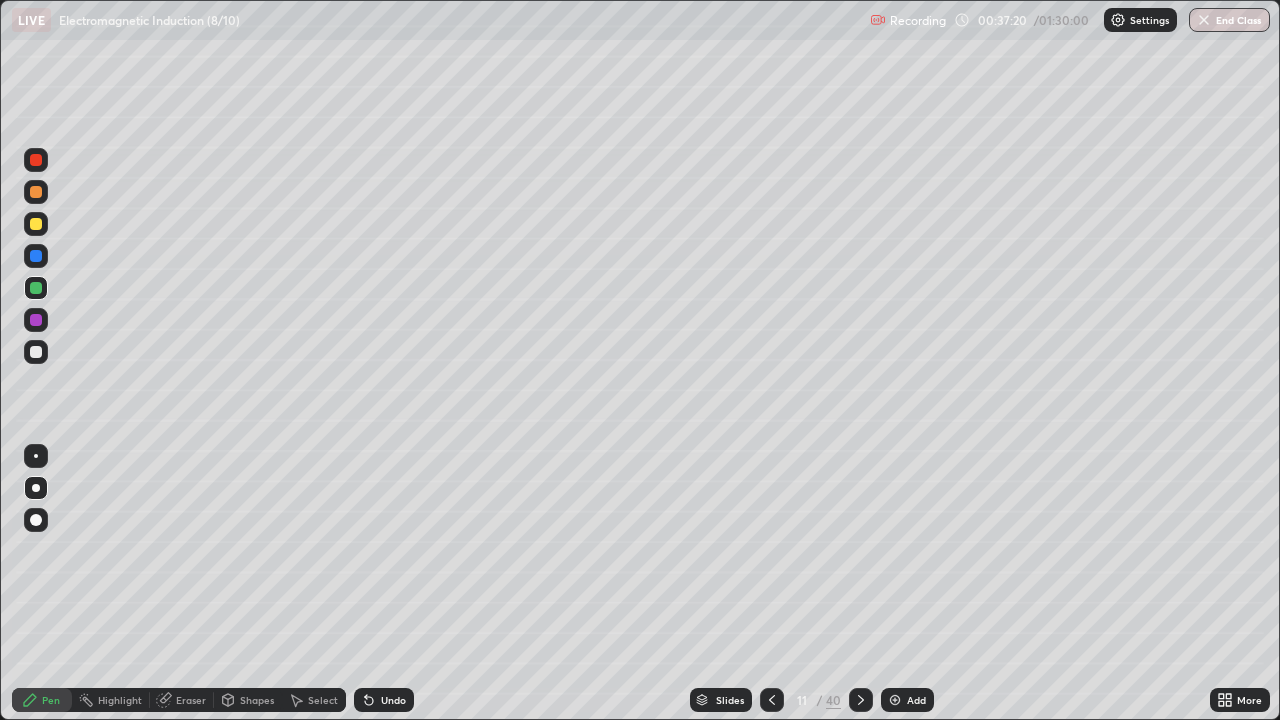 click on "Shapes" at bounding box center [257, 700] 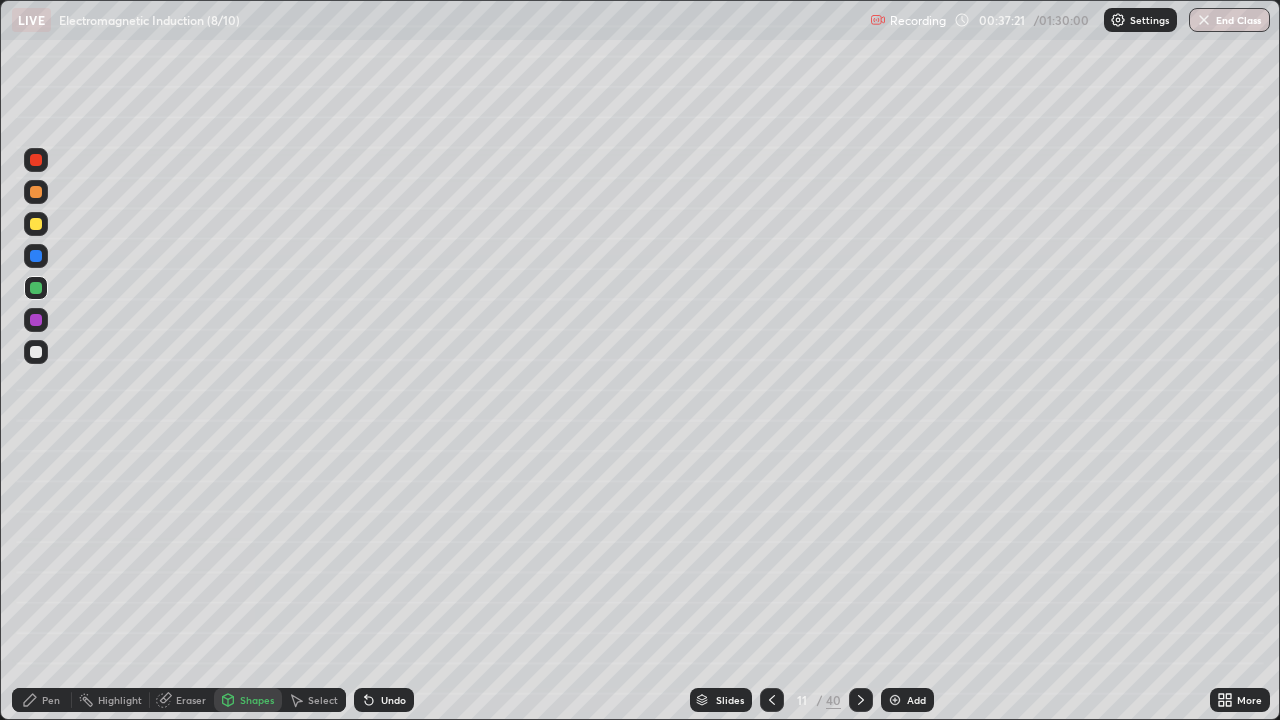 click at bounding box center [36, 288] 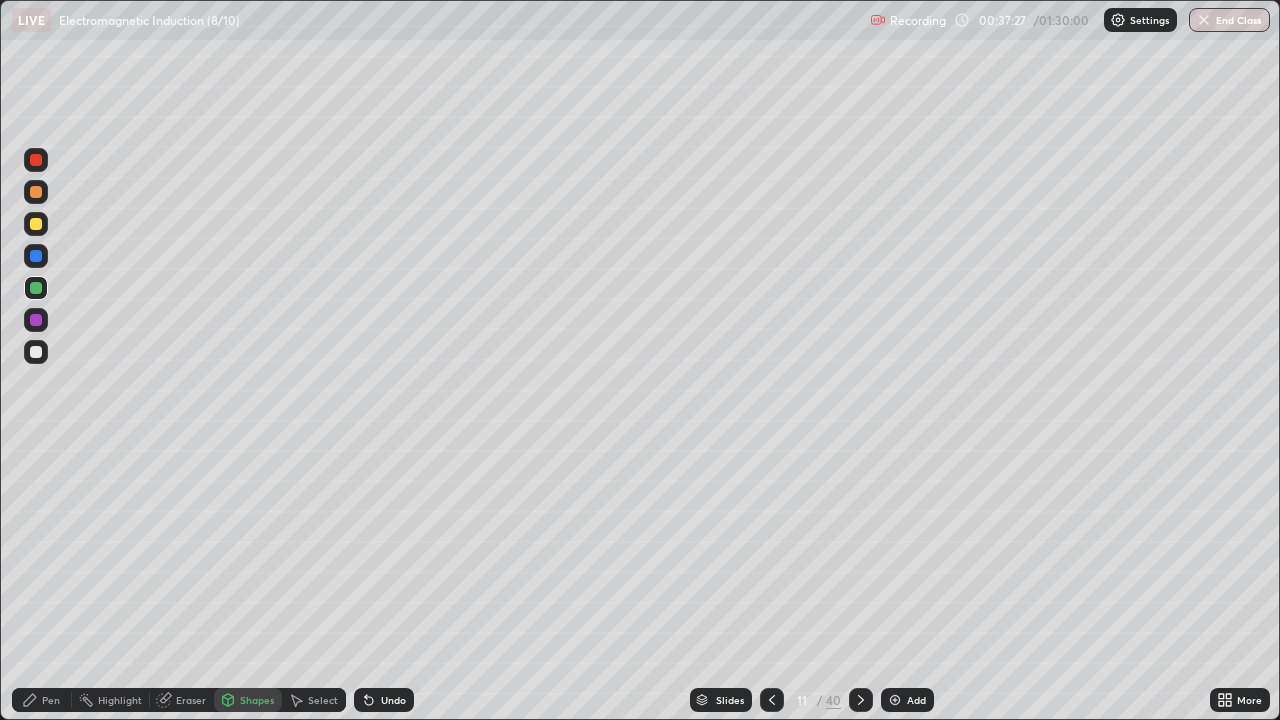 click on "Pen" at bounding box center (51, 700) 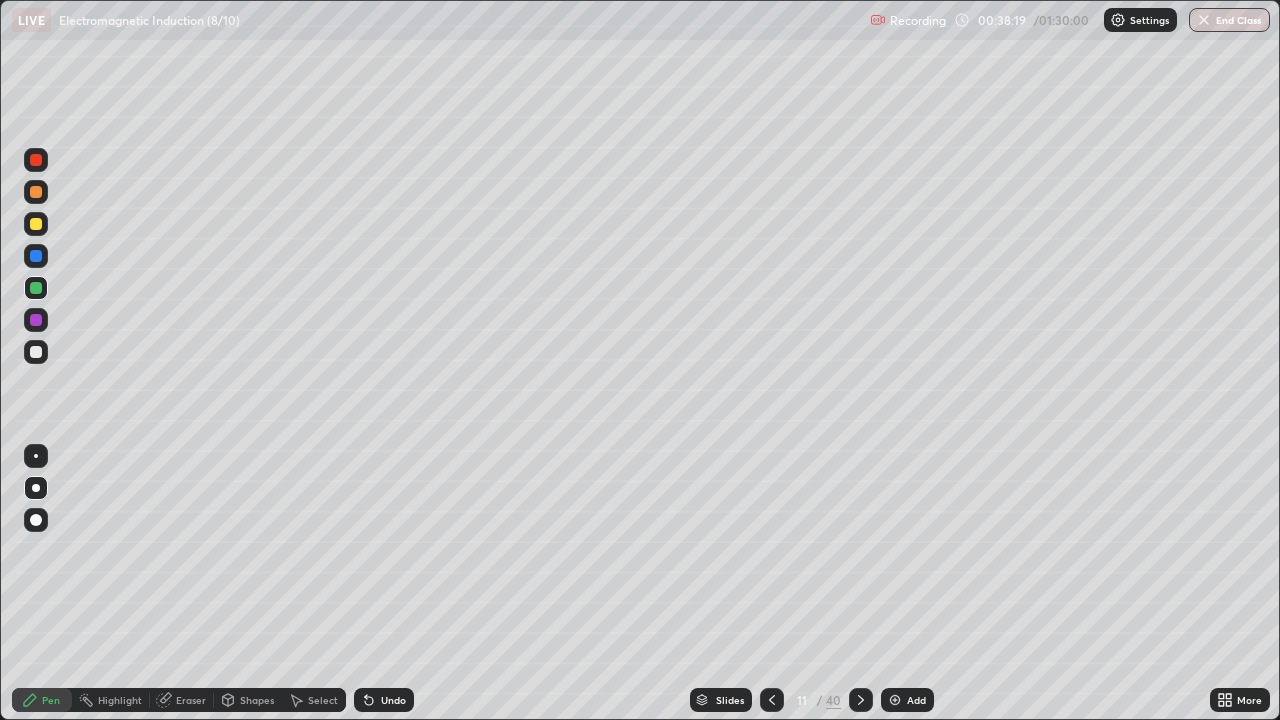 click on "Select" at bounding box center [323, 700] 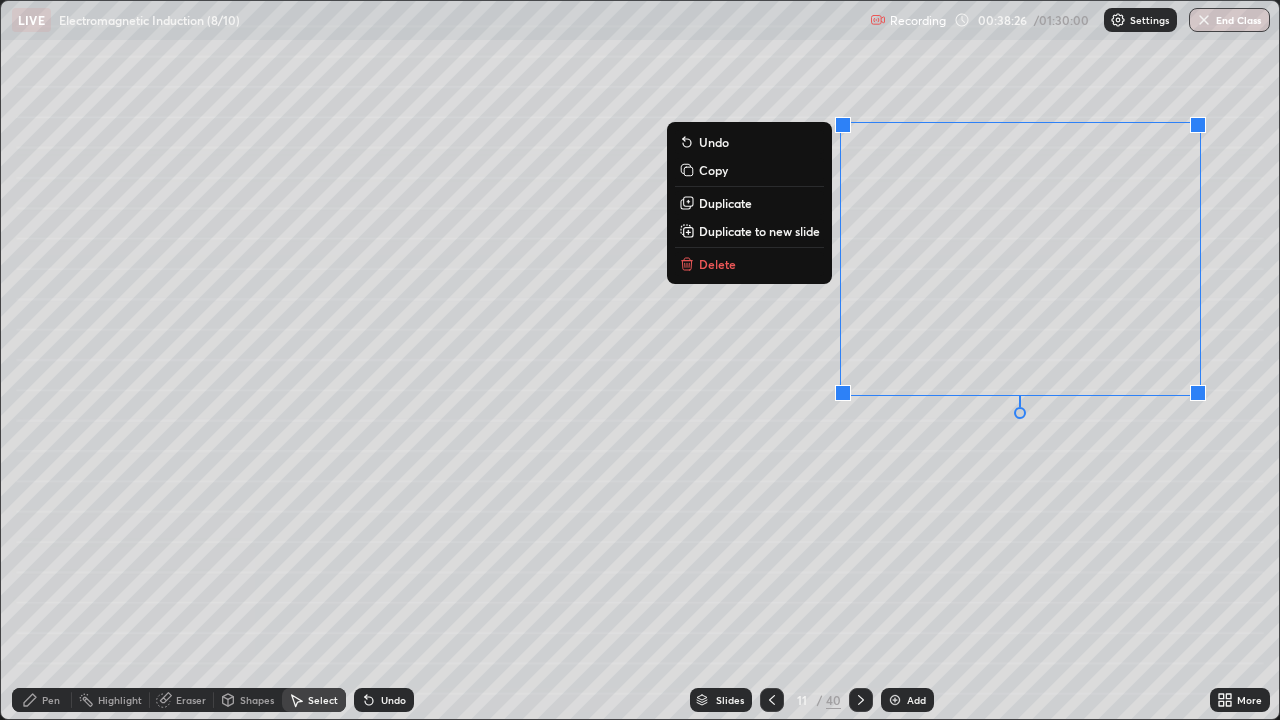 click on "0 ° Undo Copy Duplicate Duplicate to new slide Delete" at bounding box center (640, 360) 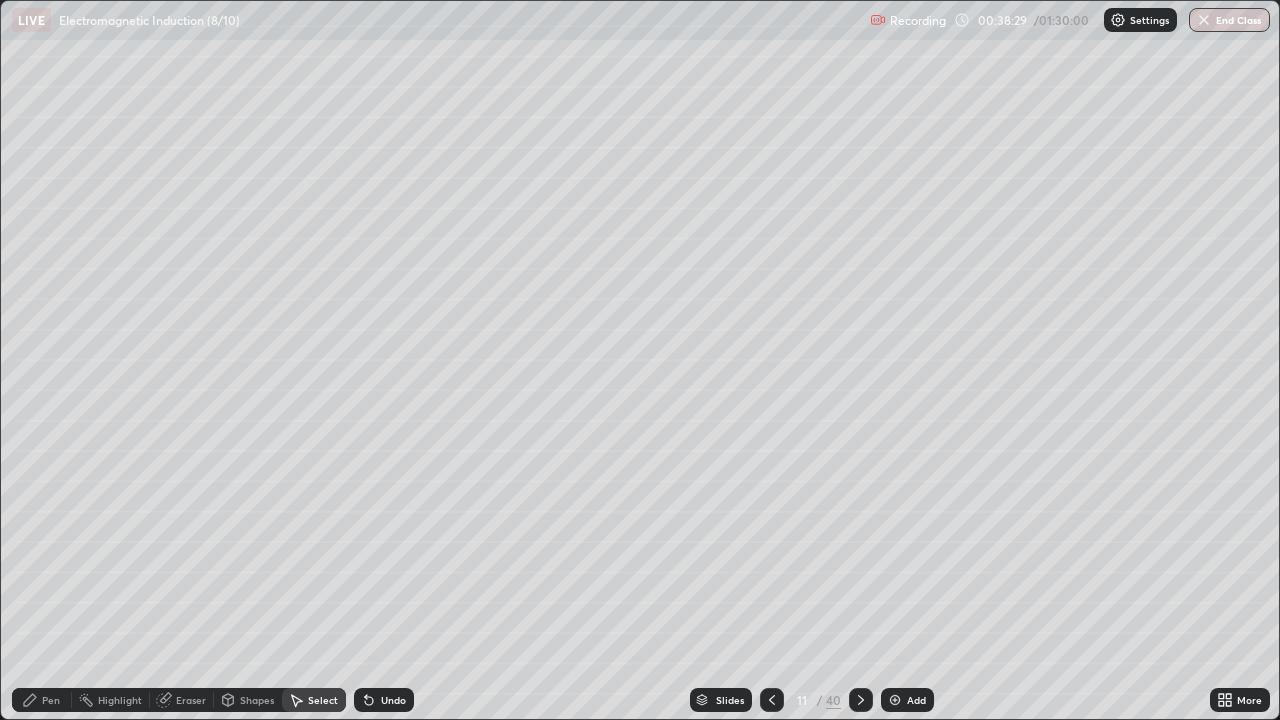 click on "Pen" at bounding box center [42, 700] 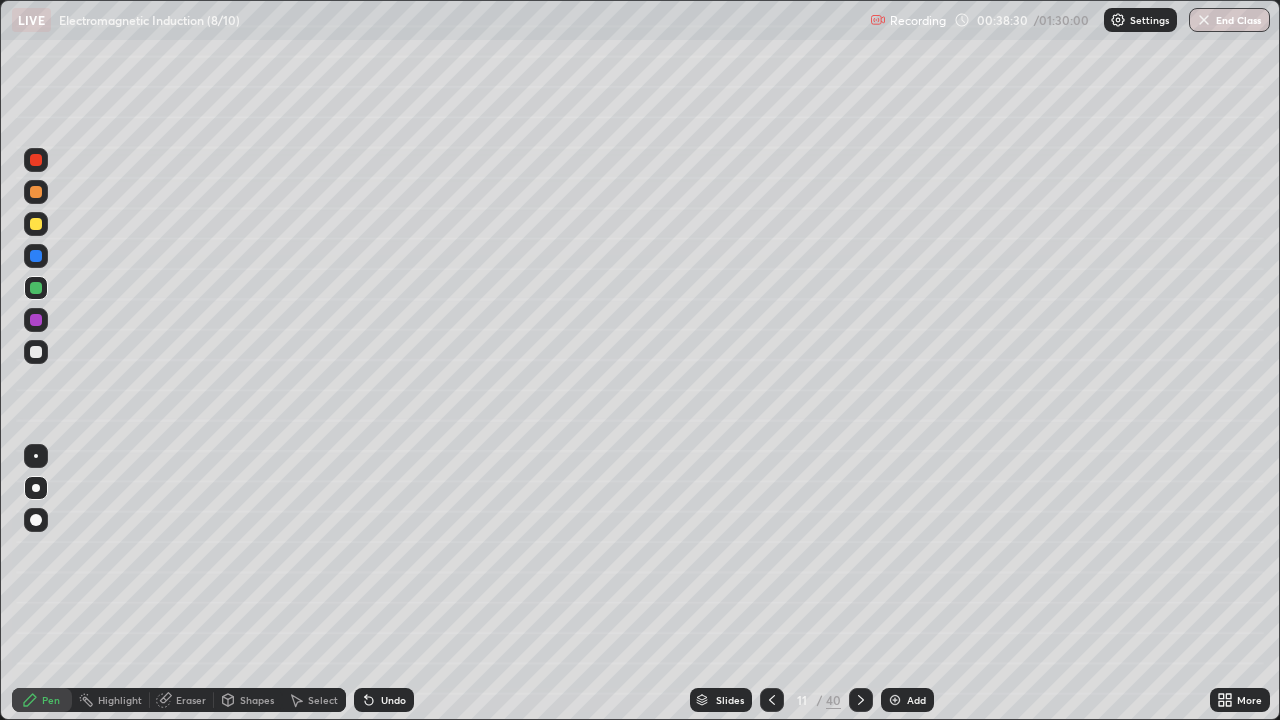 click at bounding box center [36, 224] 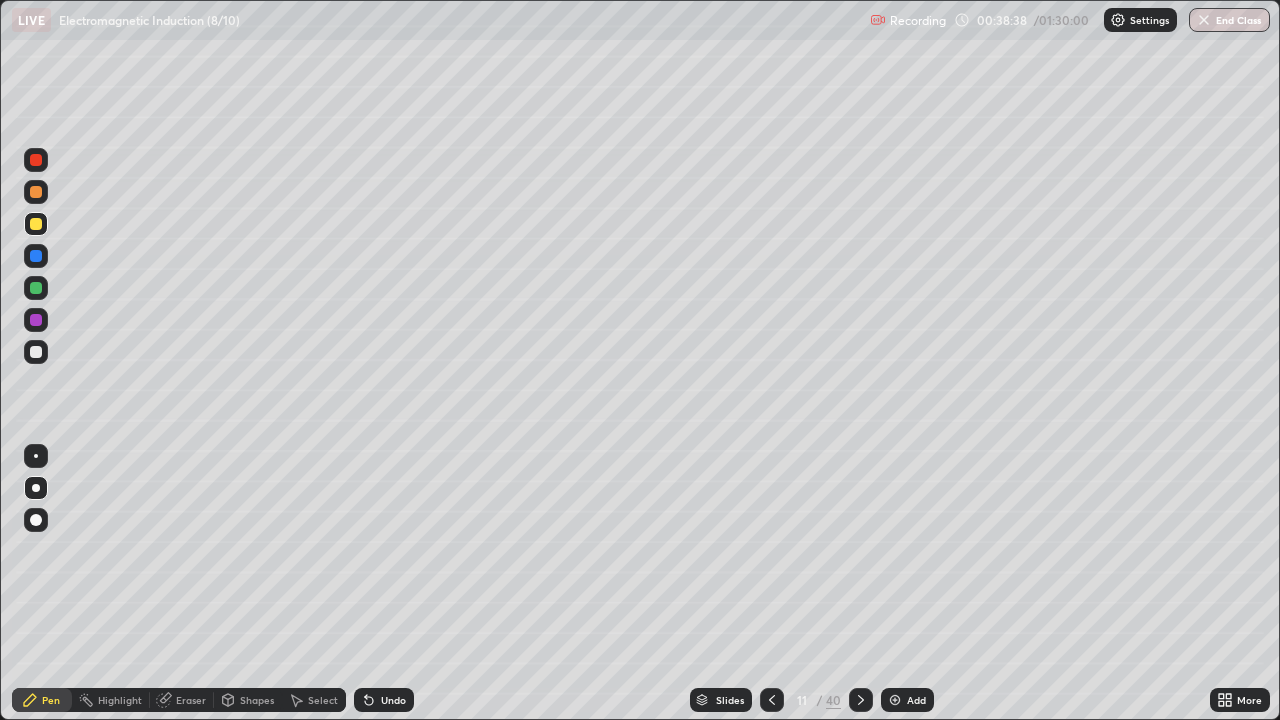 click at bounding box center (36, 352) 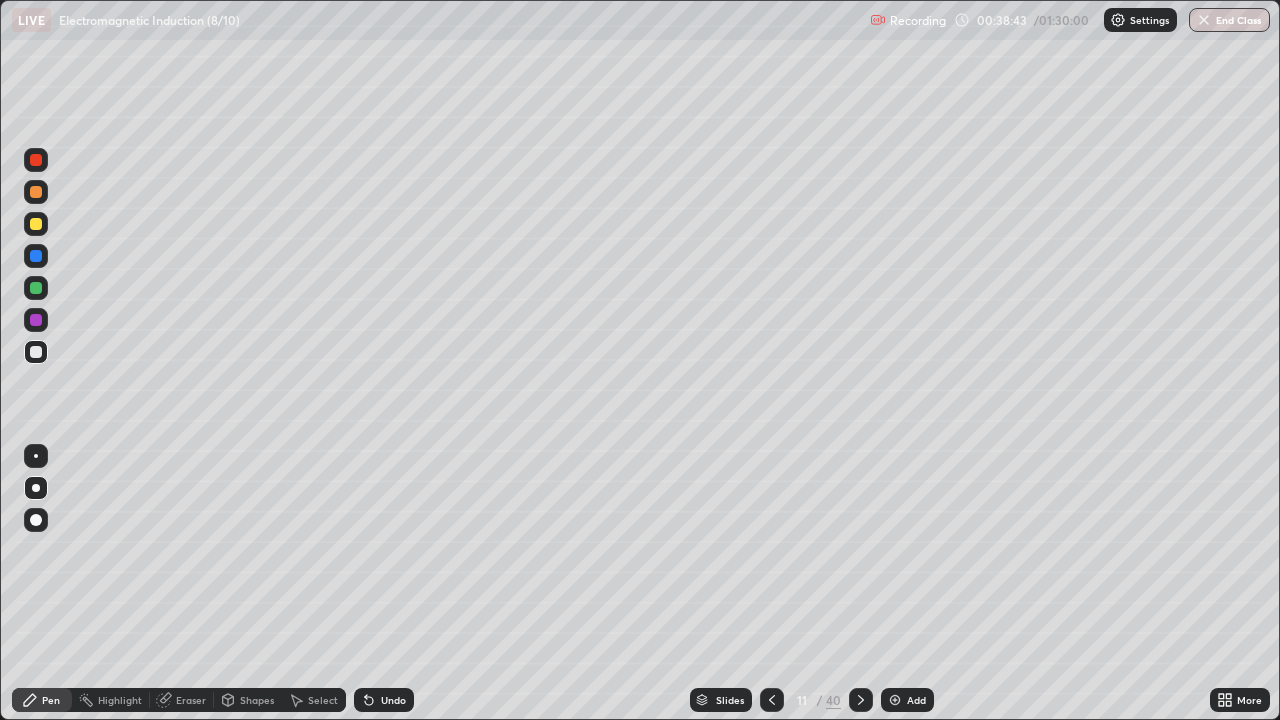 click on "Pen" at bounding box center (51, 700) 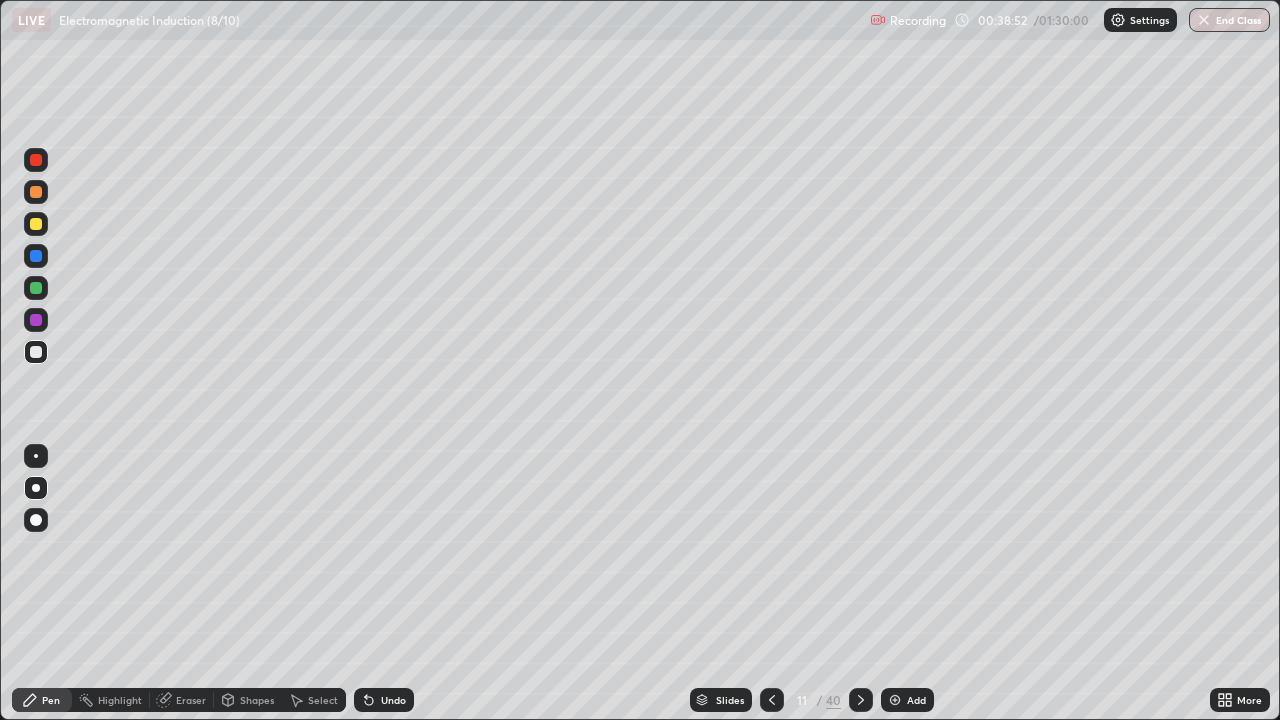 click at bounding box center (36, 288) 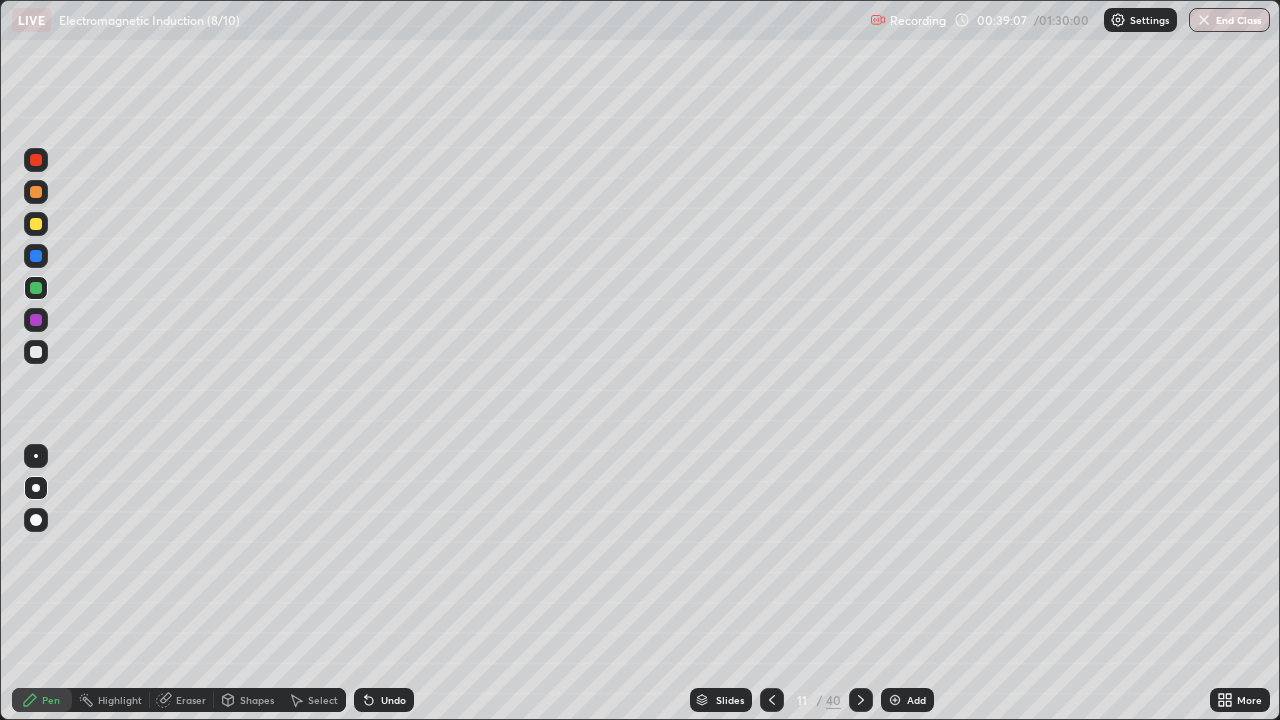 click on "Pen" at bounding box center (42, 700) 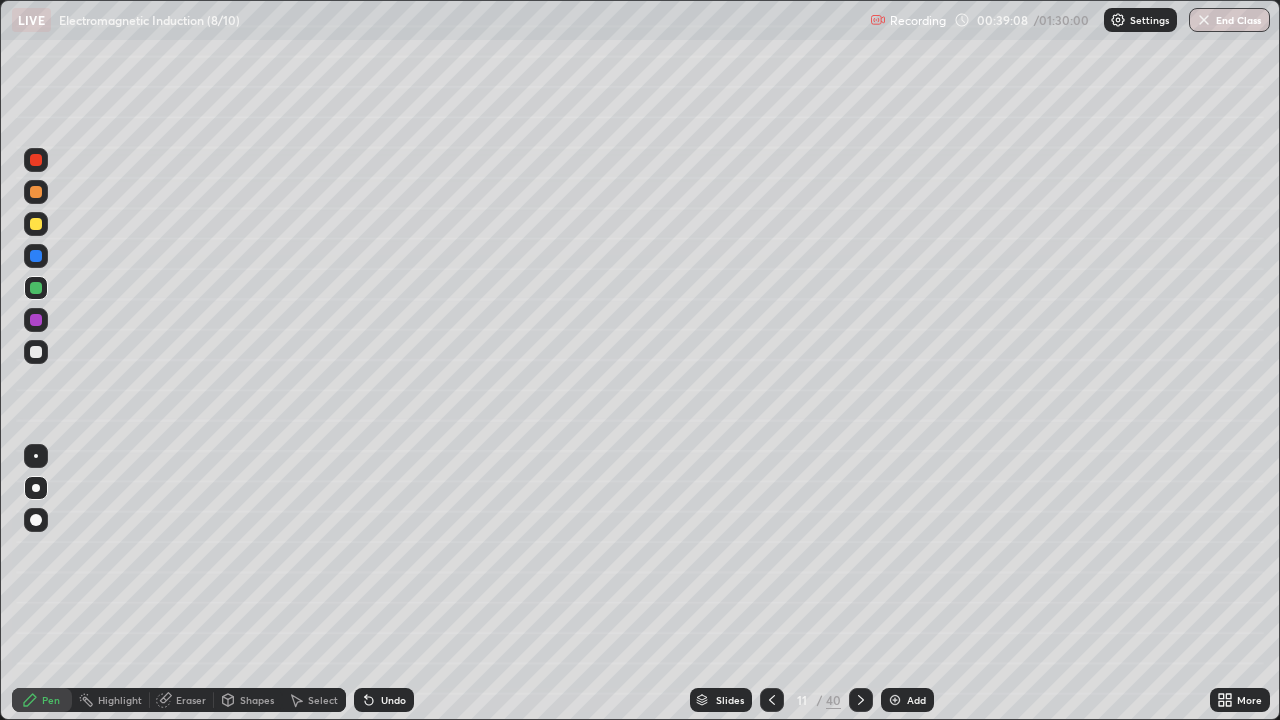 click at bounding box center [36, 224] 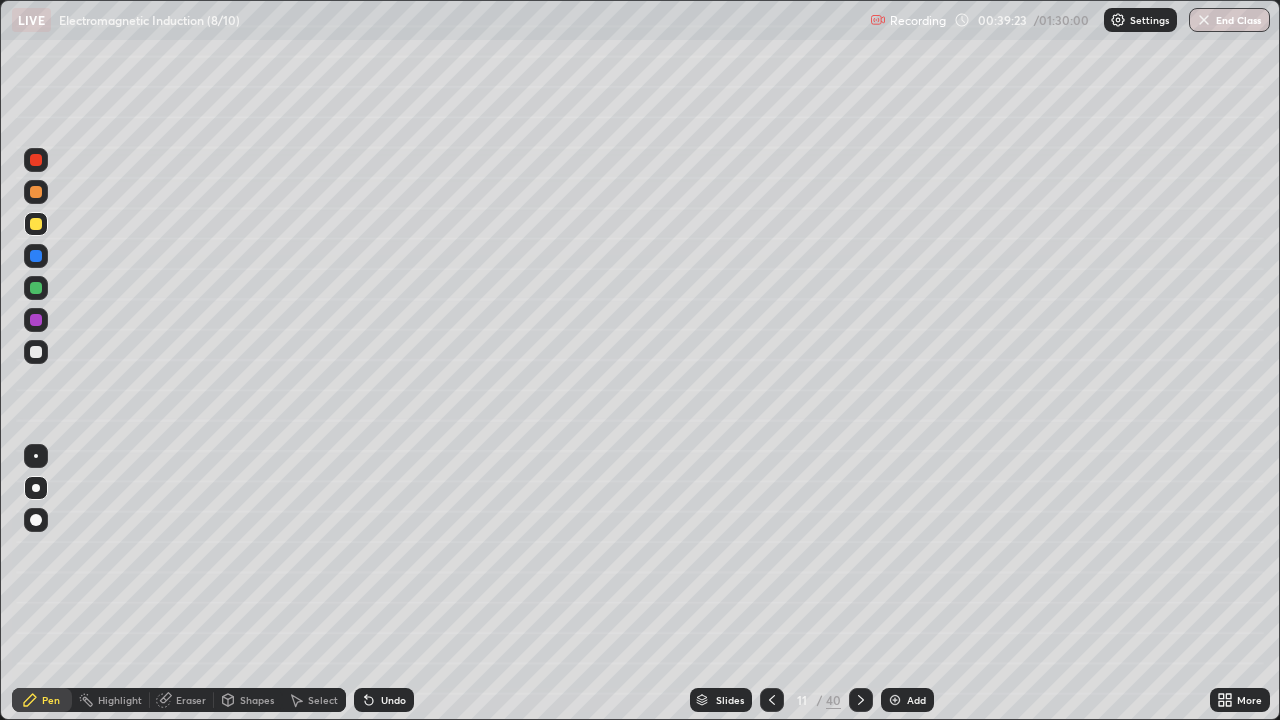 click on "Shapes" at bounding box center (257, 700) 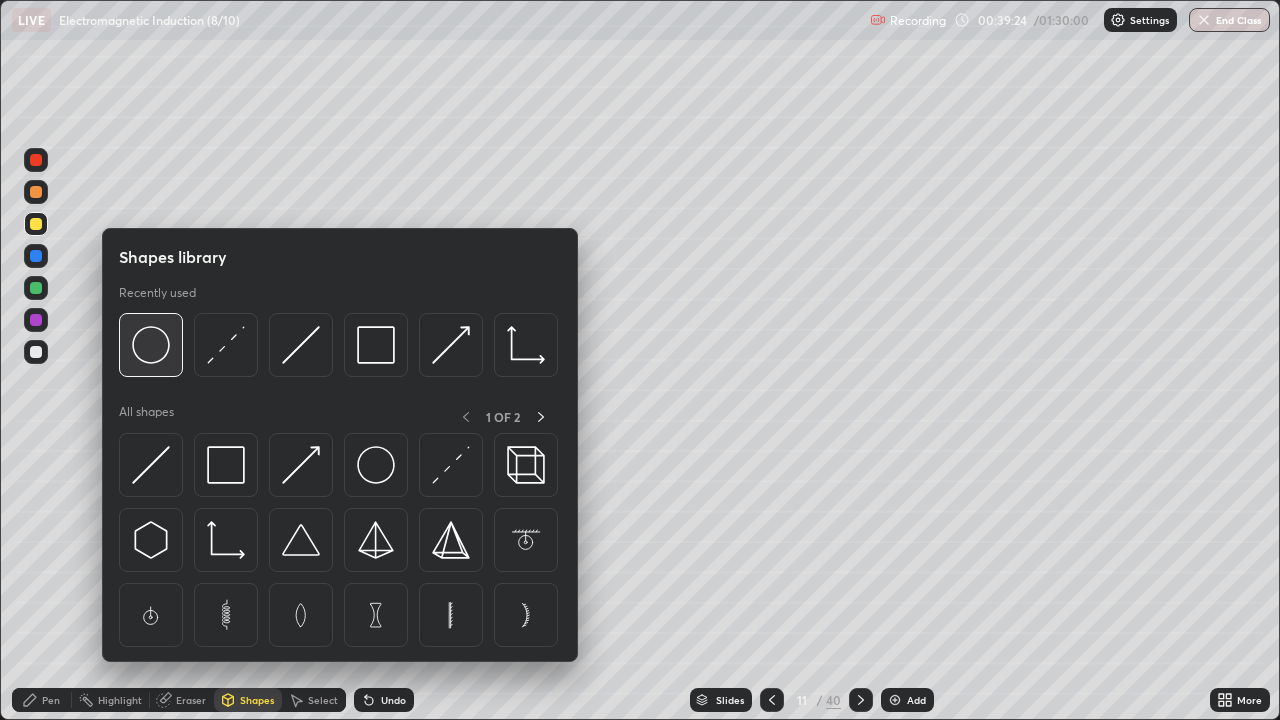 click at bounding box center [151, 345] 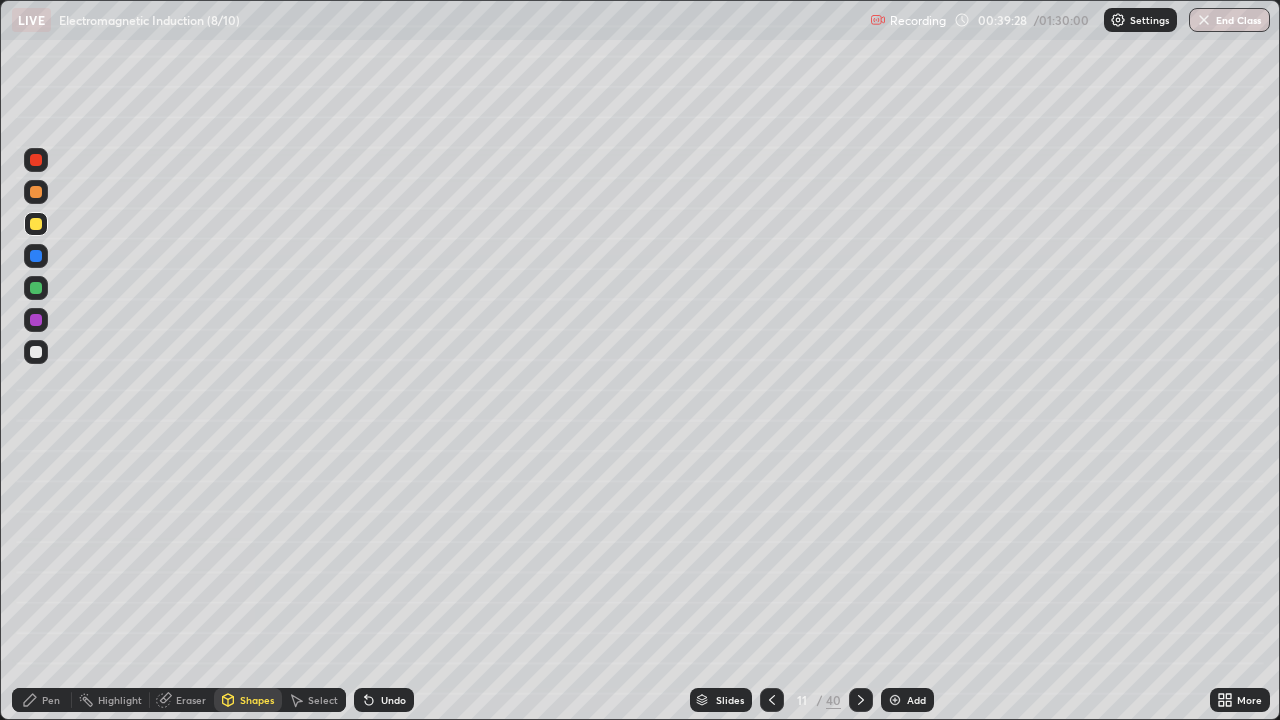 click on "Undo" at bounding box center (384, 700) 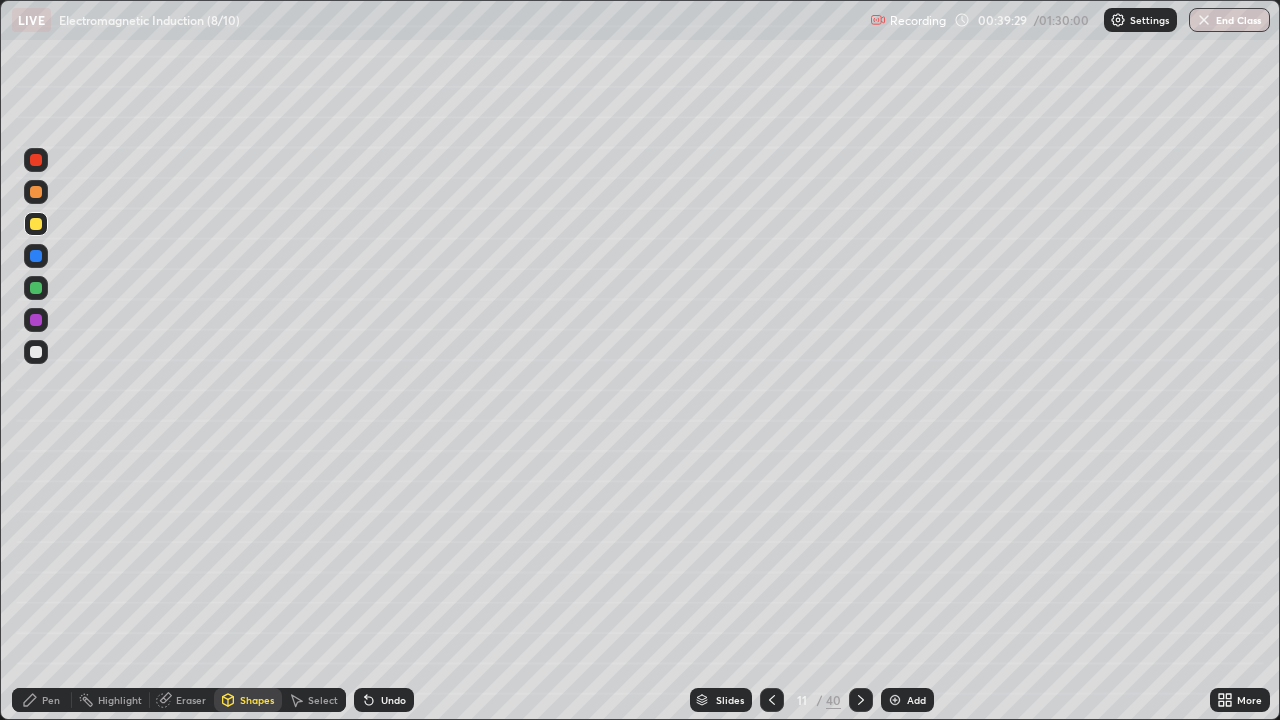 click at bounding box center [36, 352] 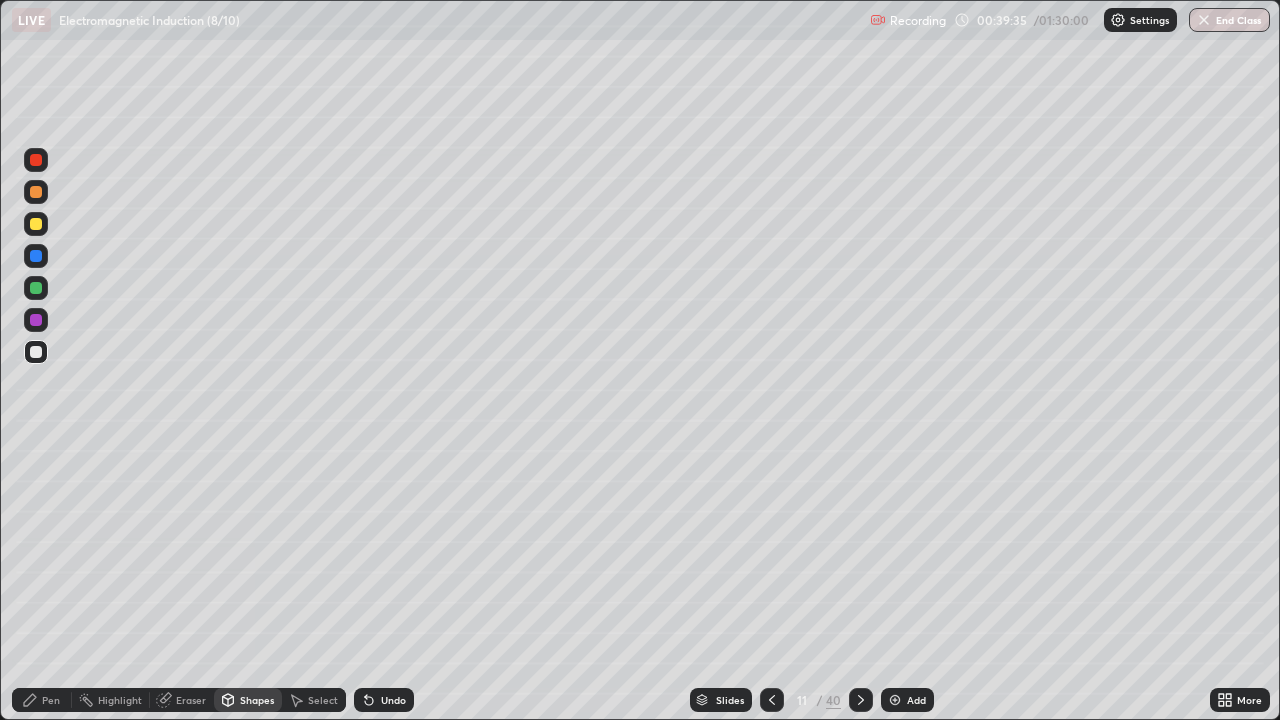 click on "Pen" at bounding box center [42, 700] 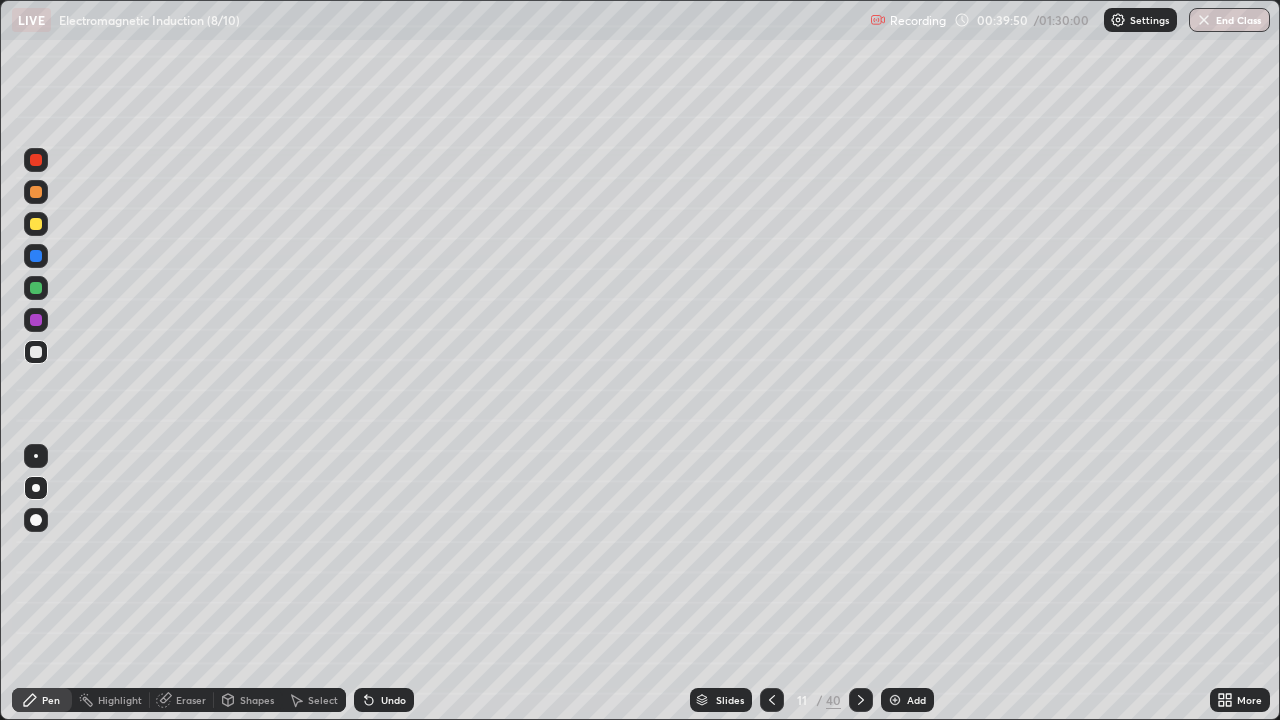 click at bounding box center [36, 456] 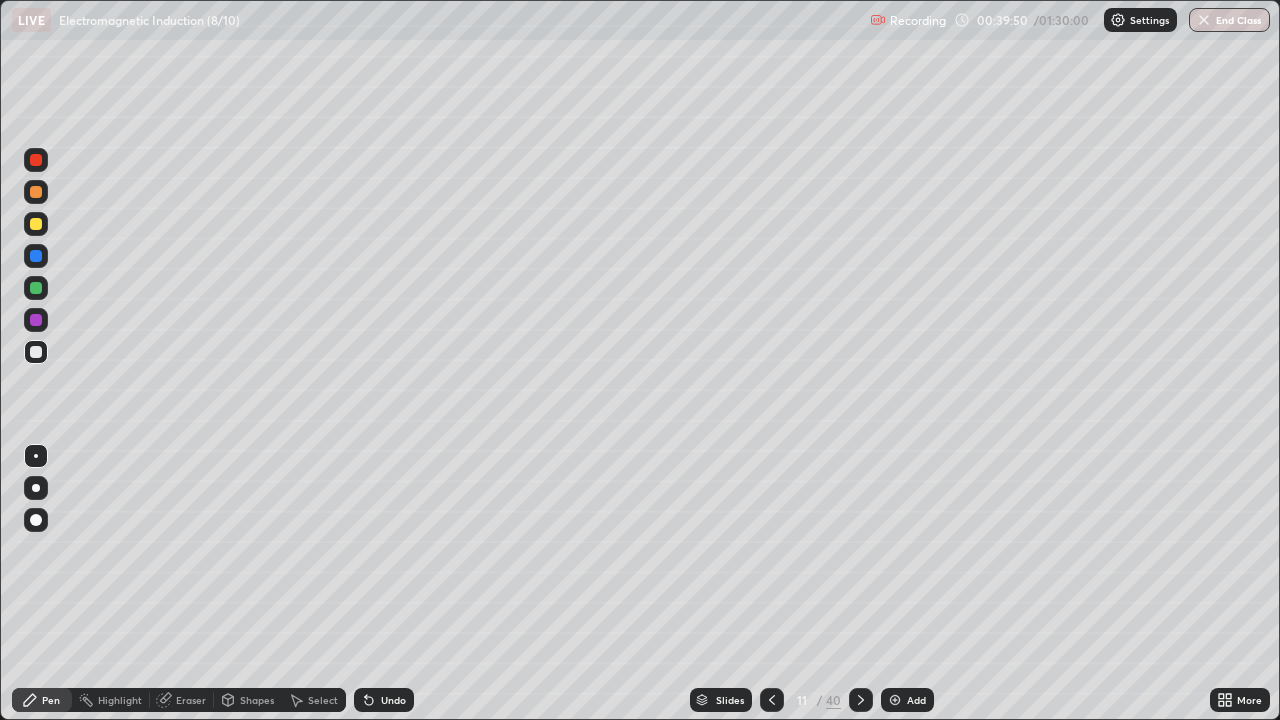 click at bounding box center [36, 288] 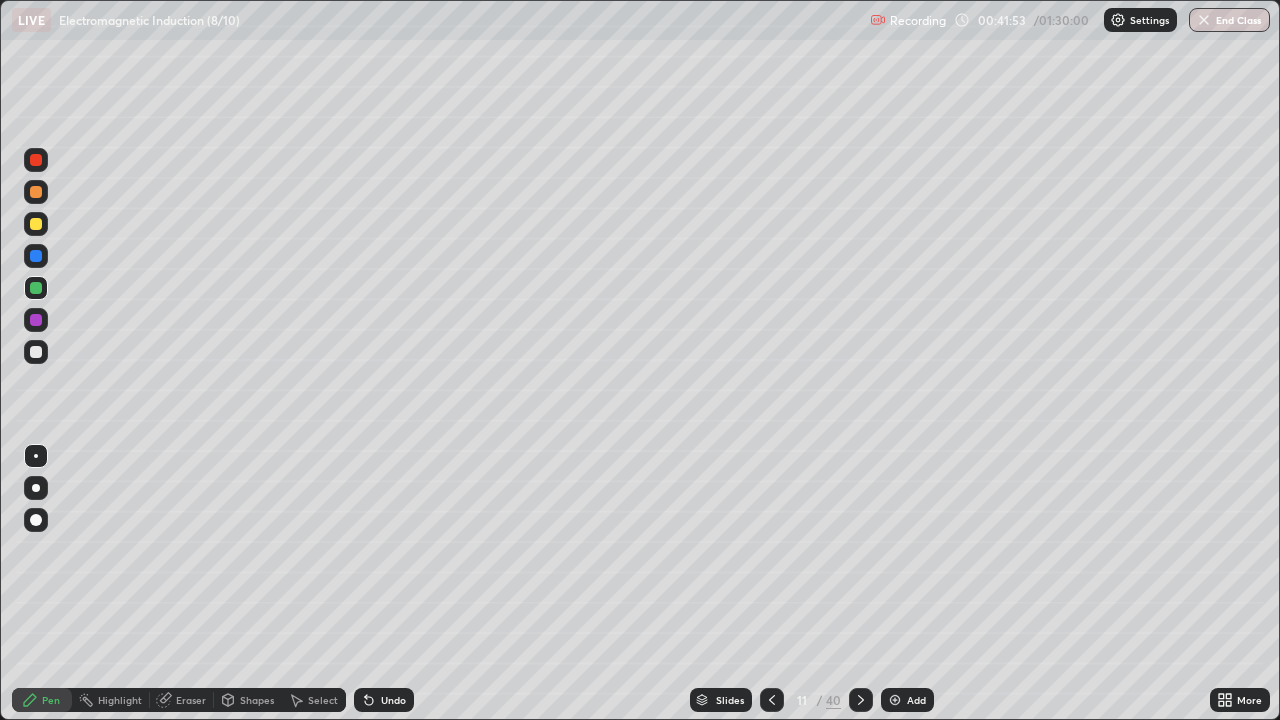 click 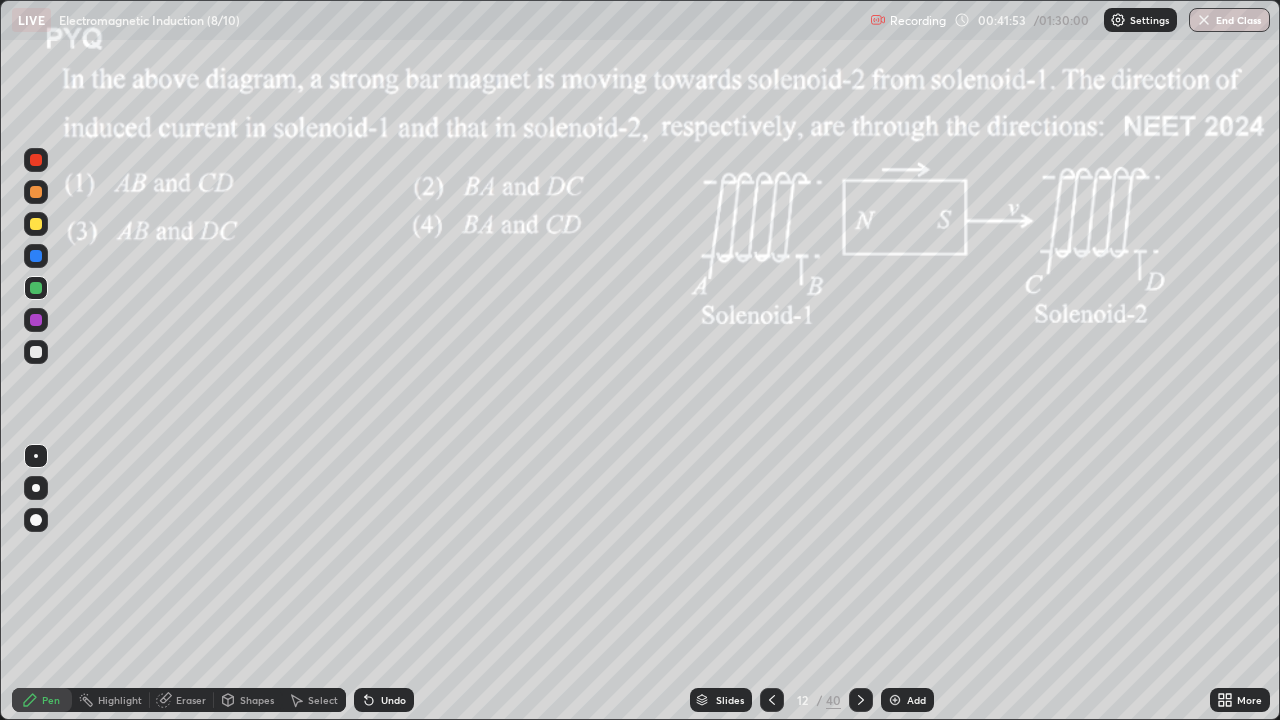 click 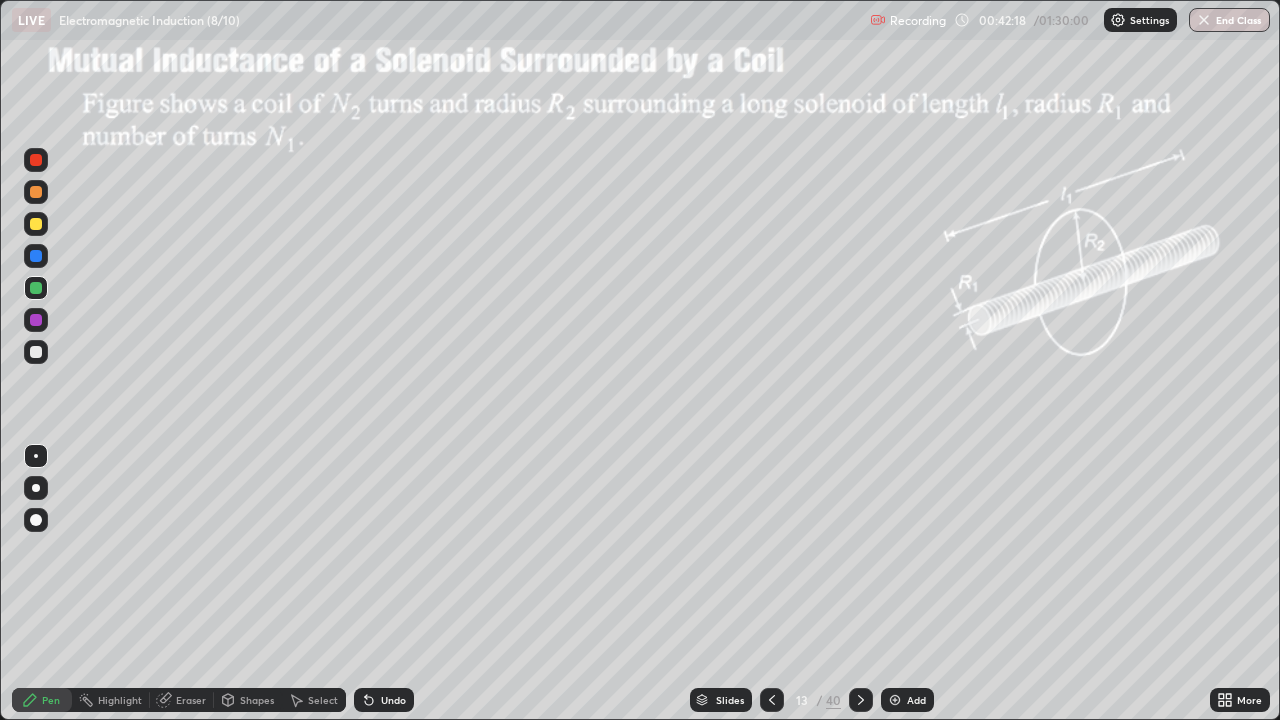 click 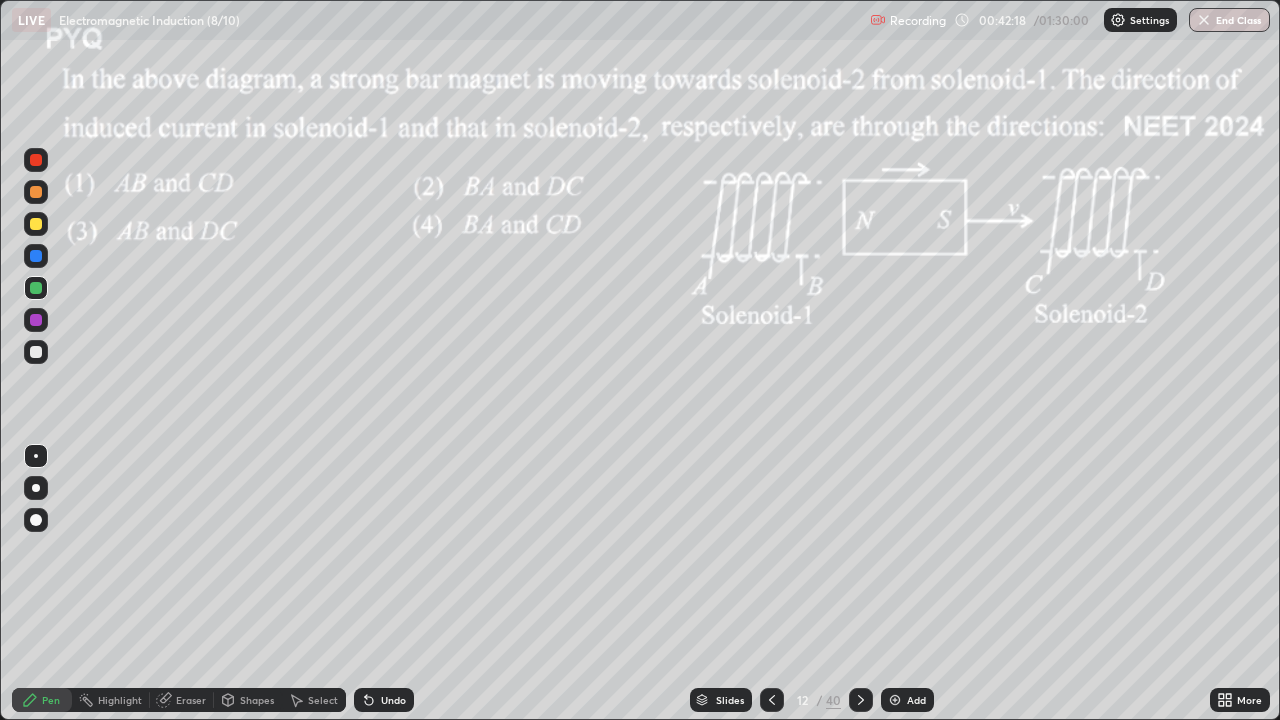 click 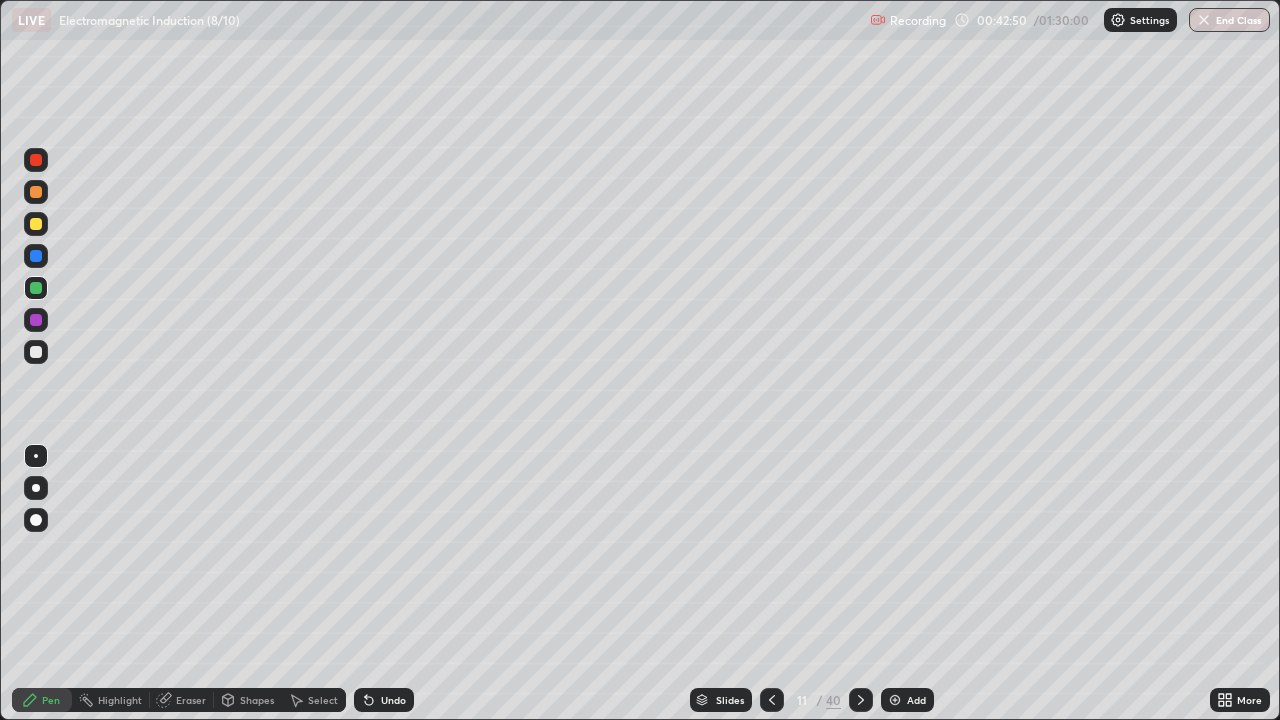 click at bounding box center (36, 352) 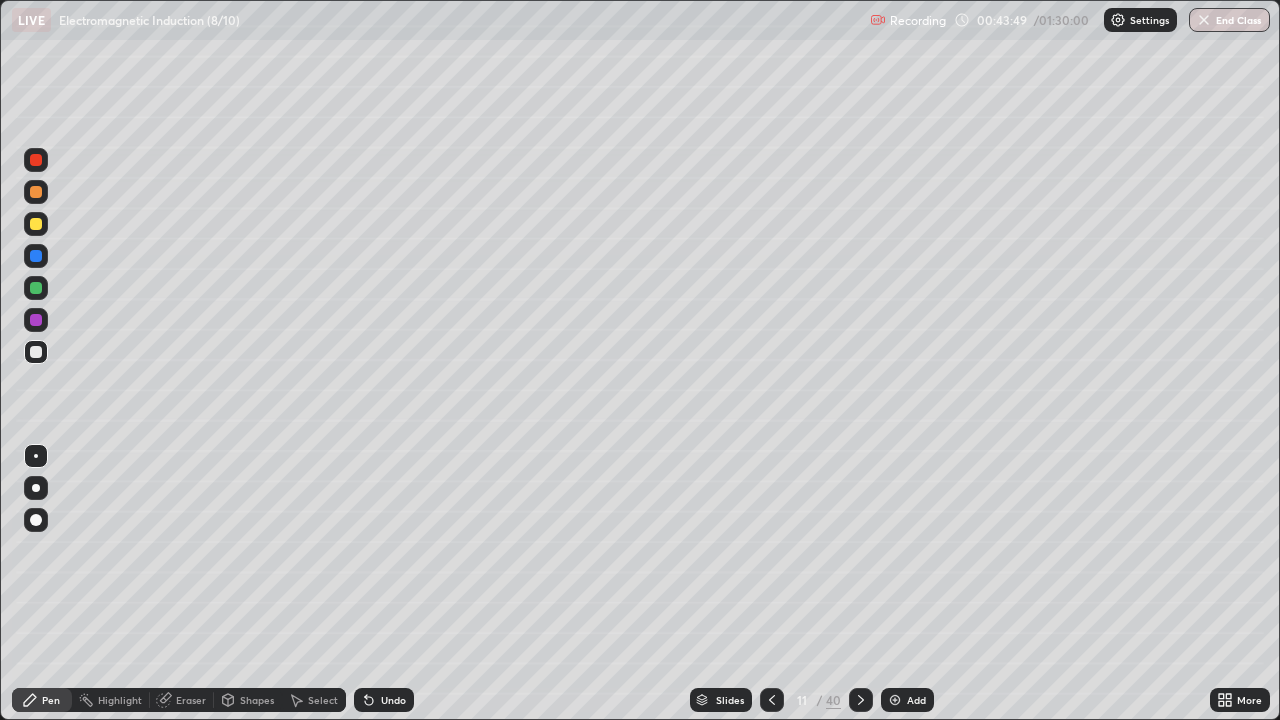 click 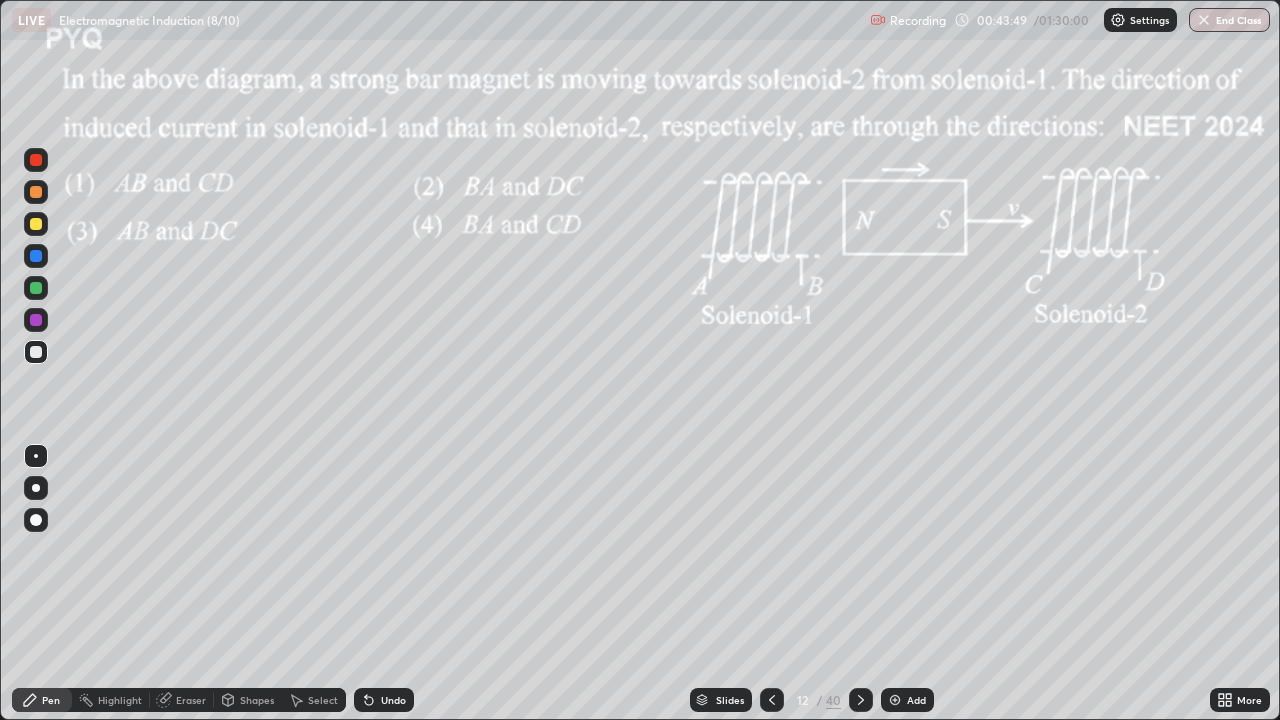 click 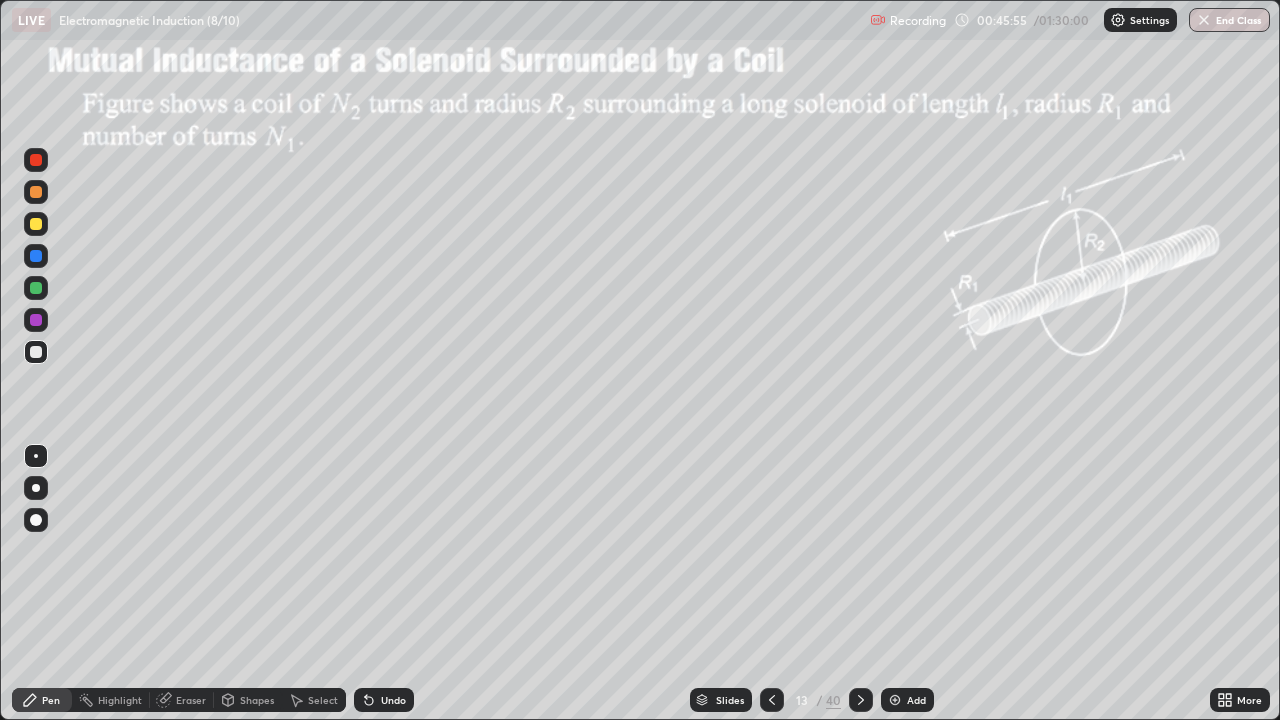 click at bounding box center [36, 224] 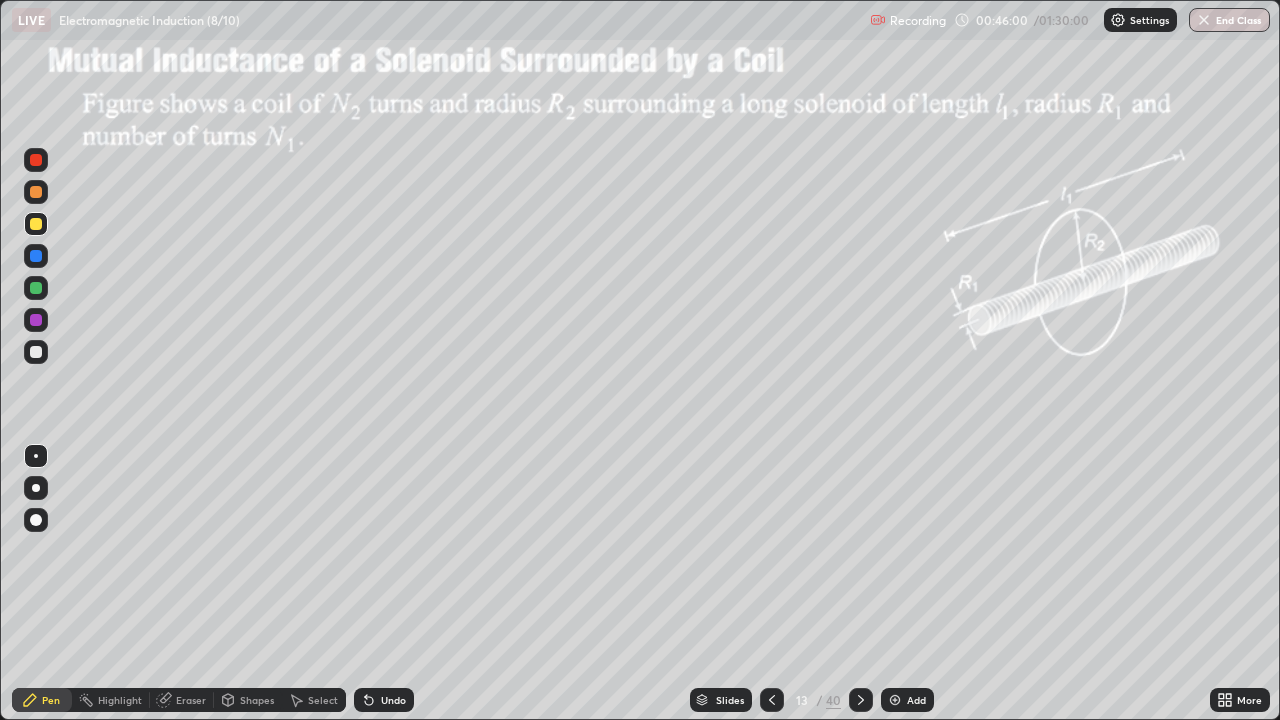 click 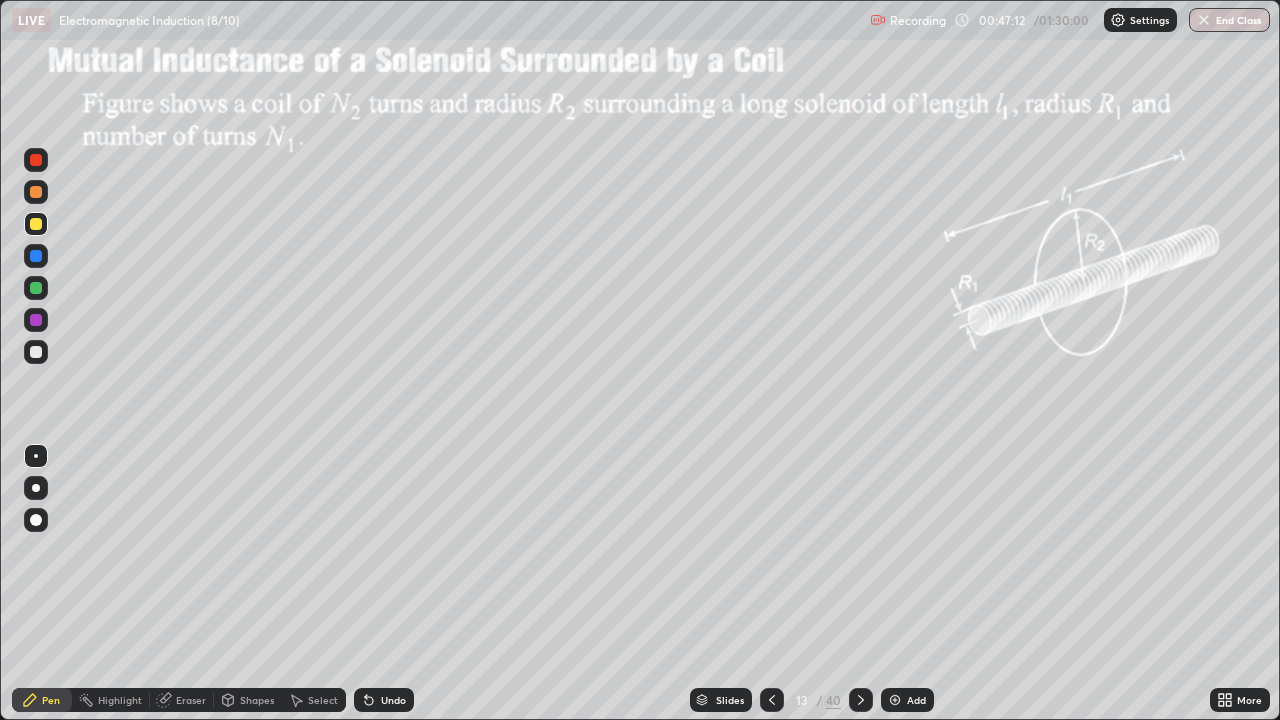 click on "Shapes" at bounding box center (257, 700) 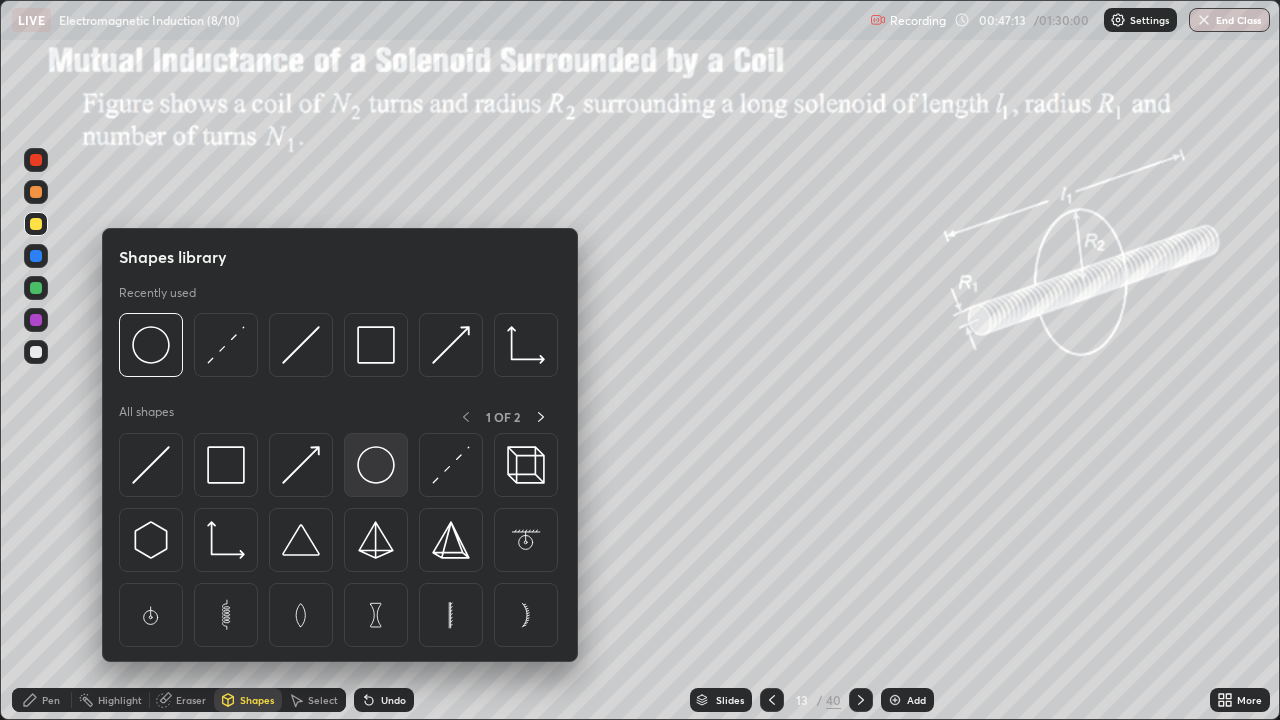 click at bounding box center [376, 465] 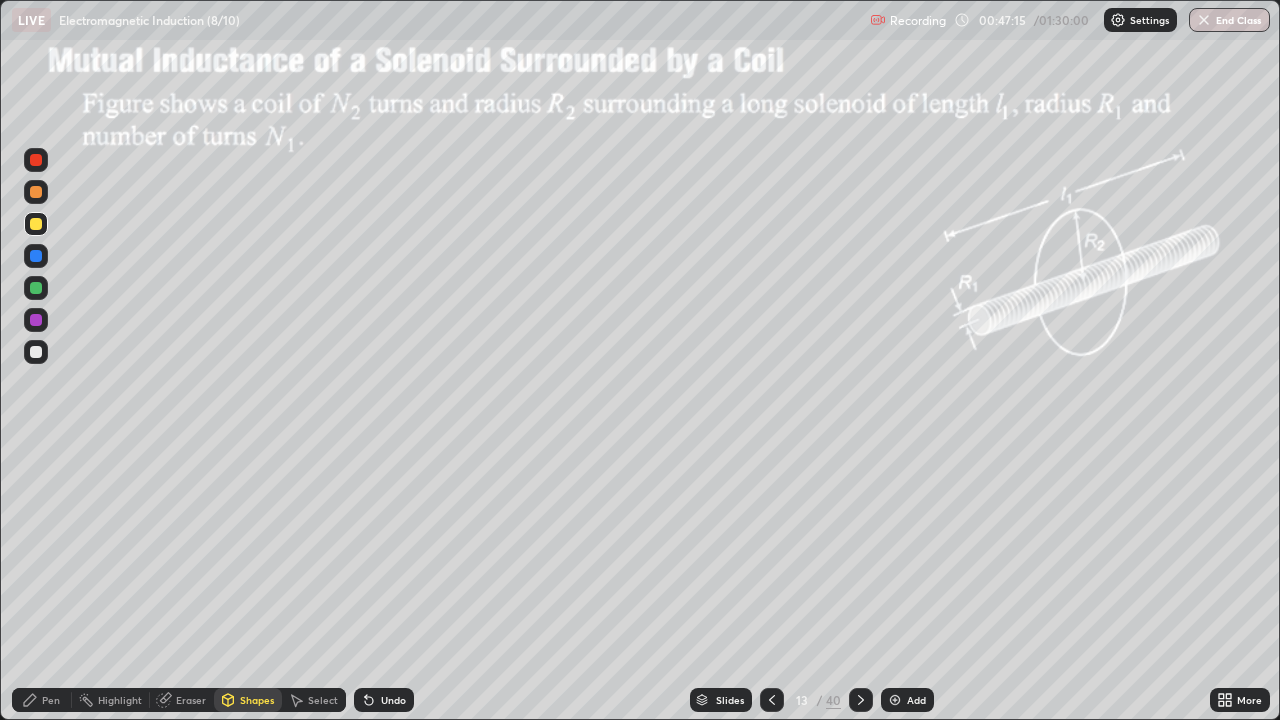 click at bounding box center [36, 352] 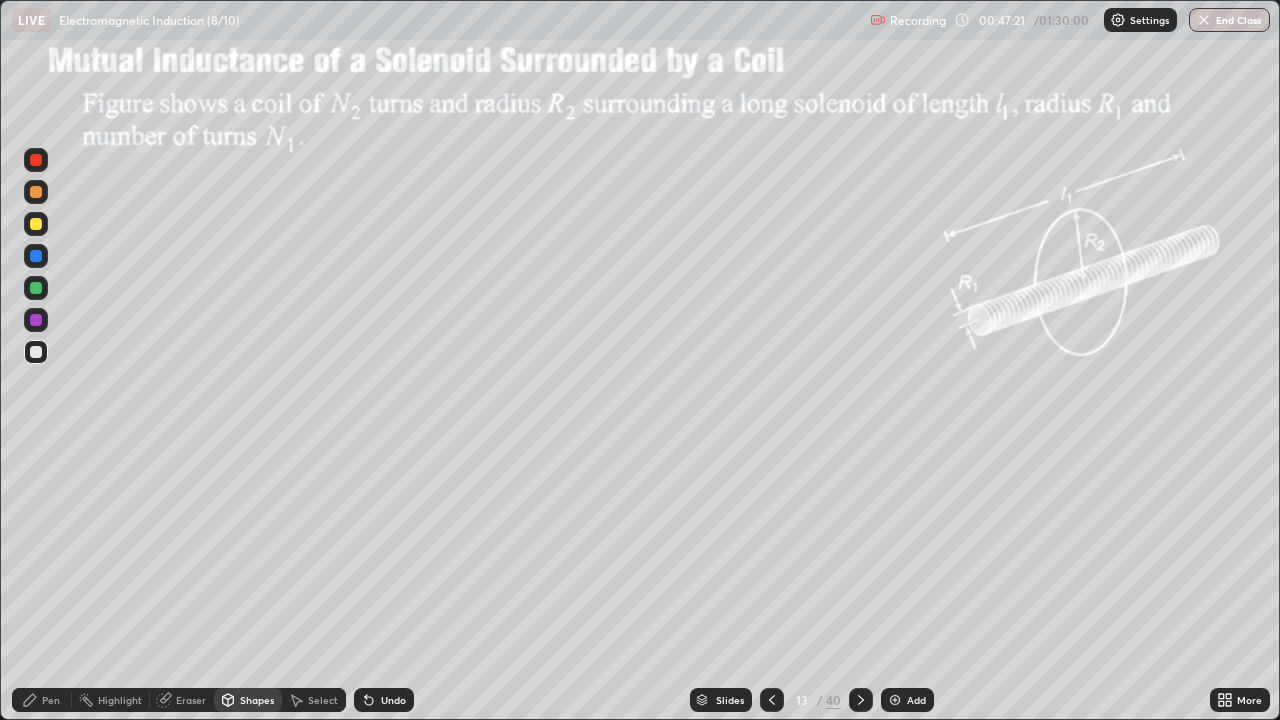 click on "Pen" at bounding box center [51, 700] 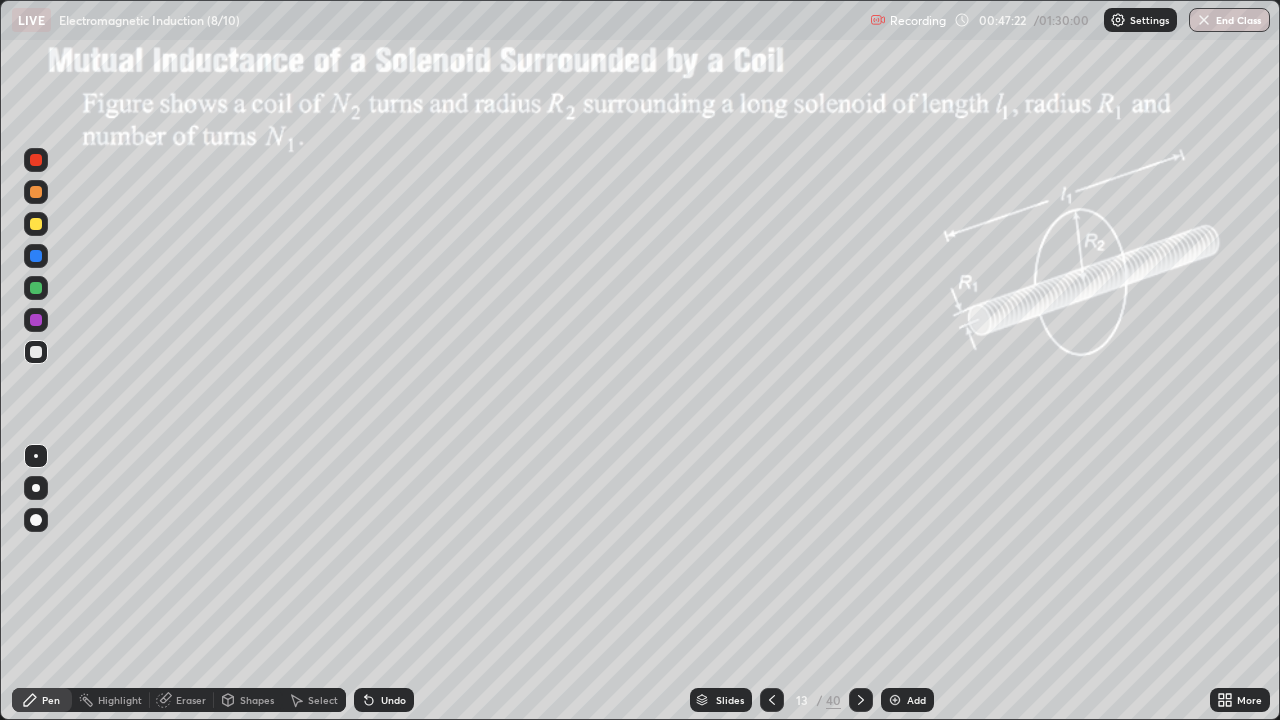 click at bounding box center (36, 288) 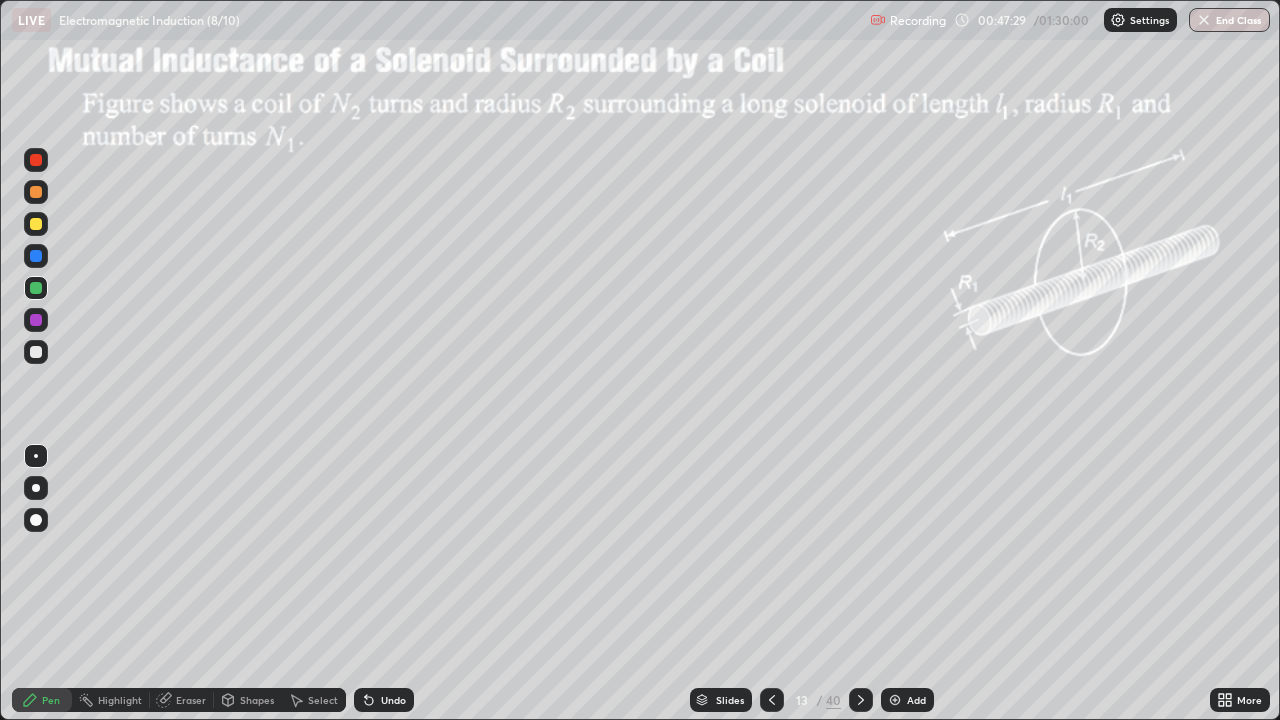 click at bounding box center [36, 320] 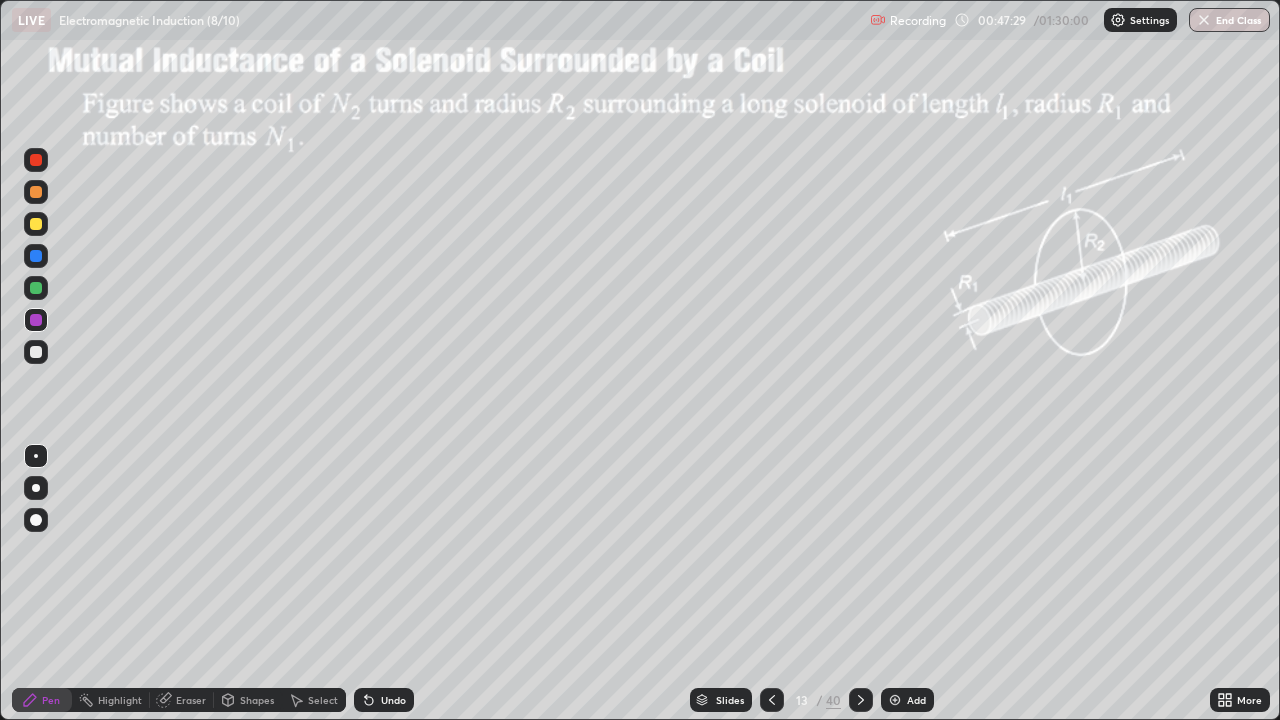 click on "Shapes" at bounding box center [257, 700] 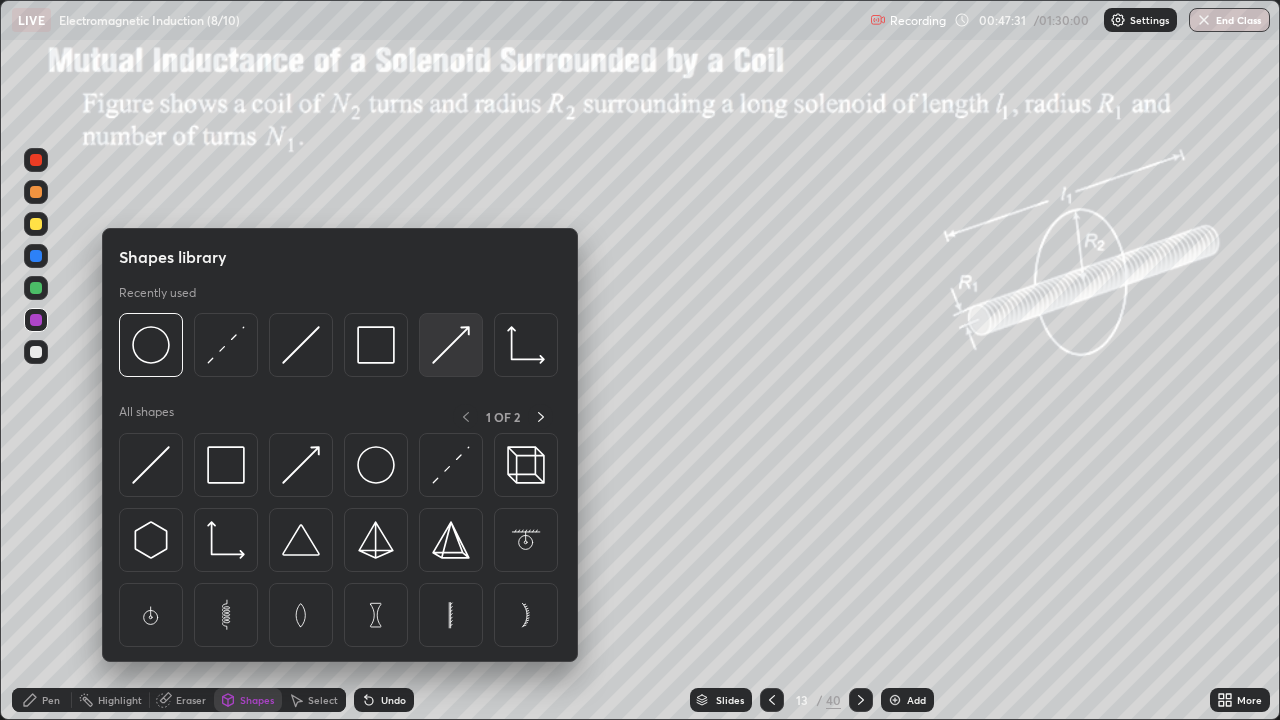 click at bounding box center (451, 345) 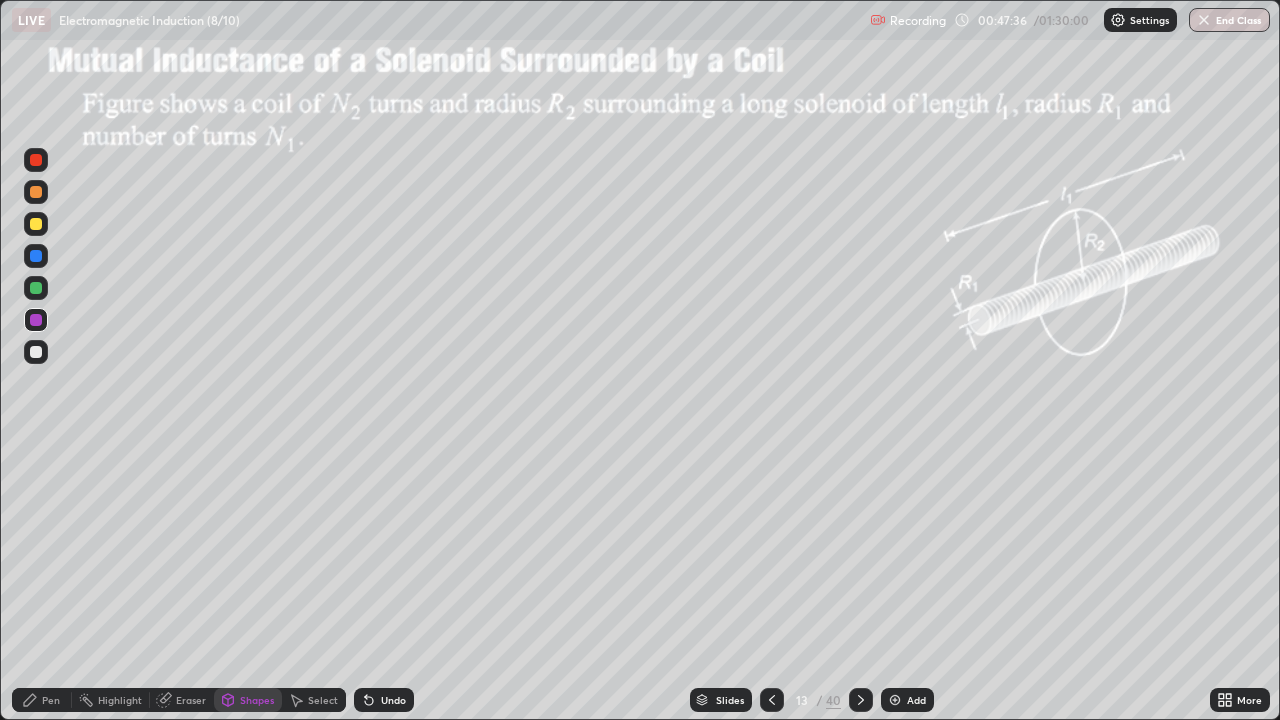 click on "Pen" at bounding box center (51, 700) 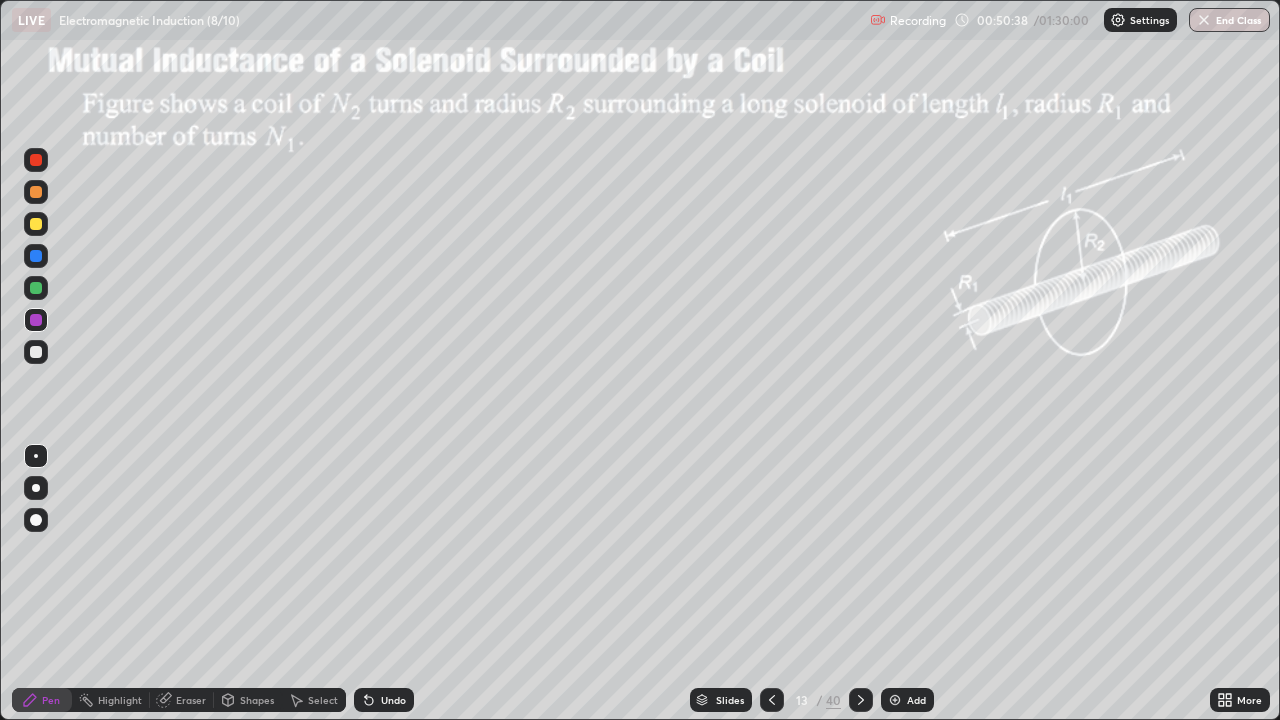 click at bounding box center (36, 352) 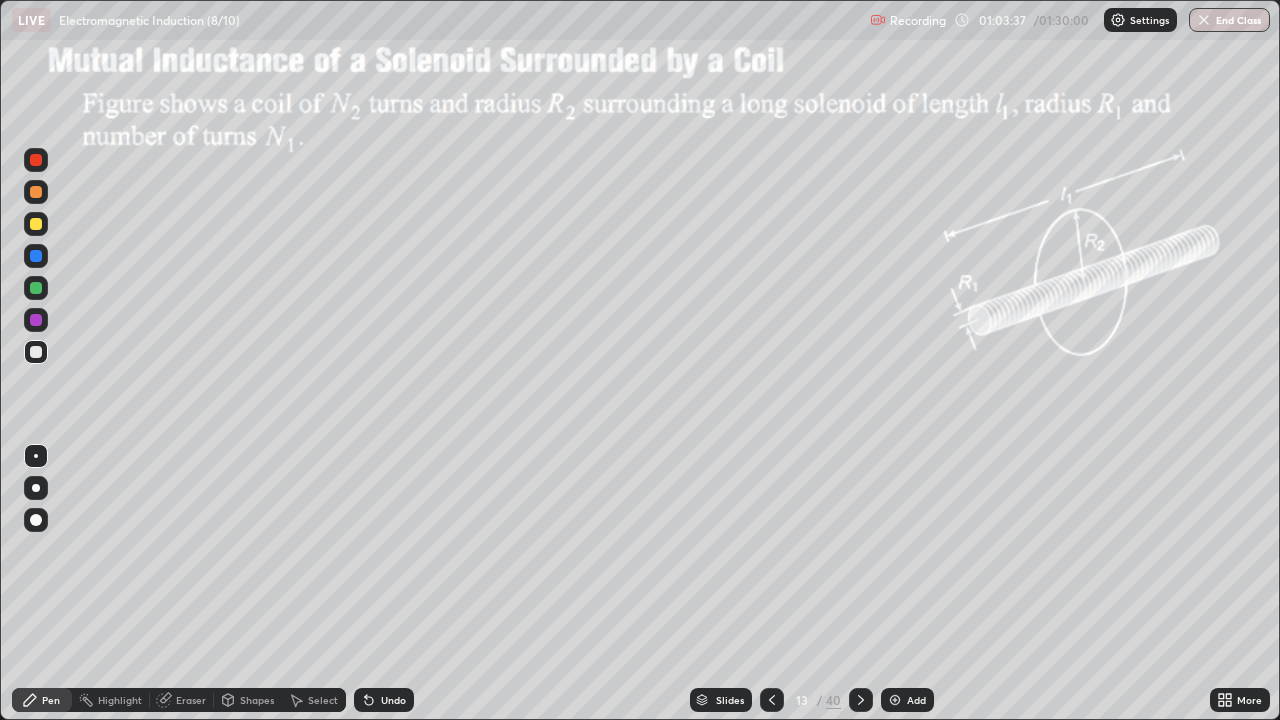click 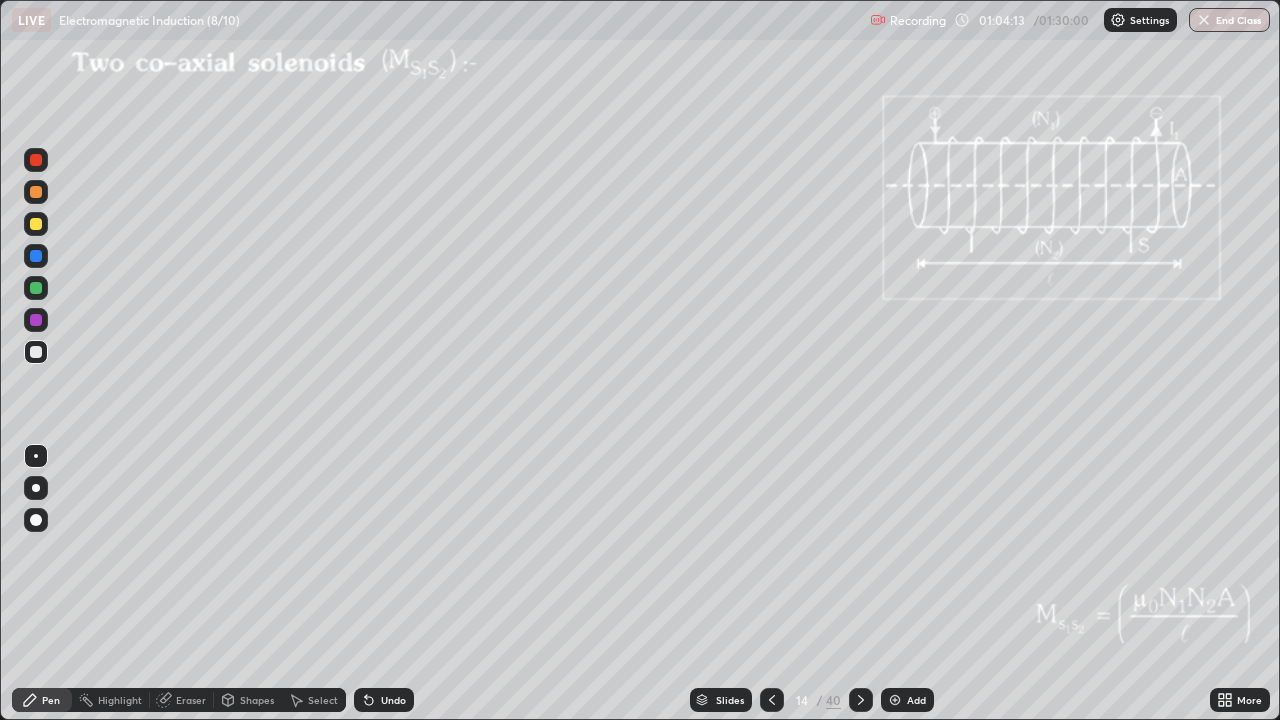 click at bounding box center [36, 288] 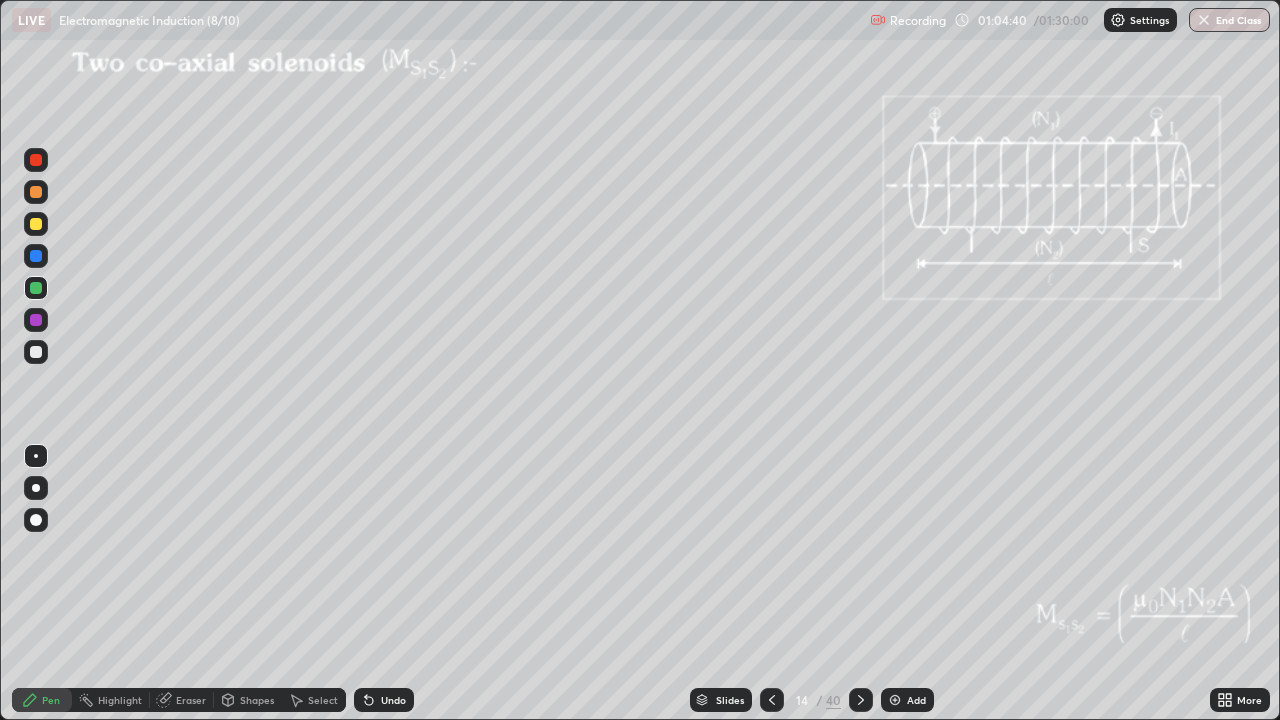 click at bounding box center (36, 488) 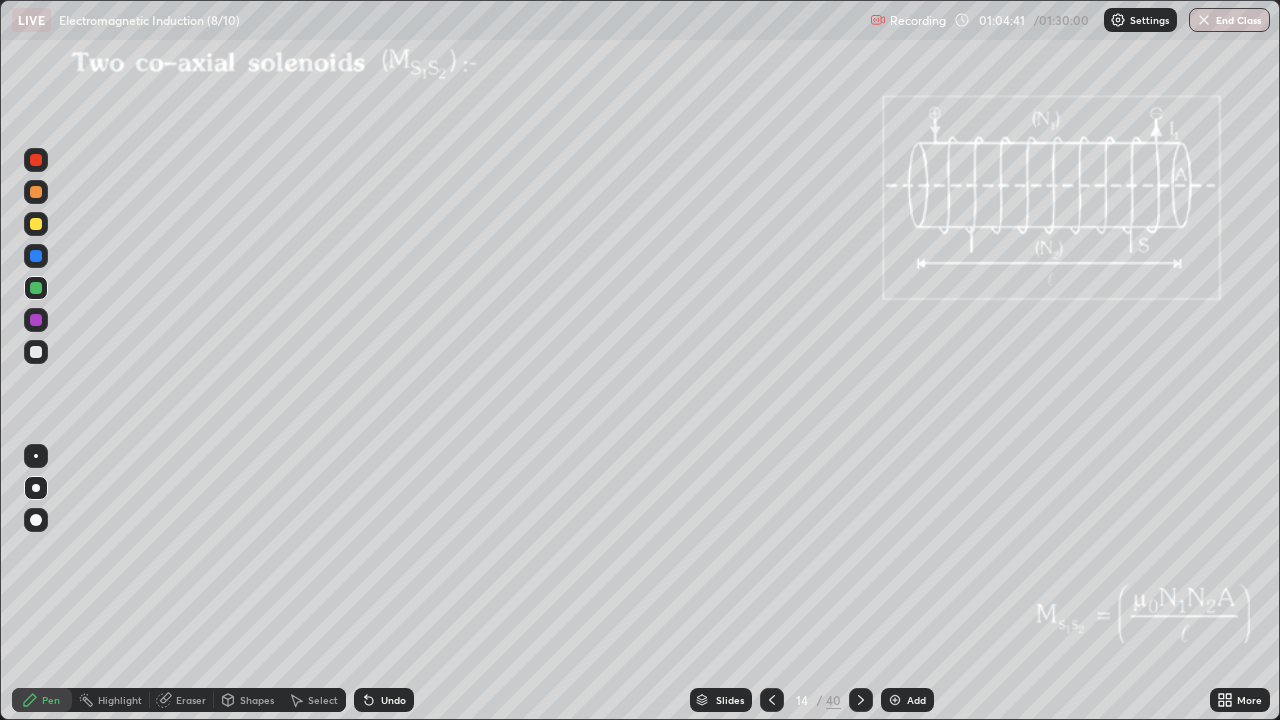 click at bounding box center (36, 224) 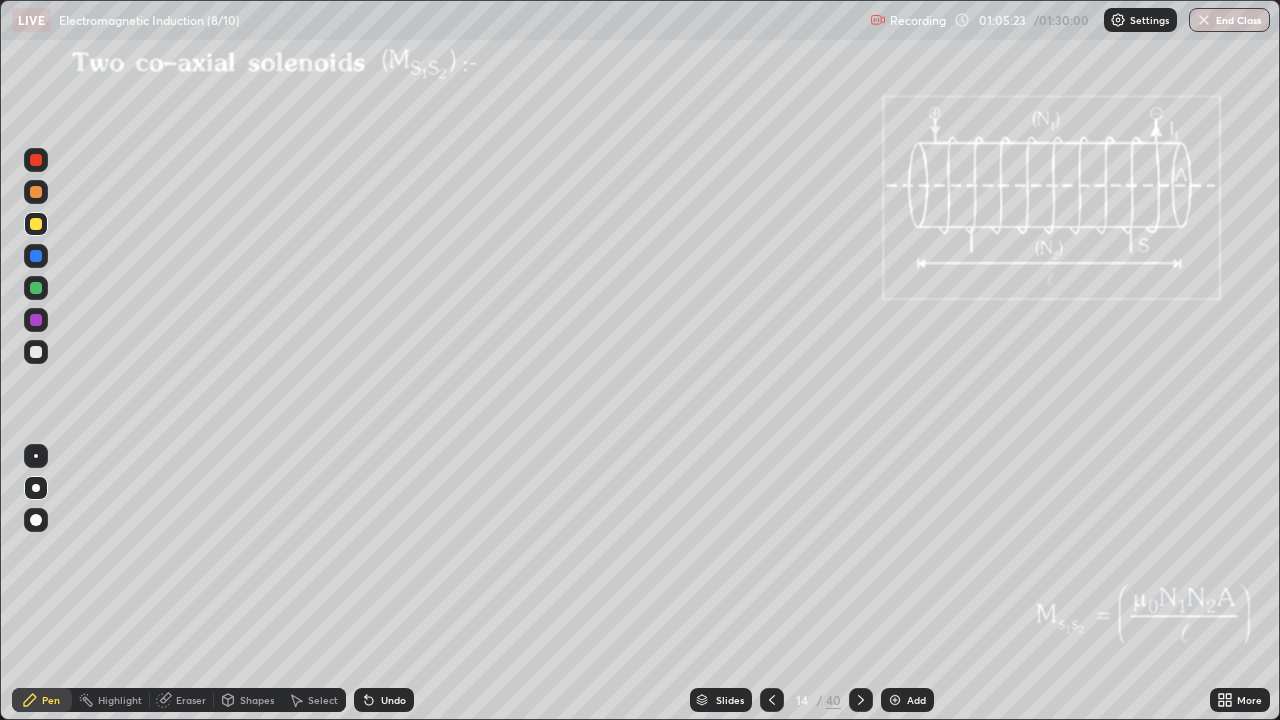 click at bounding box center (36, 352) 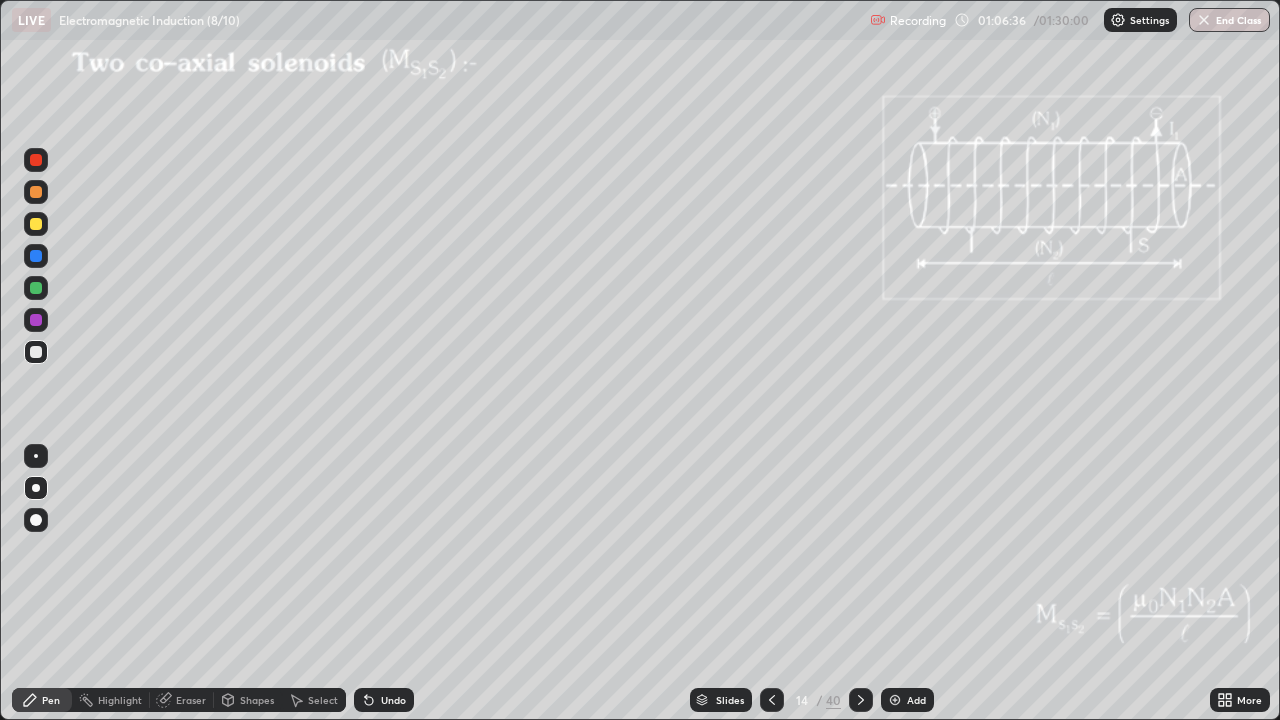 click on "Shapes" at bounding box center [248, 700] 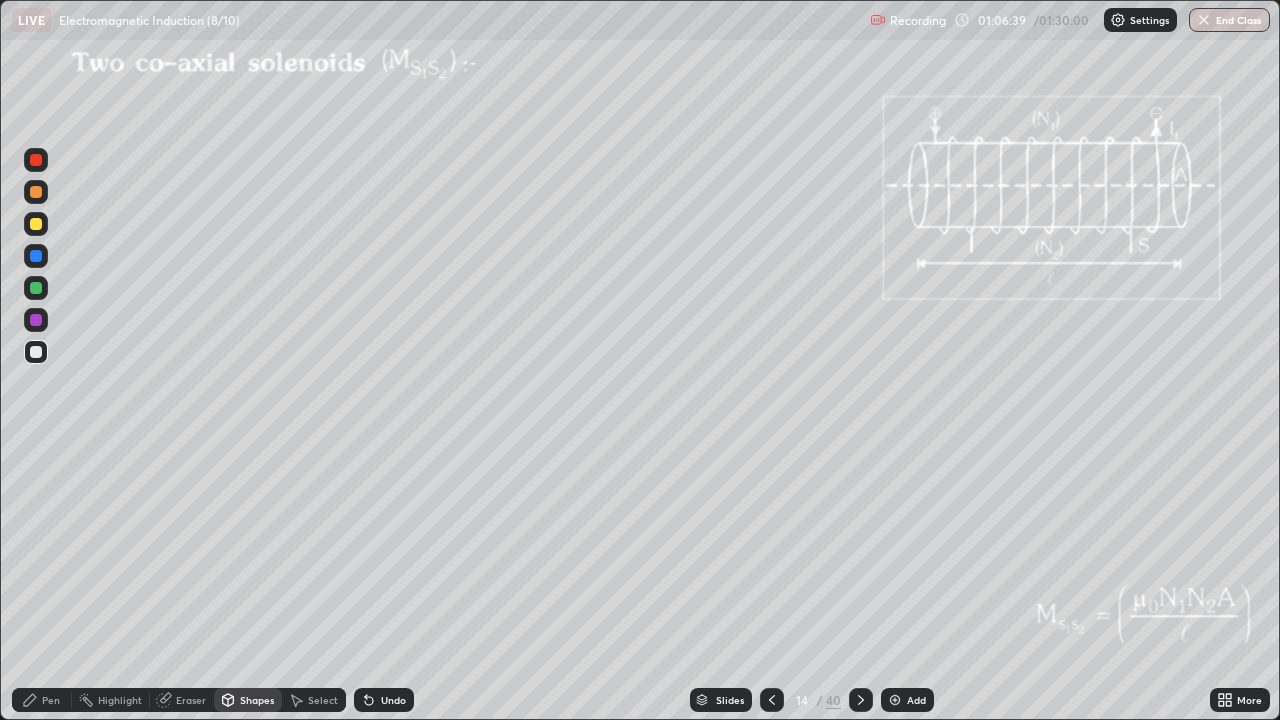 click on "Pen" at bounding box center [42, 700] 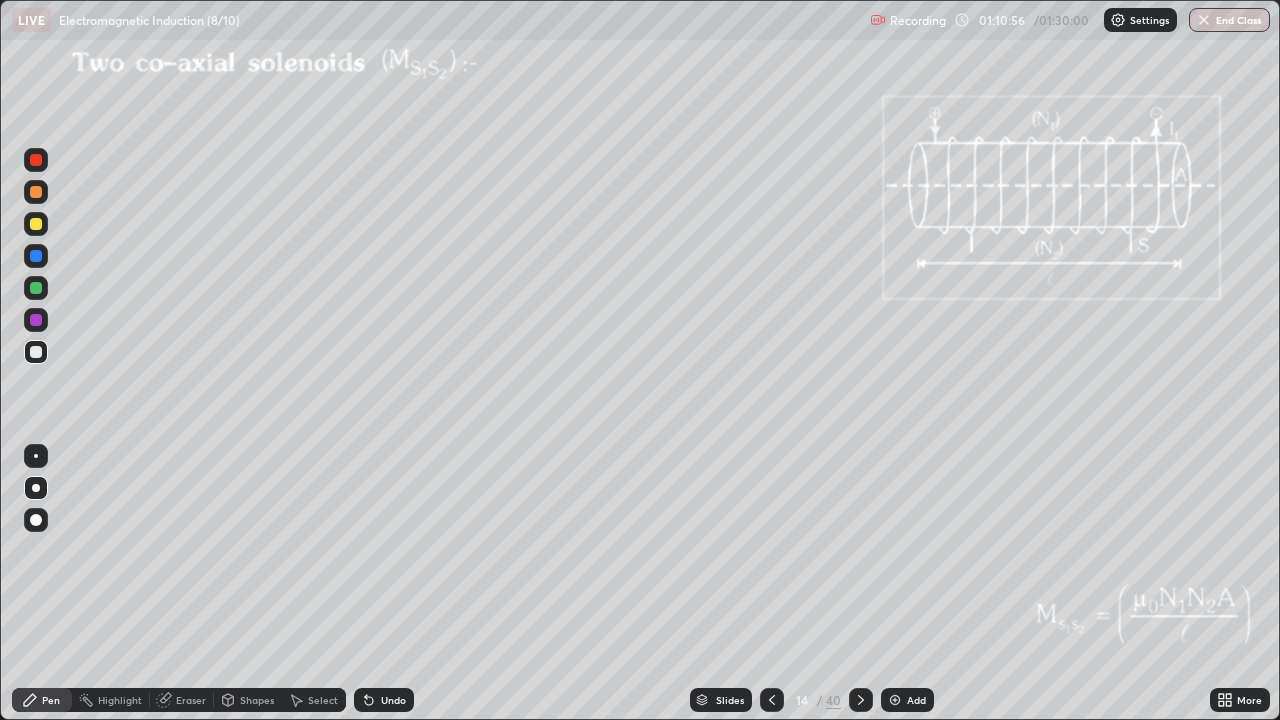 click 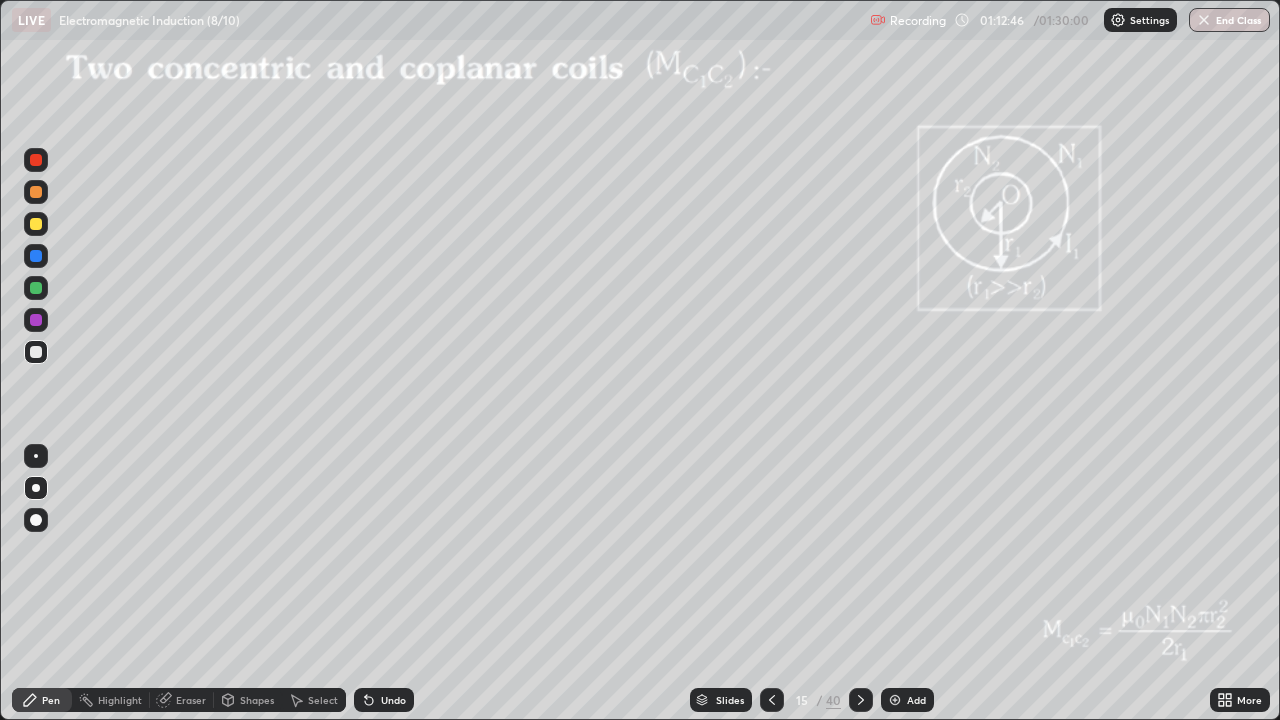click on "Shapes" at bounding box center [257, 700] 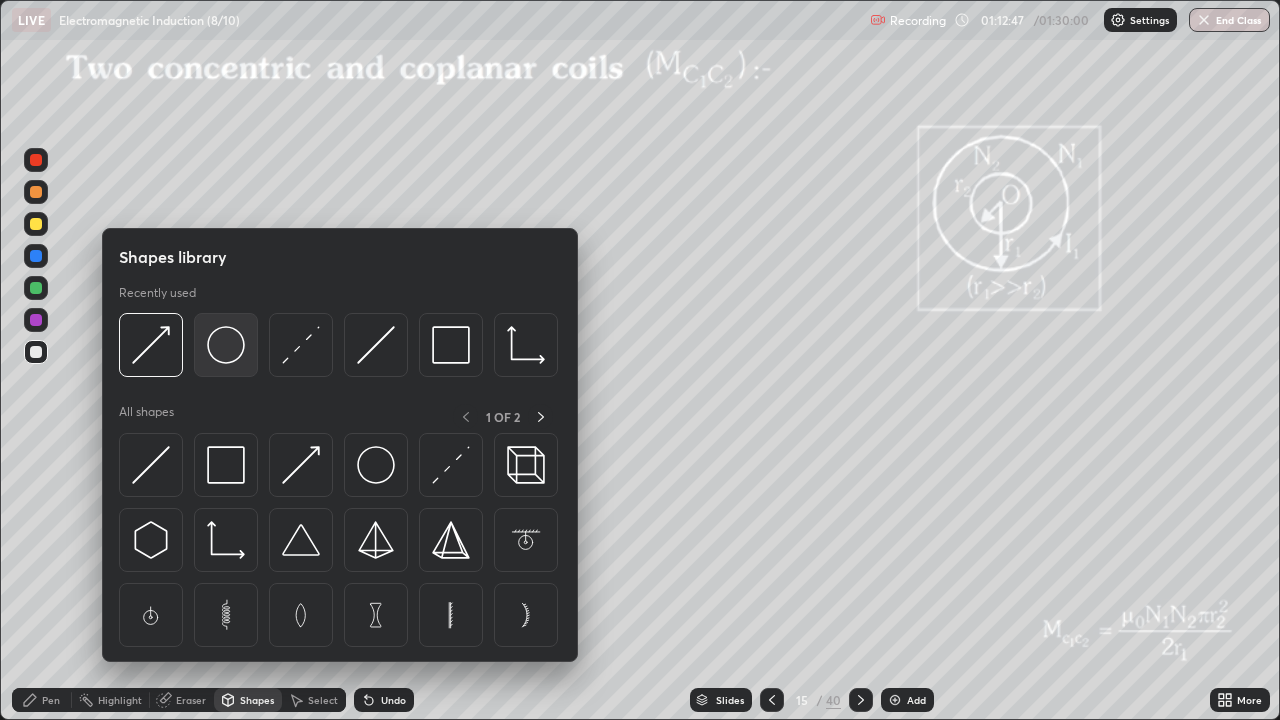click at bounding box center (226, 345) 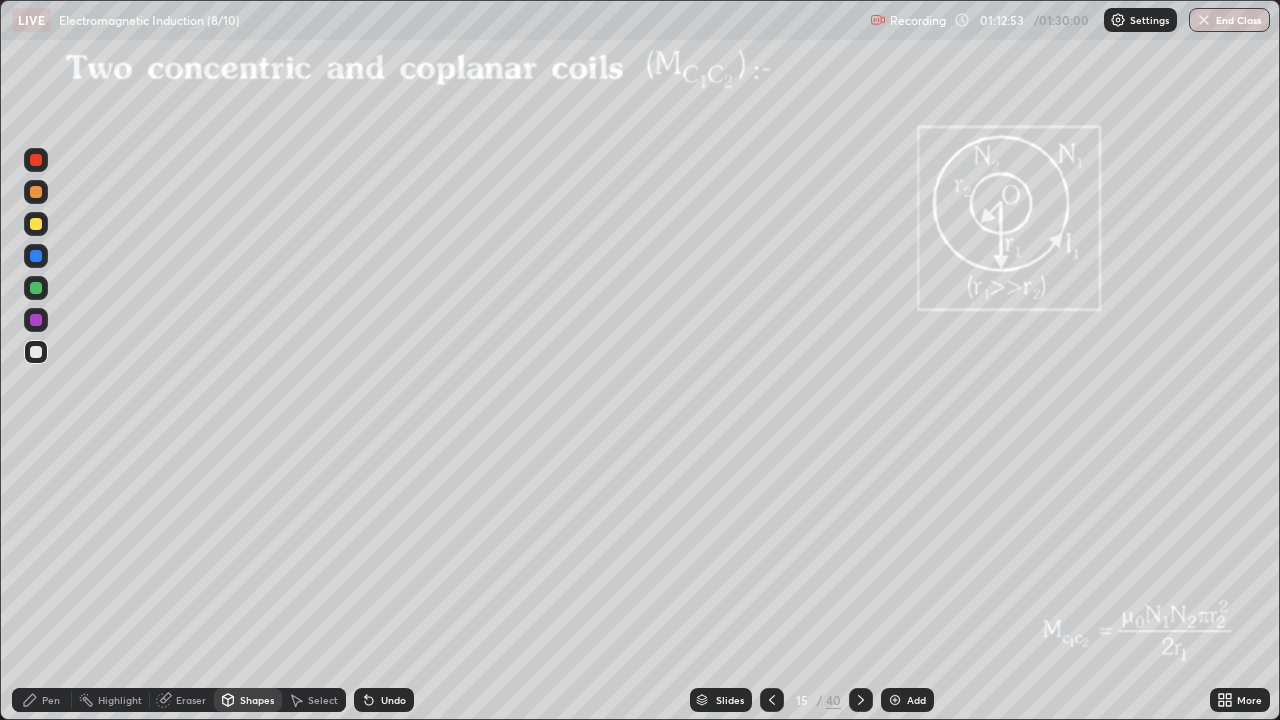 click on "Pen" at bounding box center [51, 700] 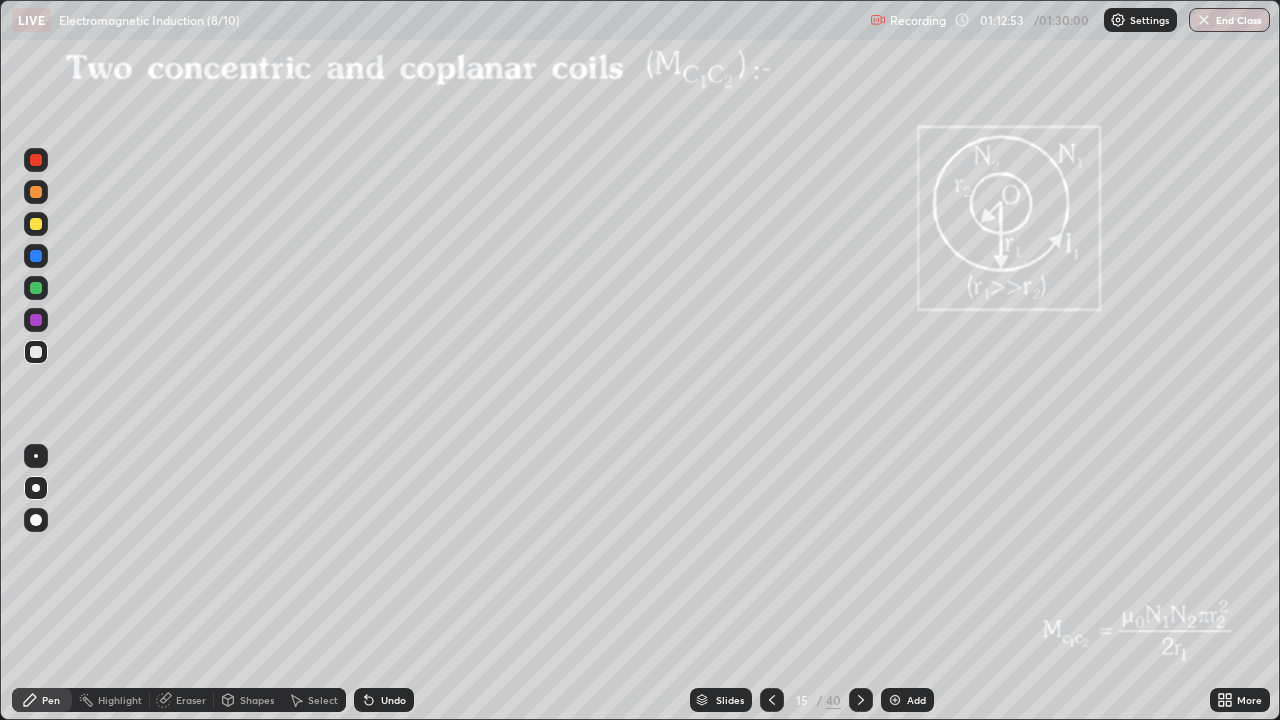 click at bounding box center (36, 456) 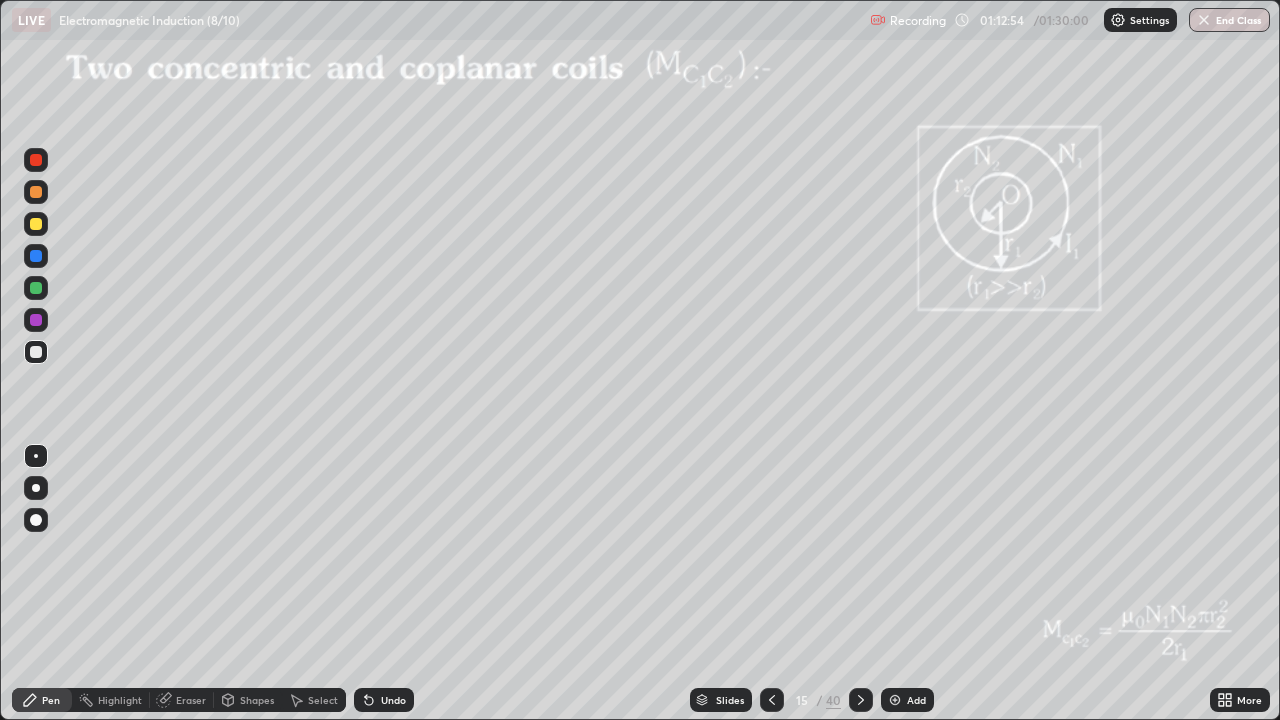 click at bounding box center (36, 224) 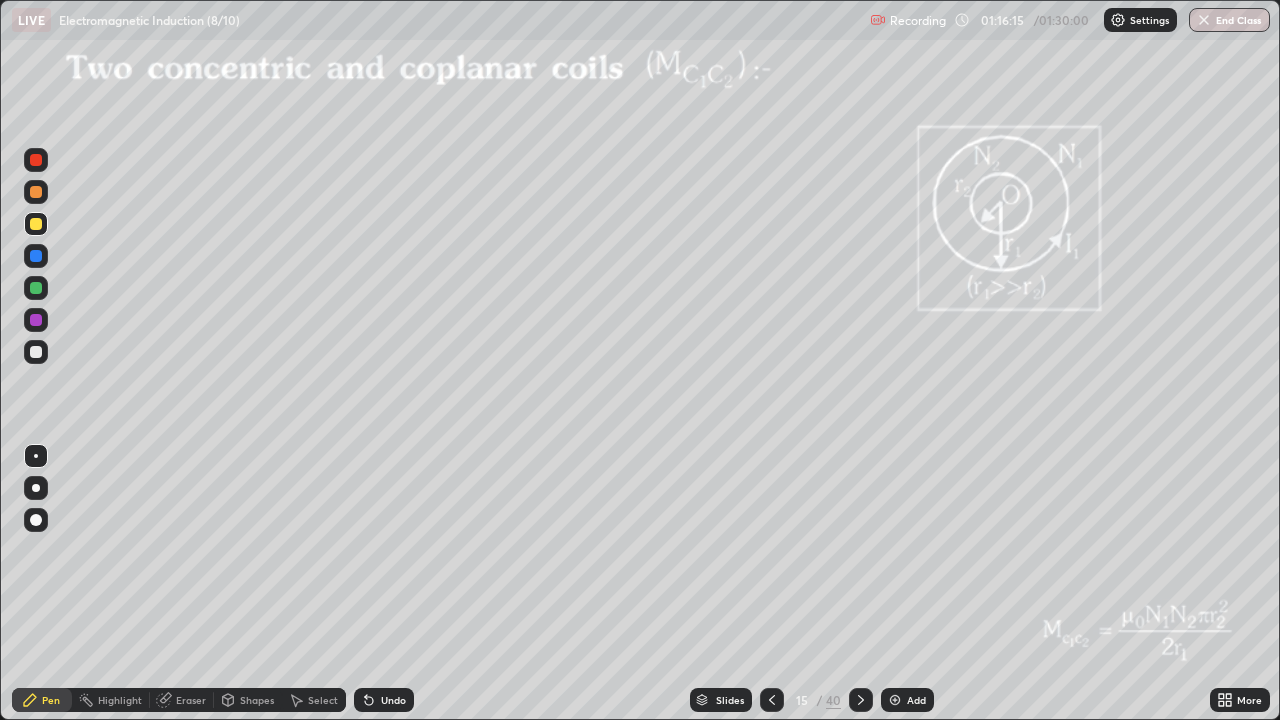 click 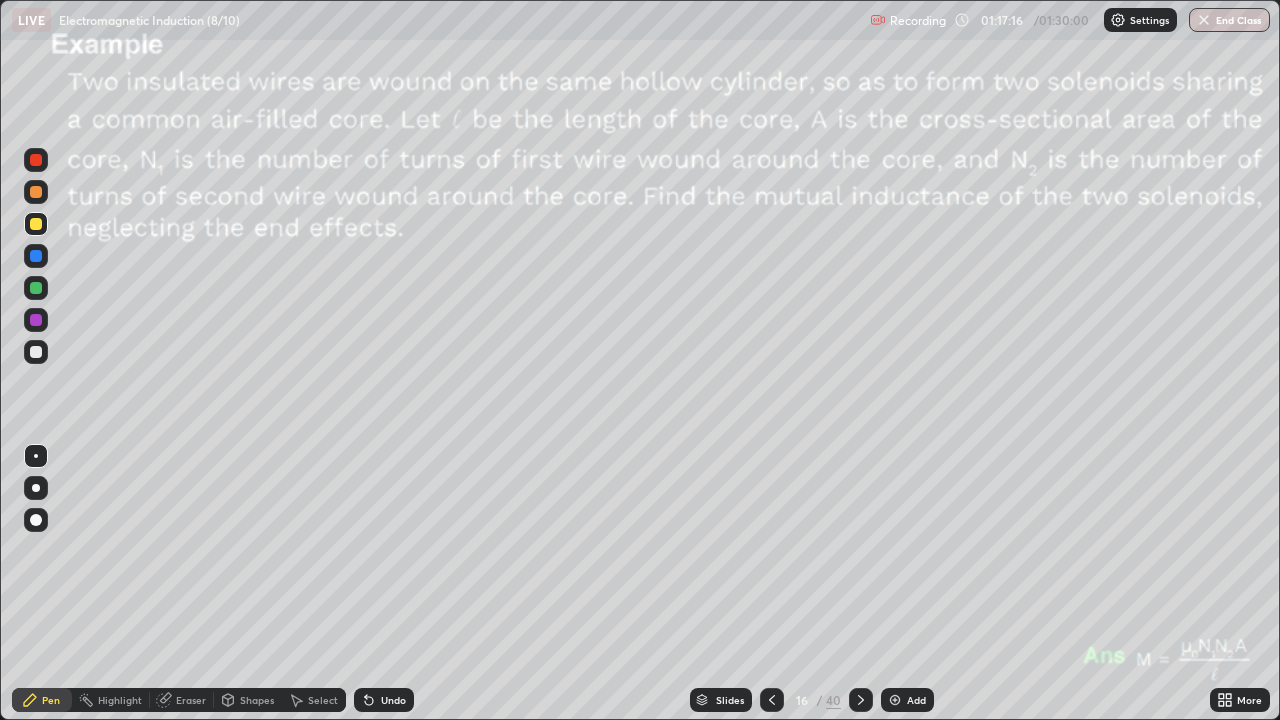 click on "Shapes" at bounding box center (257, 700) 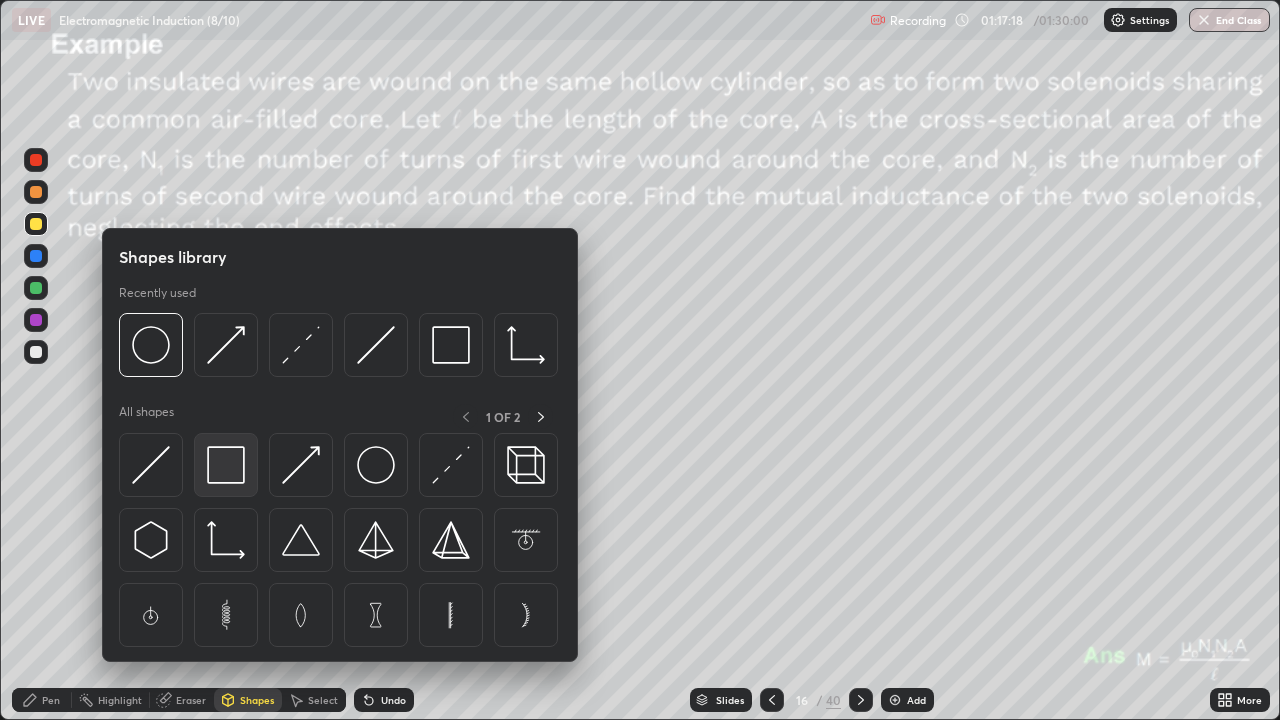 click at bounding box center [226, 465] 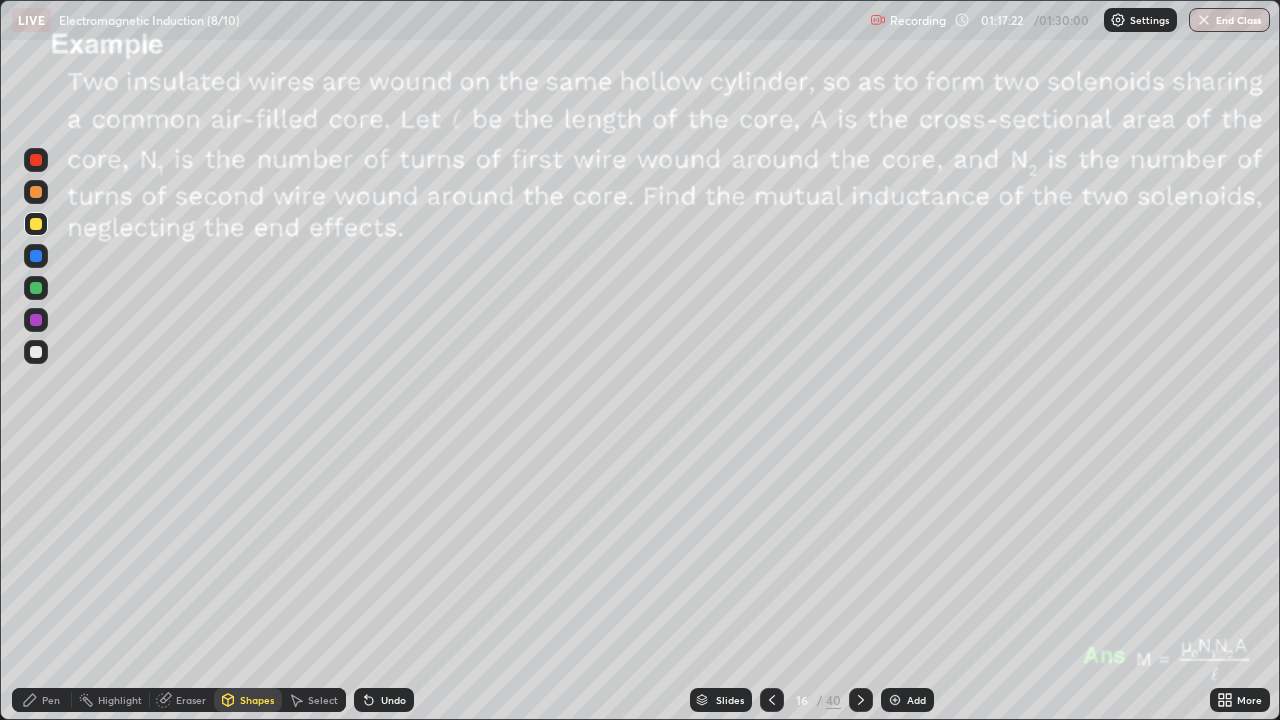 click on "Pen" at bounding box center [51, 700] 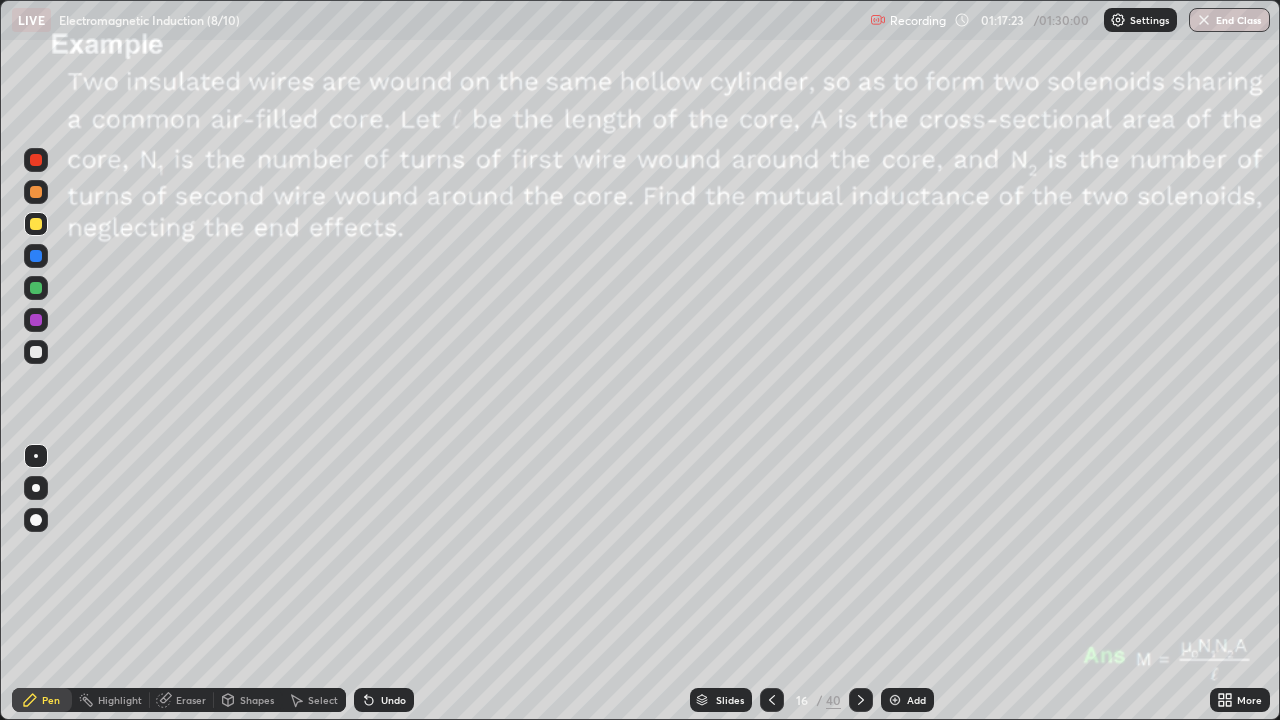 click at bounding box center [36, 288] 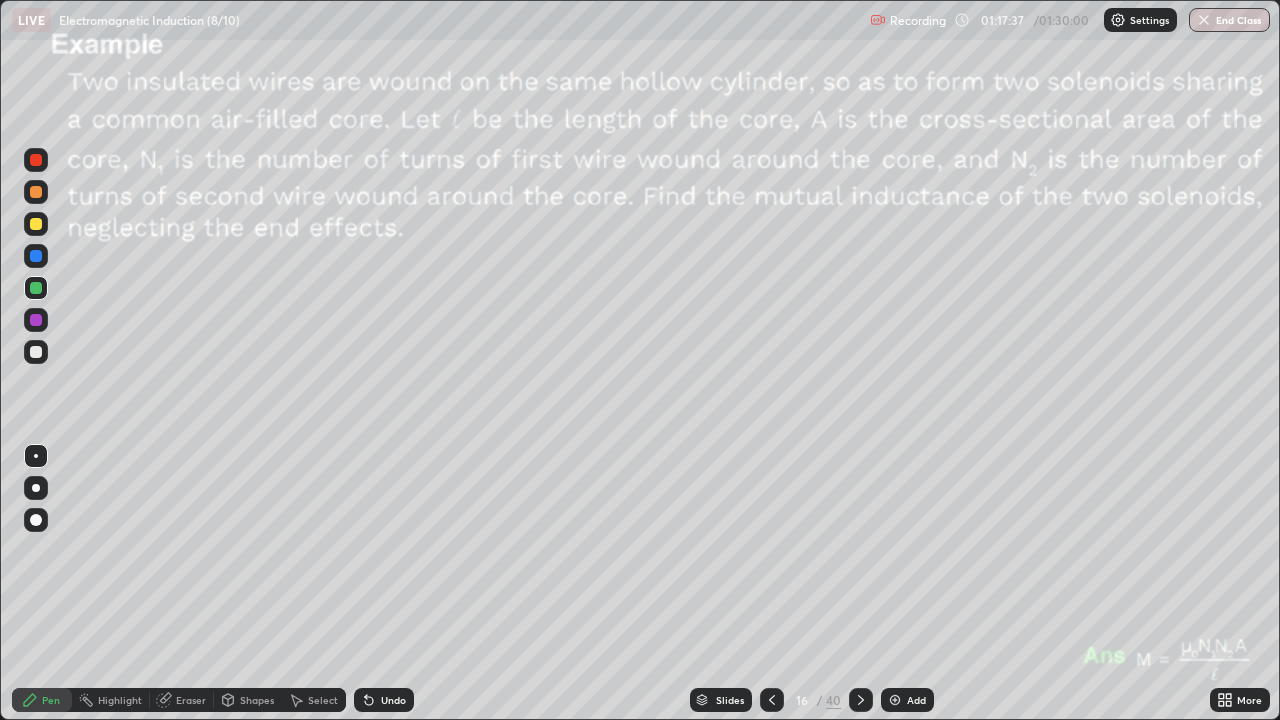 click at bounding box center [36, 352] 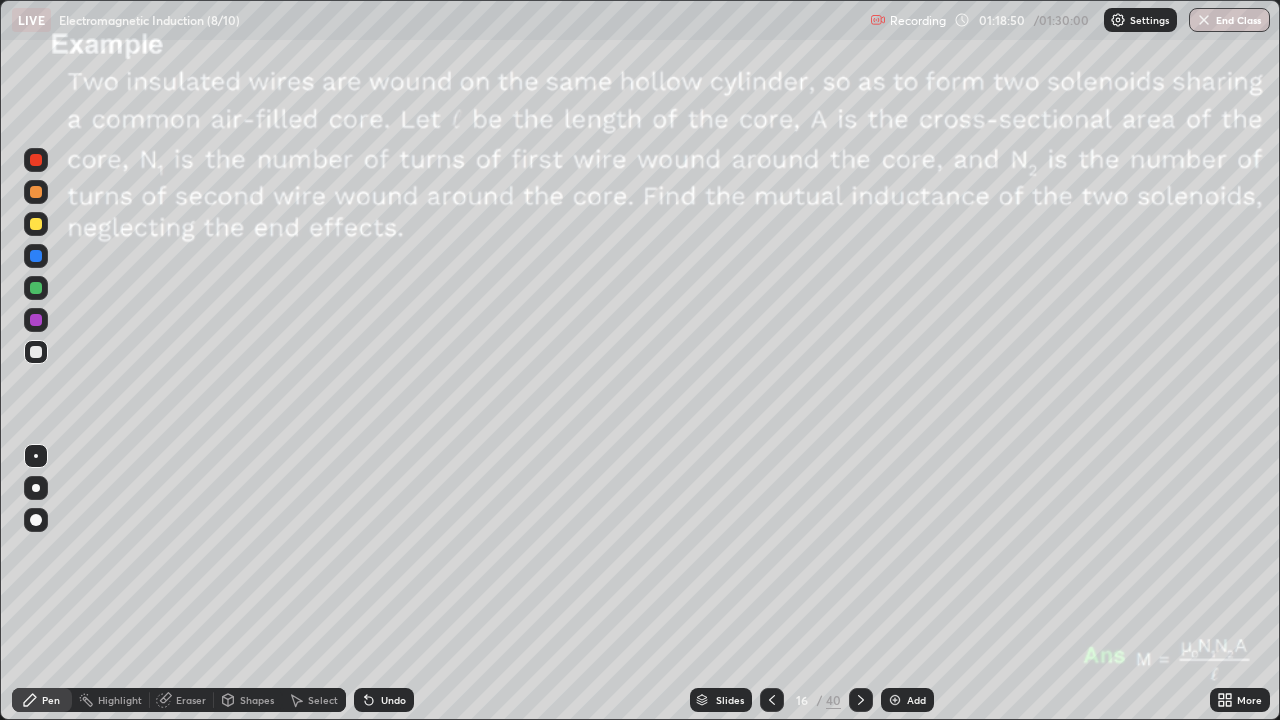 click 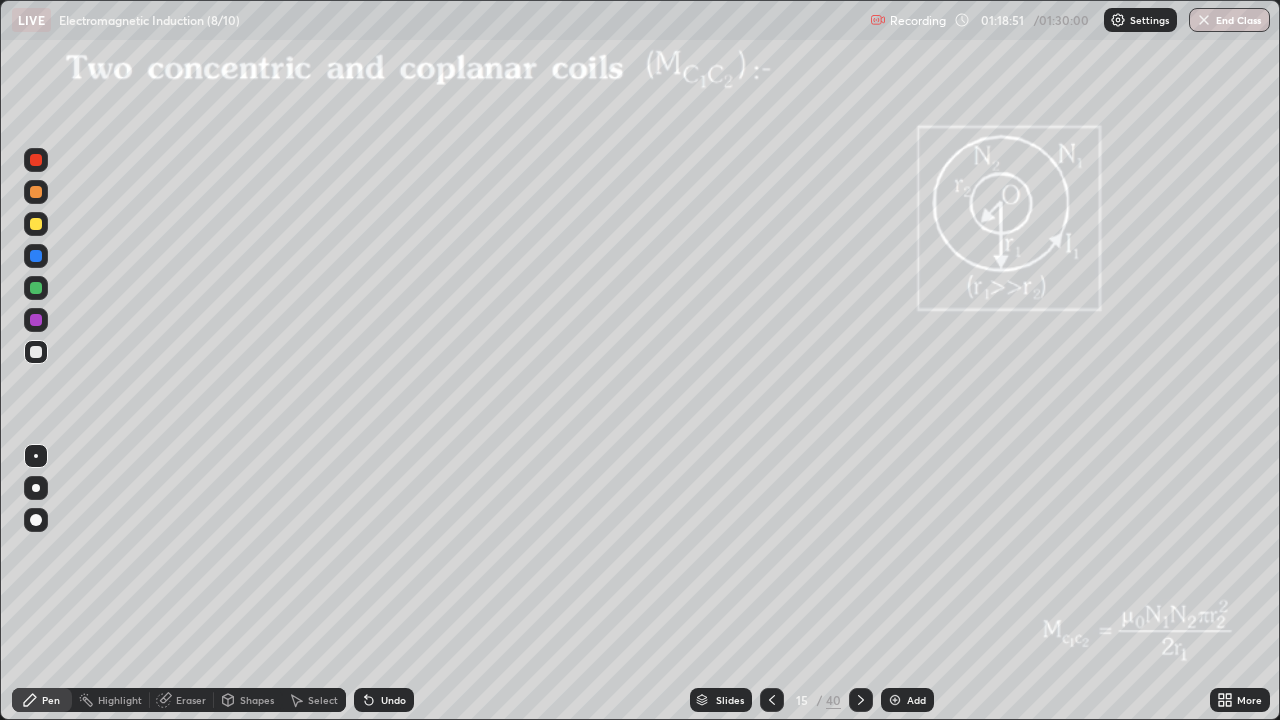 click 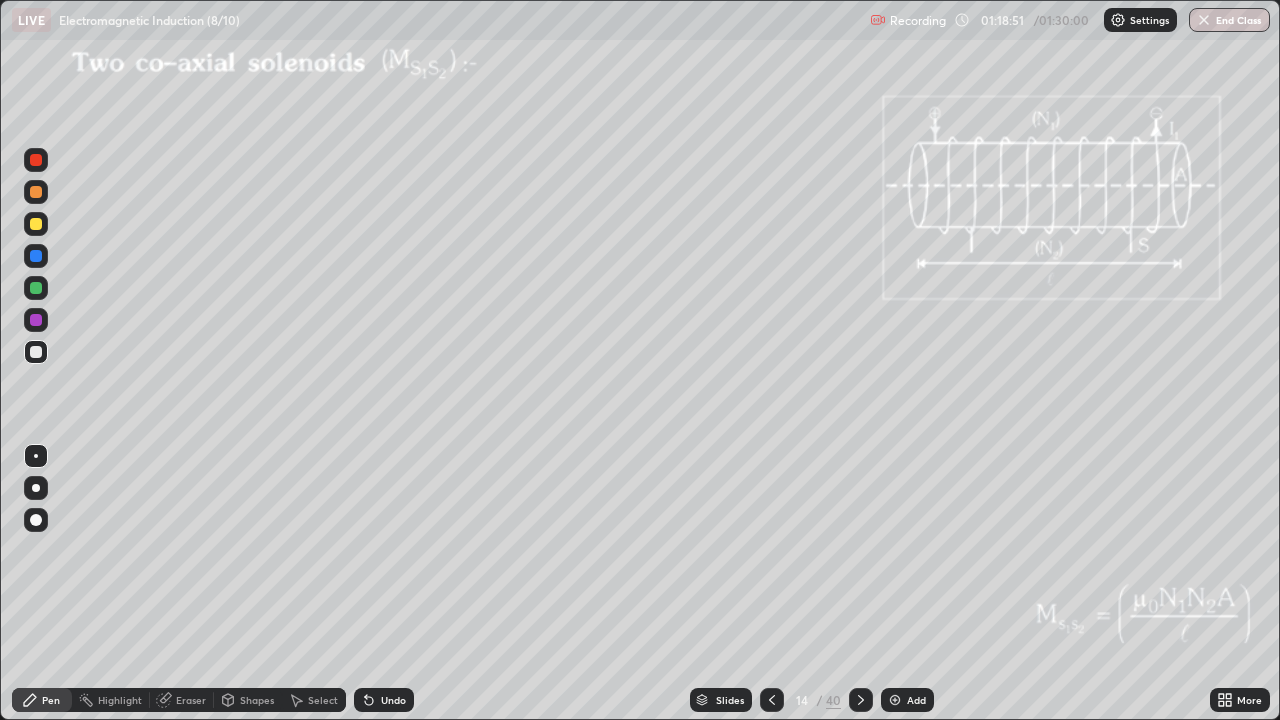 click at bounding box center [772, 700] 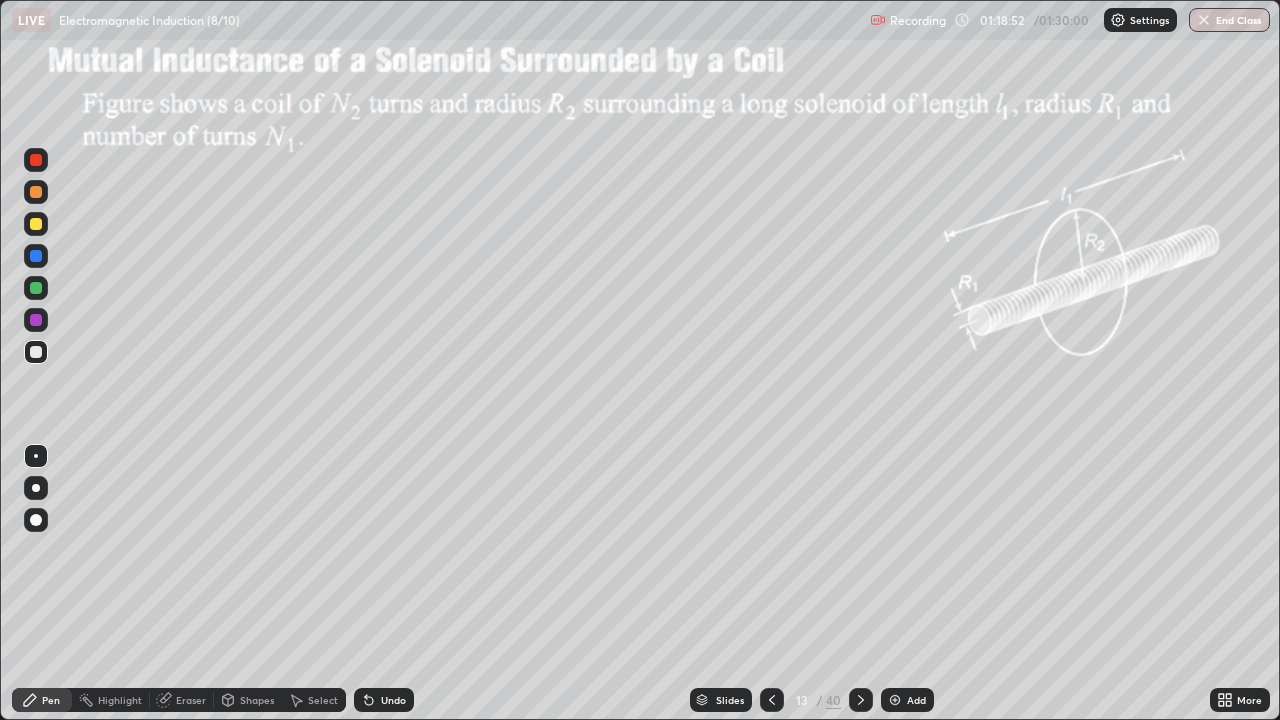 click 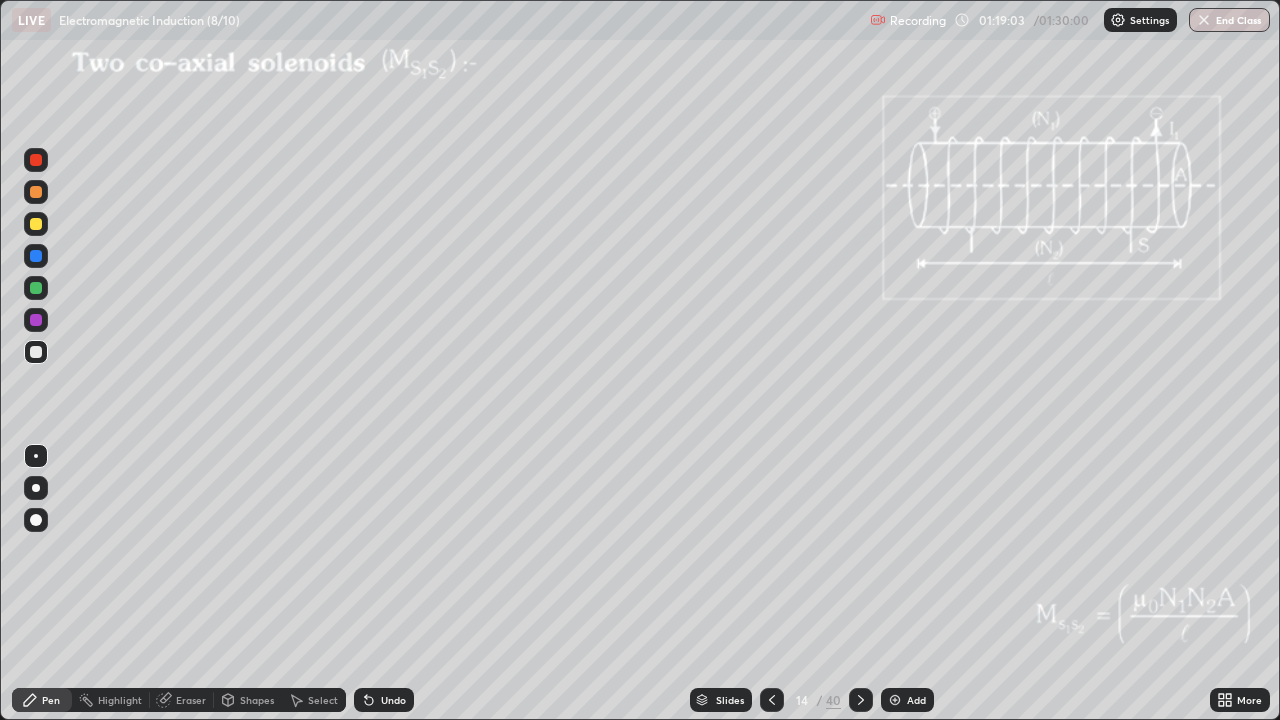 click 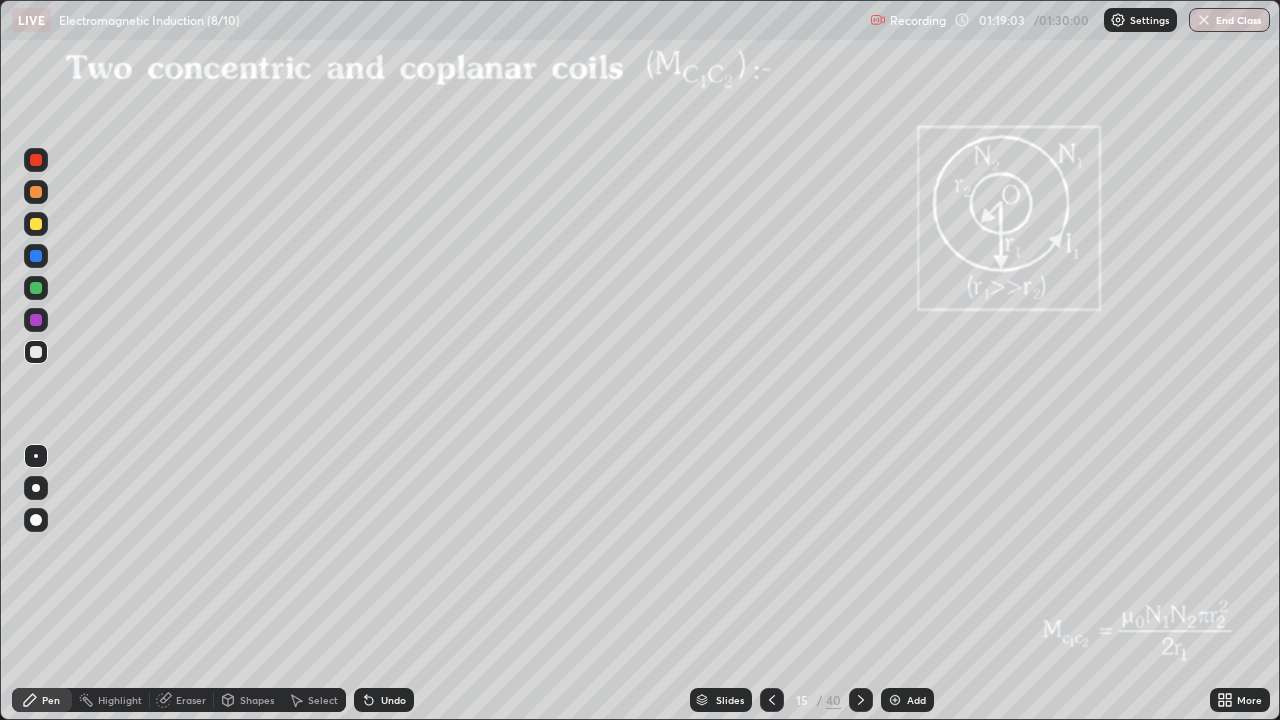 click at bounding box center (861, 700) 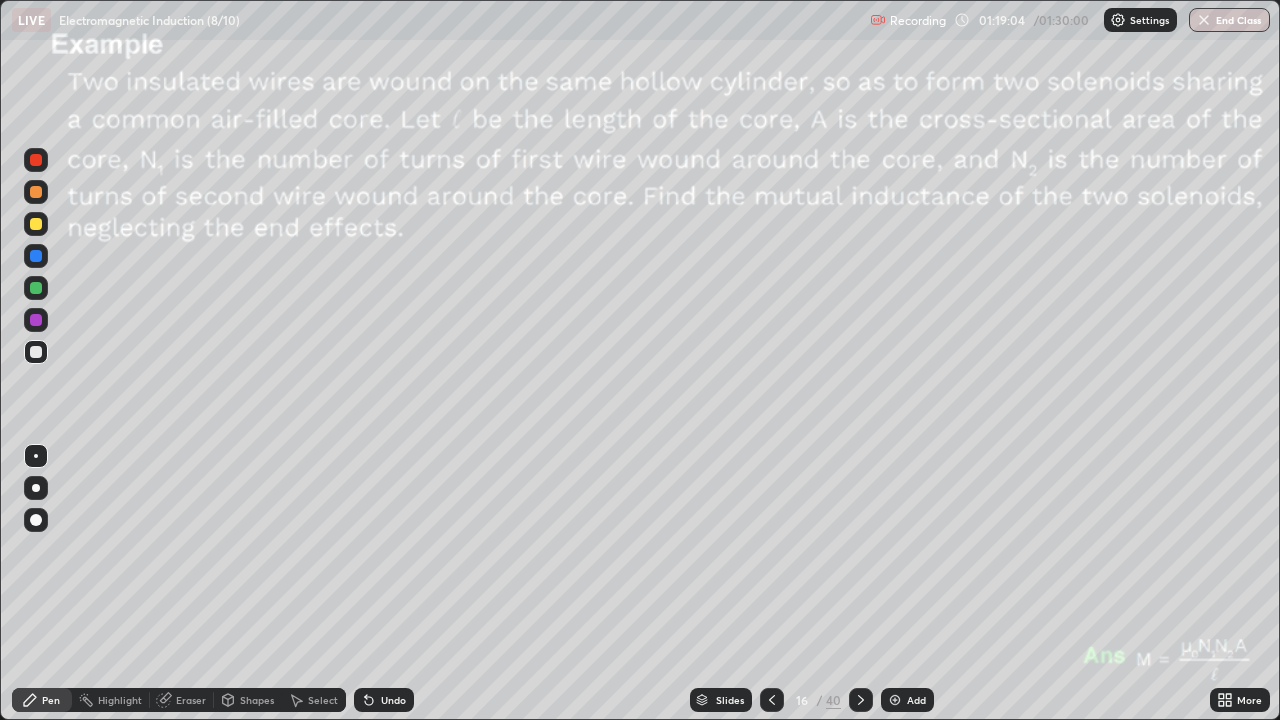 click at bounding box center [861, 700] 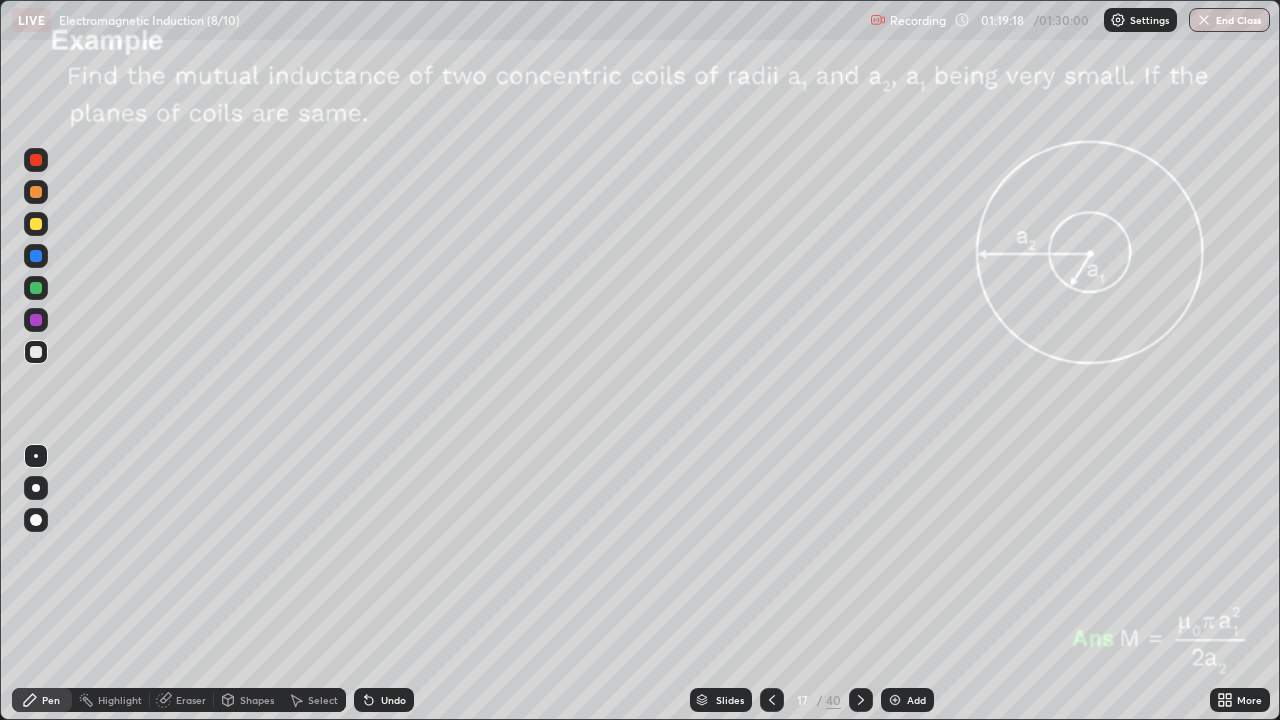click 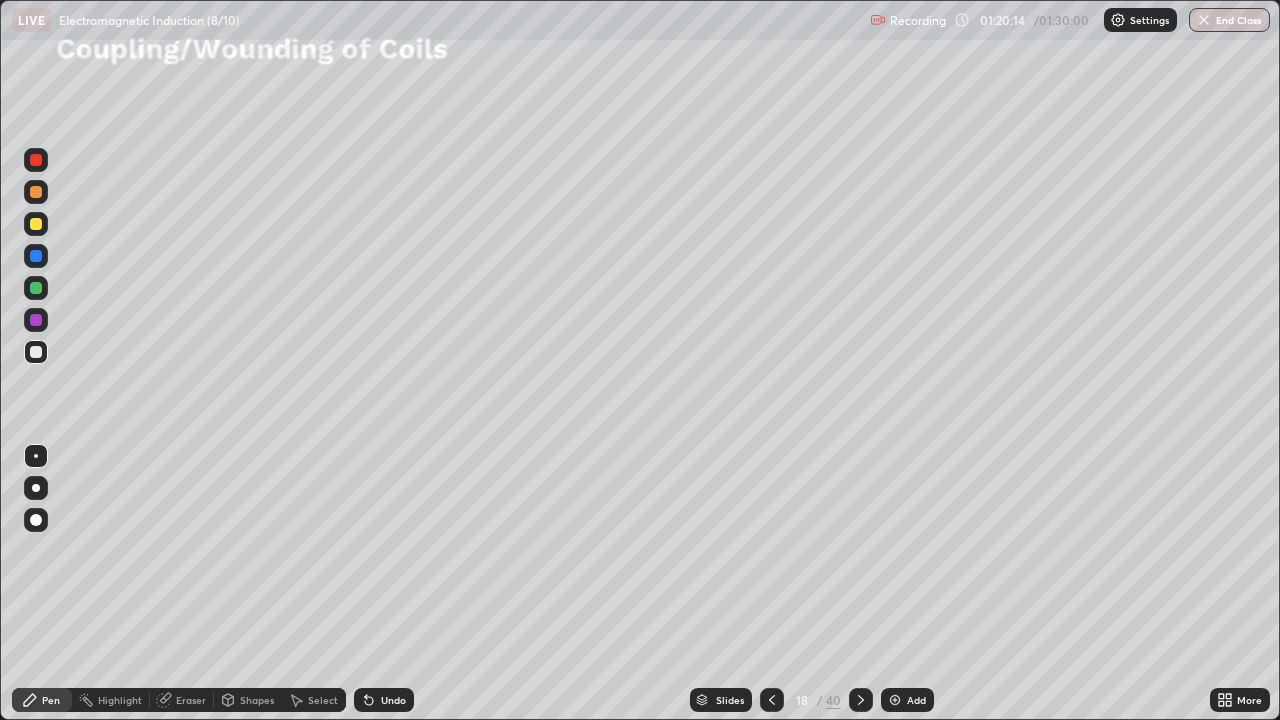 click on "End Class" at bounding box center [1229, 20] 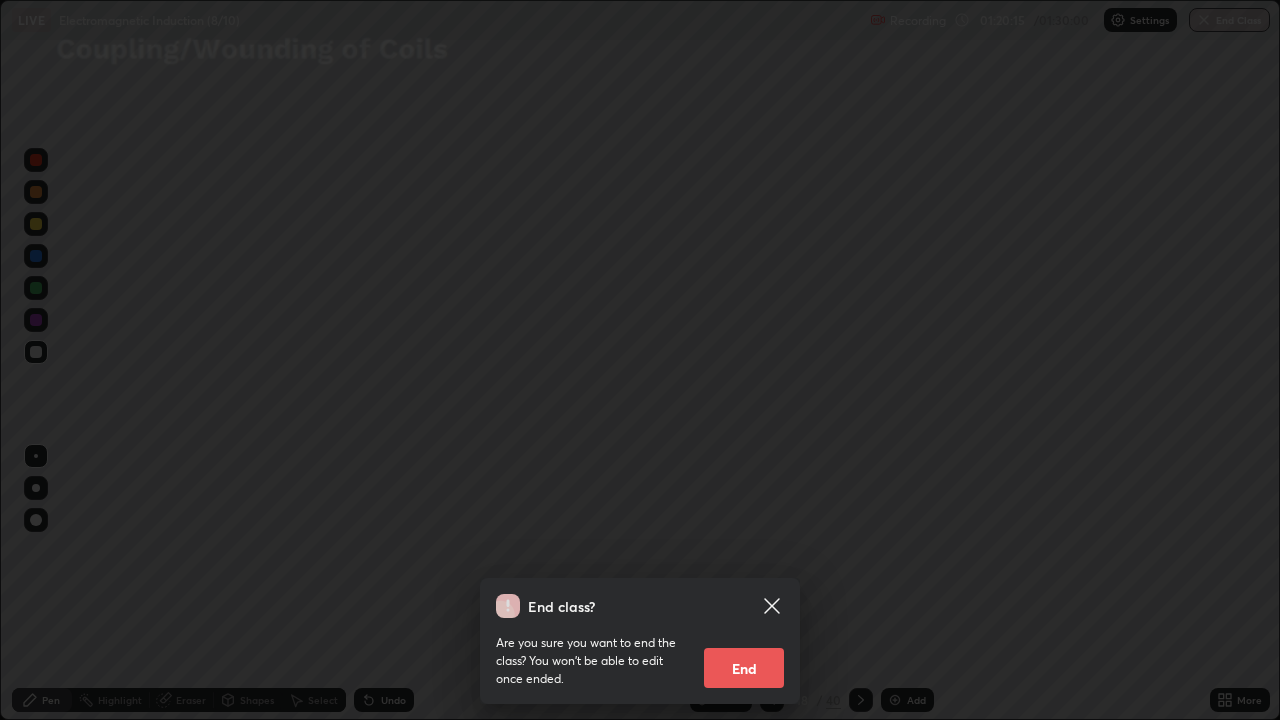 click on "End" at bounding box center (744, 668) 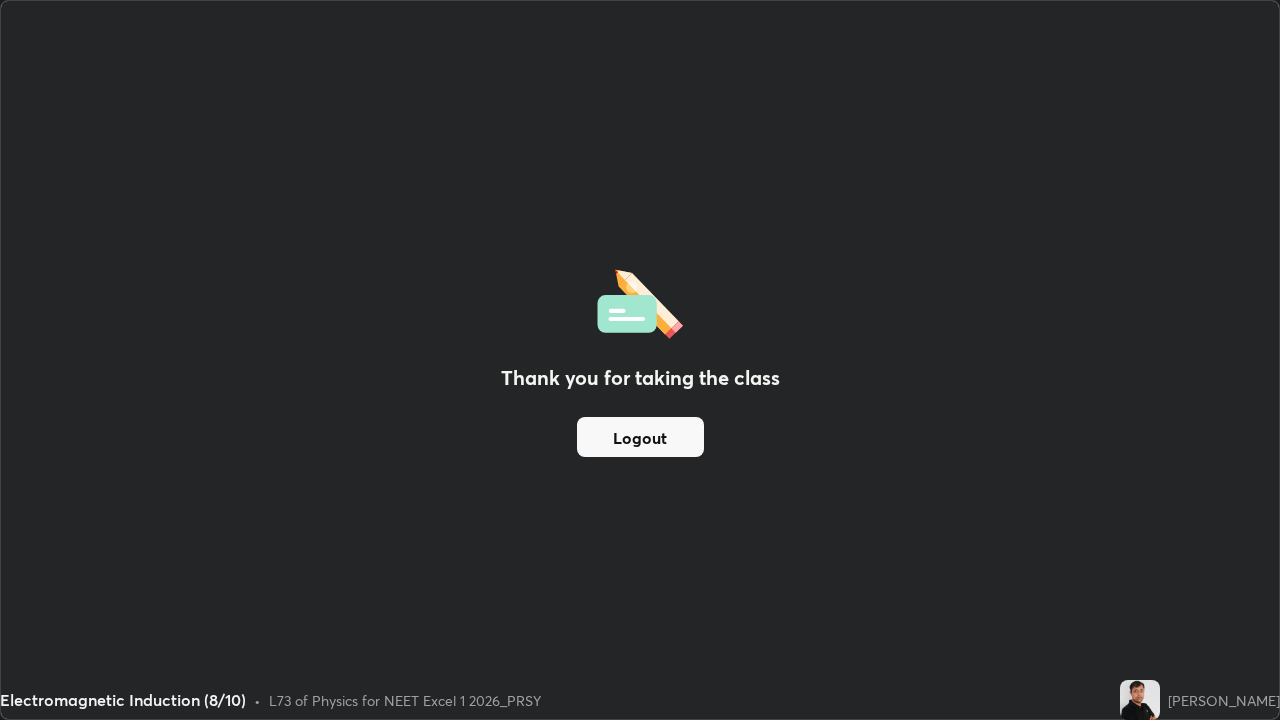click on "Logout" at bounding box center (640, 437) 